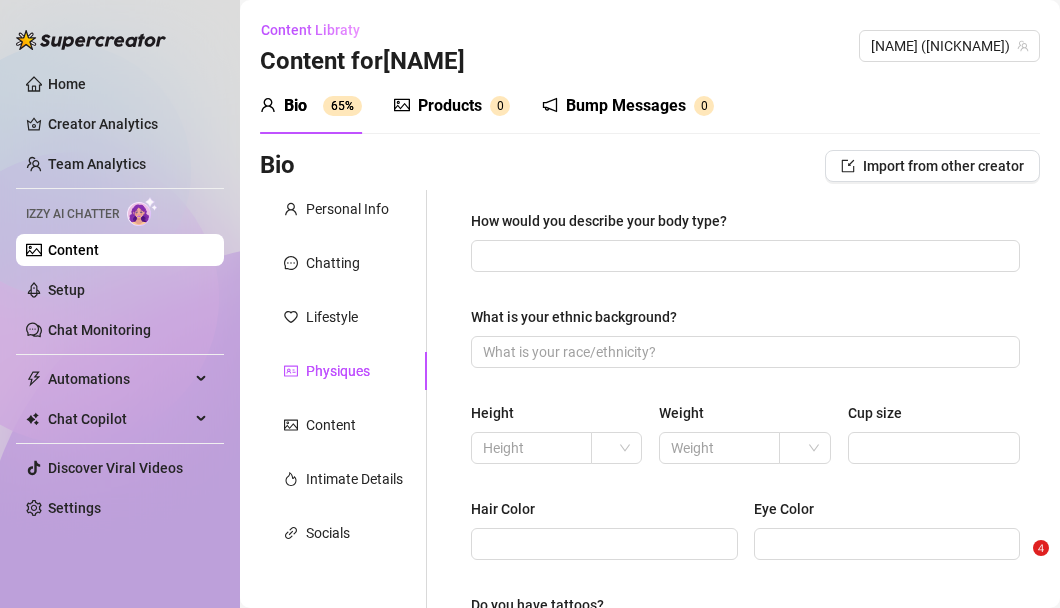 scroll, scrollTop: 0, scrollLeft: 0, axis: both 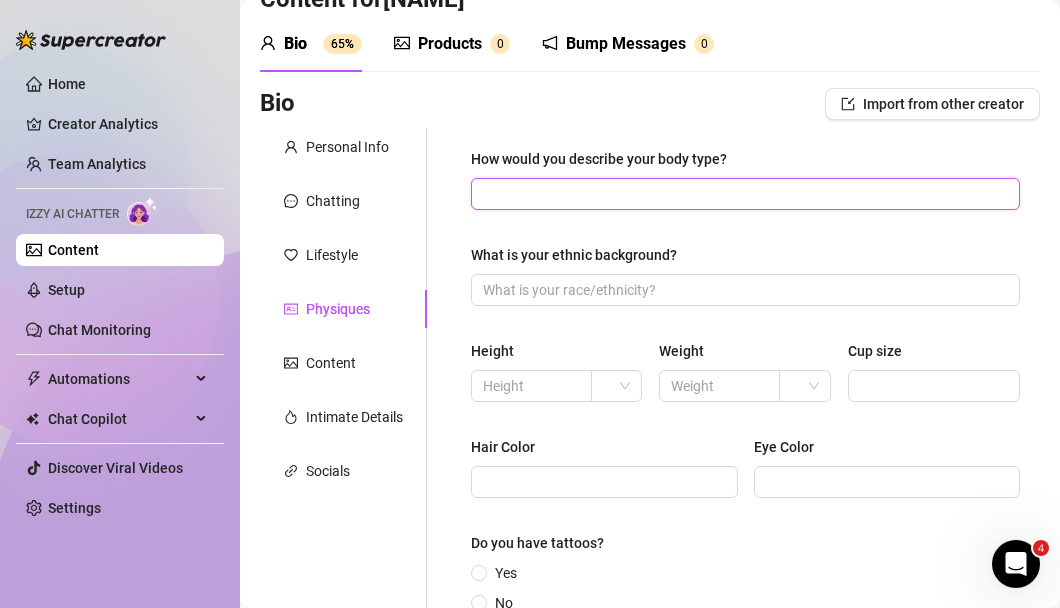 click on "How would you describe your body type?" at bounding box center (743, 194) 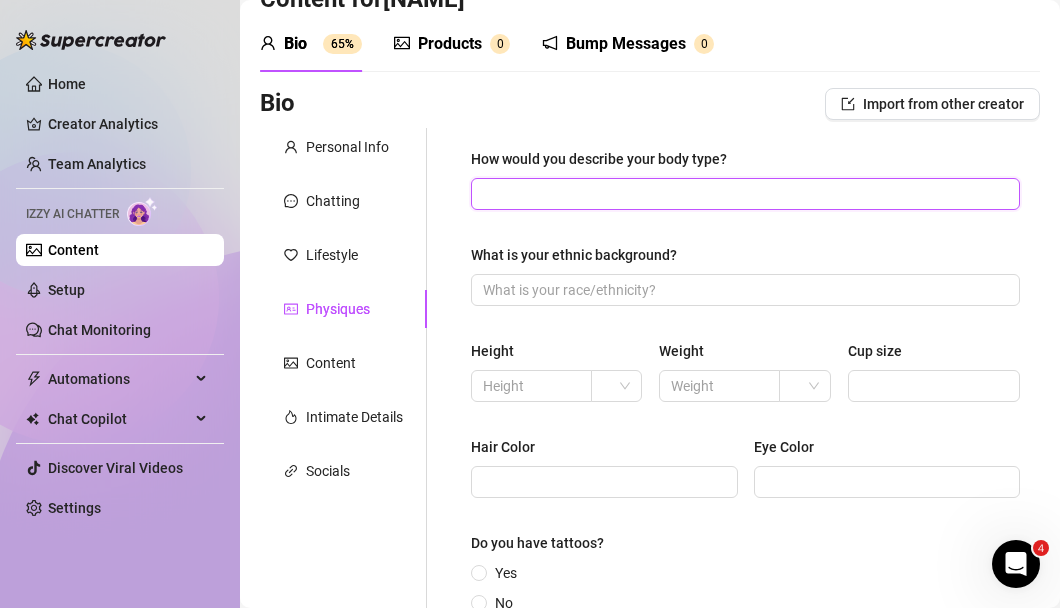 click on "How would you describe your body type?" at bounding box center (743, 194) 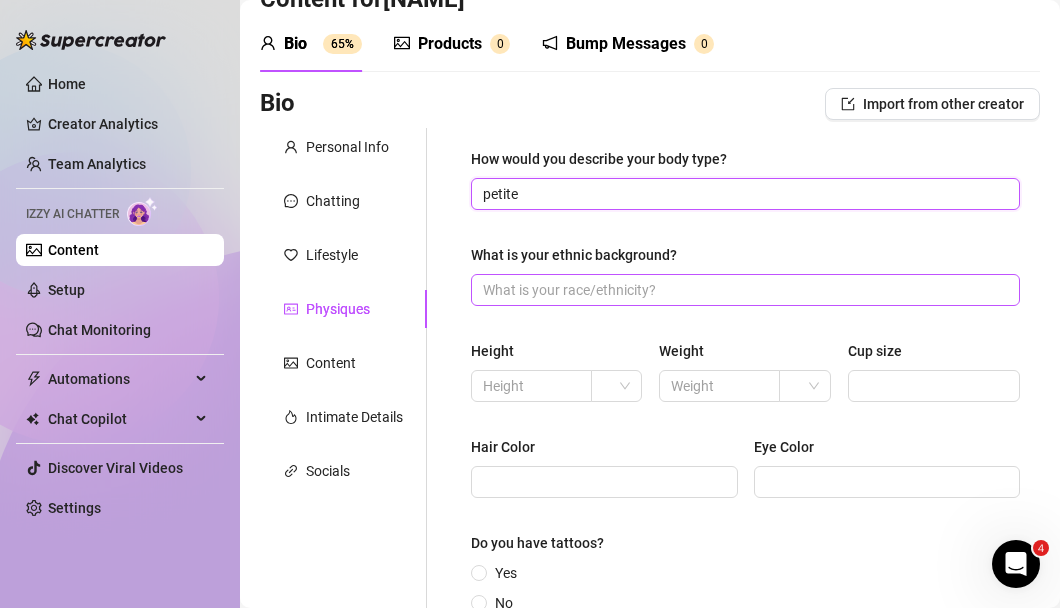 type on "petite" 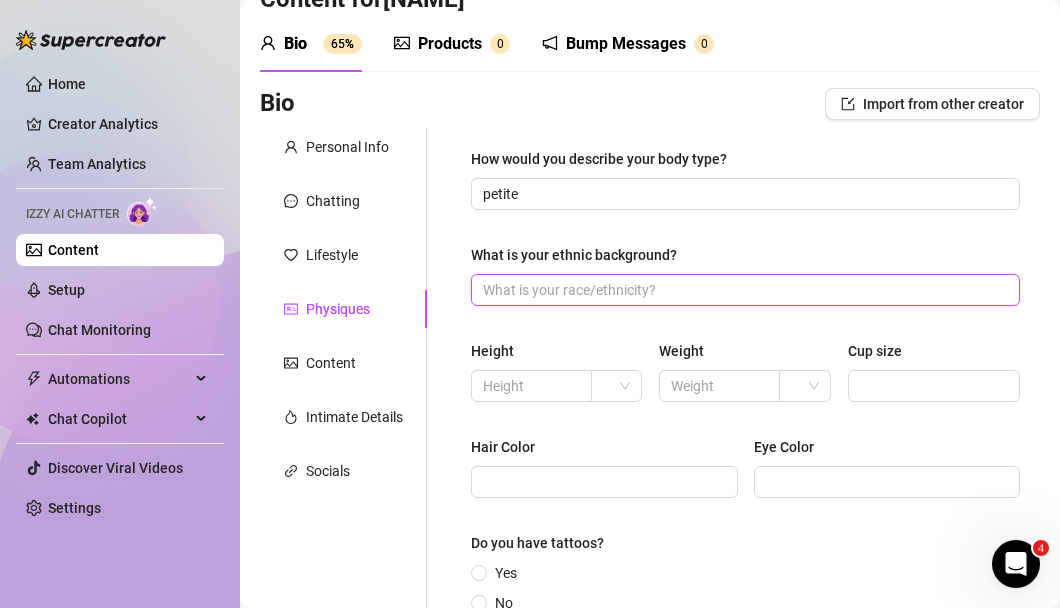 click on "What is your ethnic background?" at bounding box center [743, 290] 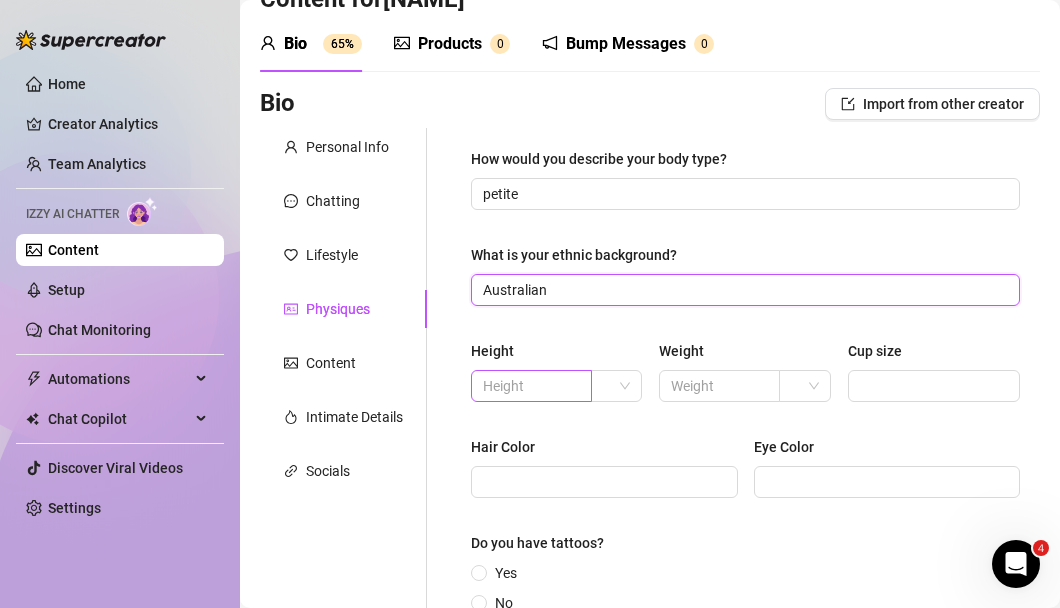 type on "Australian" 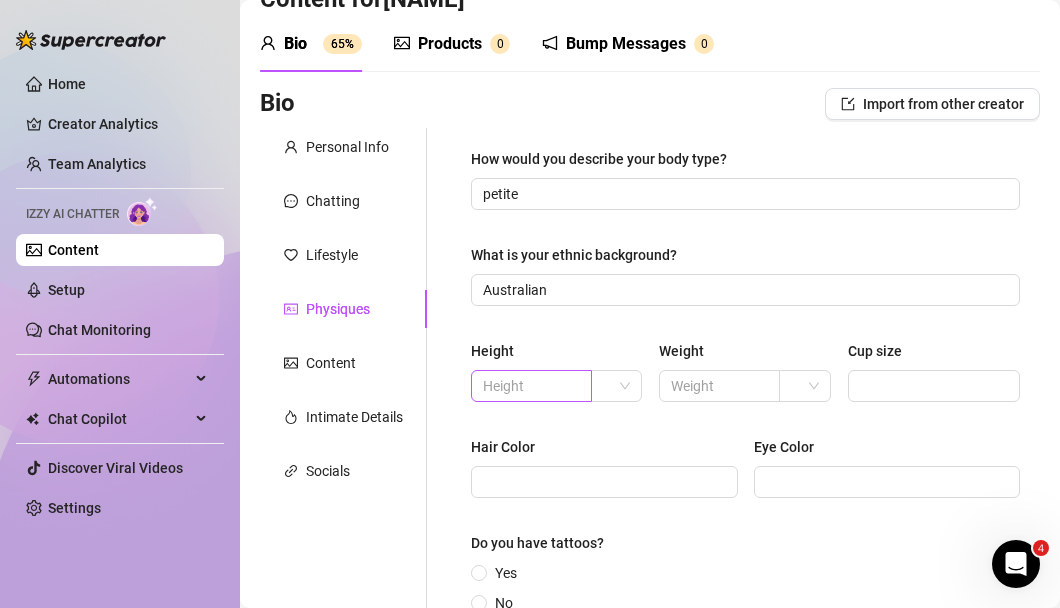 click at bounding box center [531, 386] 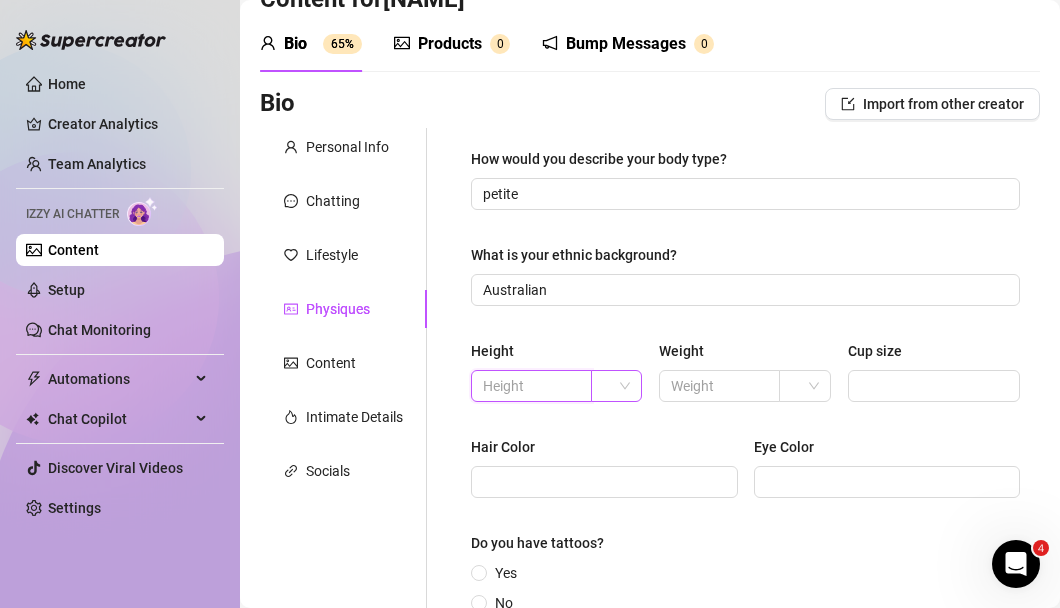 click at bounding box center [617, 386] 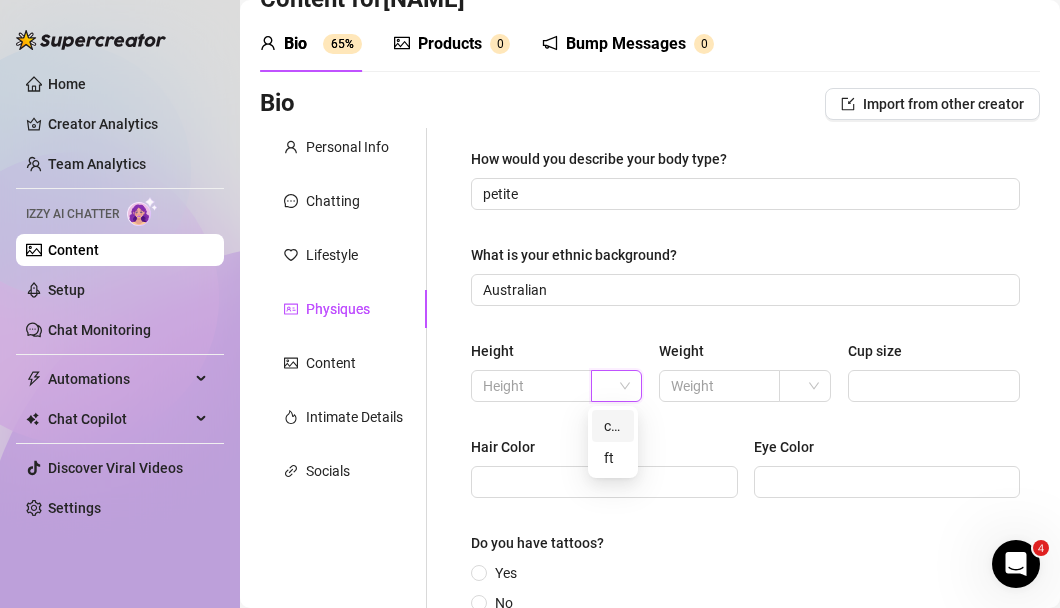 click on "cm" at bounding box center [613, 426] 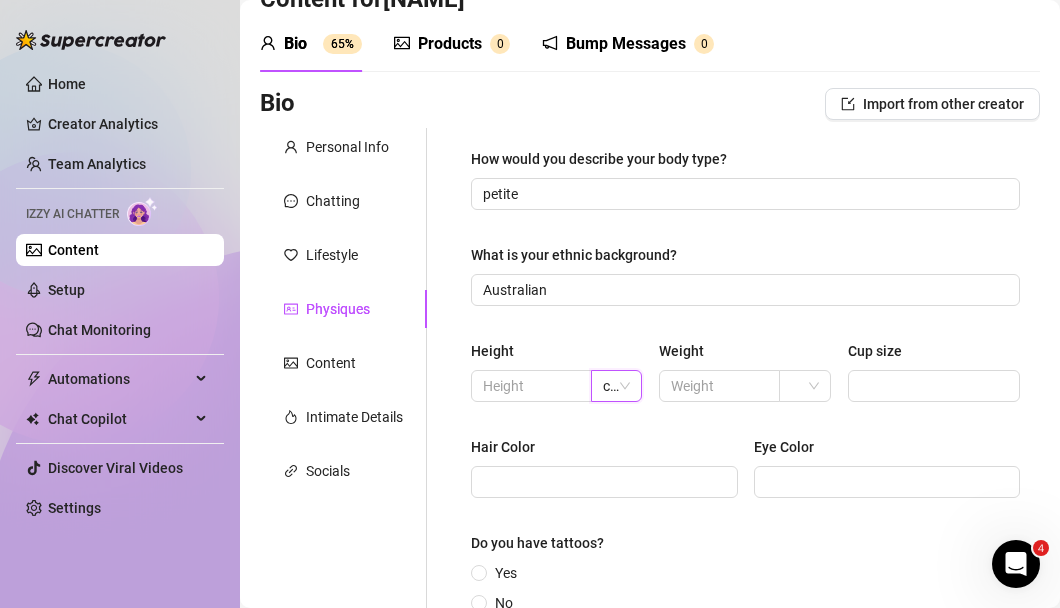 click on "cm" at bounding box center (617, 386) 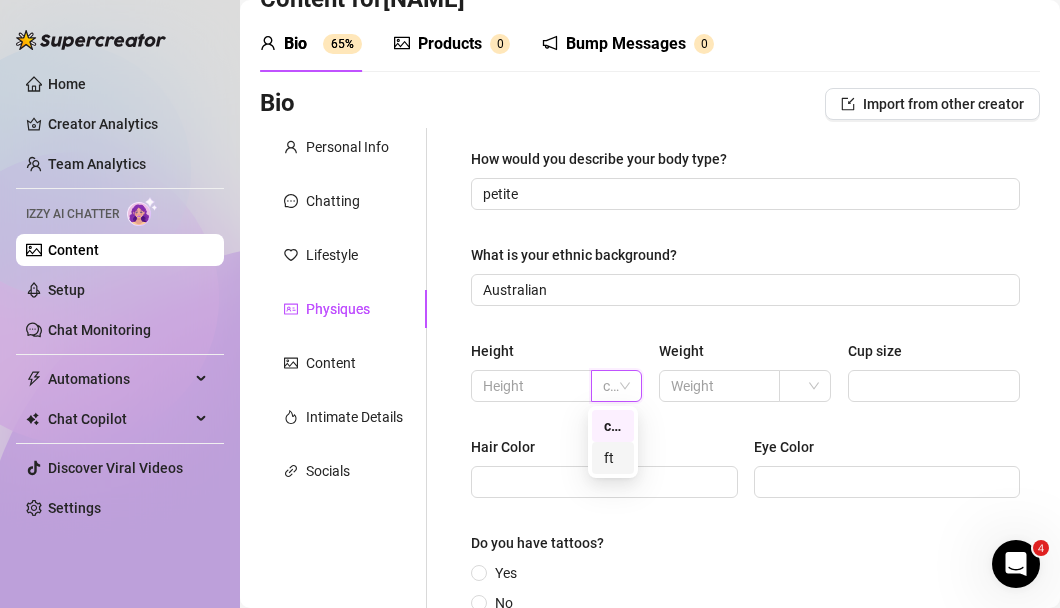 click on "ft" at bounding box center (613, 458) 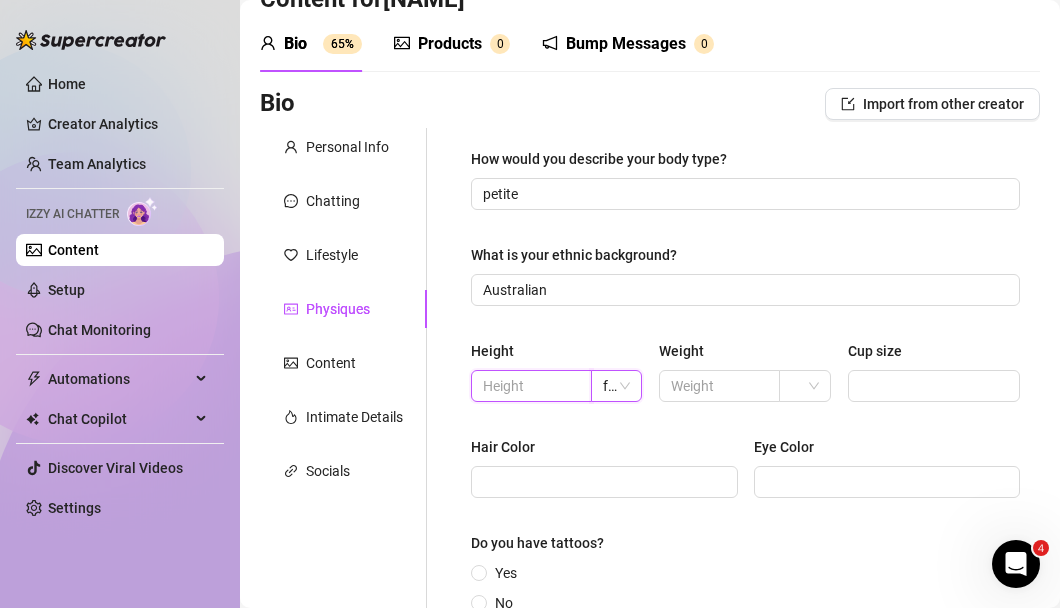 click at bounding box center [529, 386] 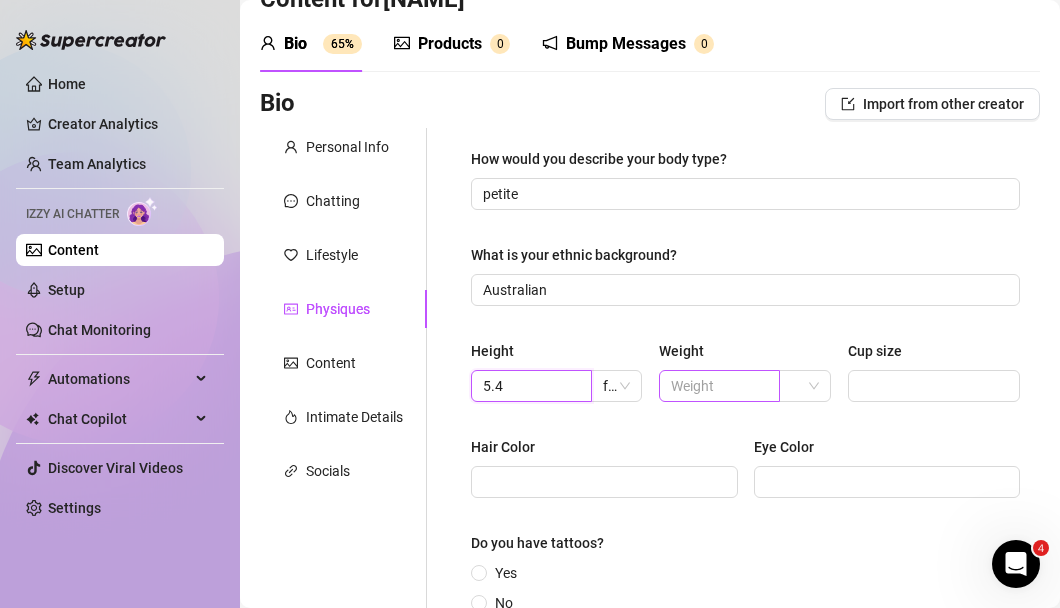 type on "5.4" 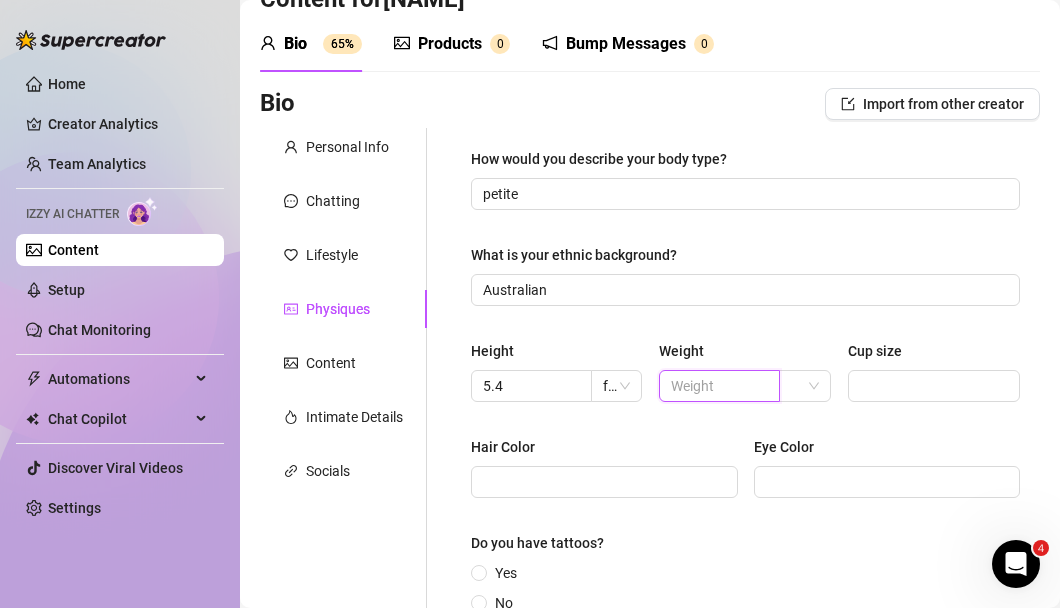 click at bounding box center (717, 386) 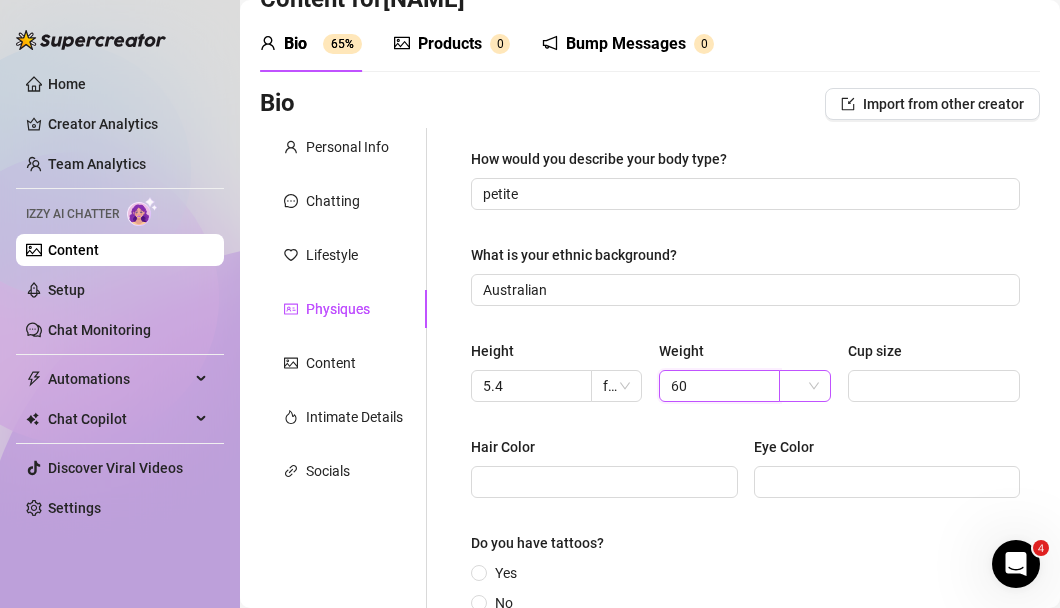 click at bounding box center (805, 386) 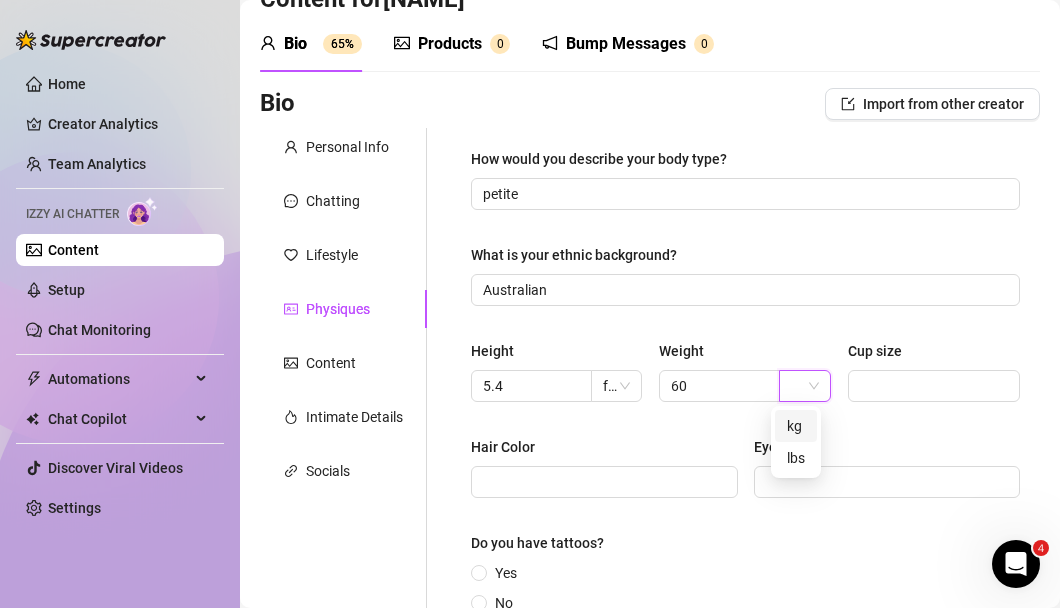 click on "kg" at bounding box center [796, 426] 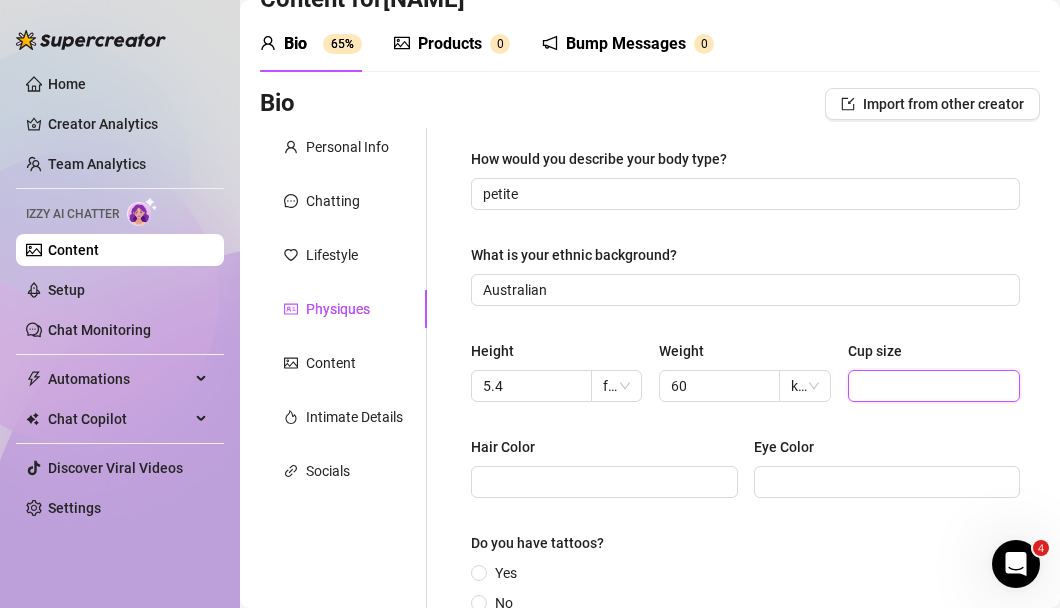 click on "Cup size" at bounding box center [932, 386] 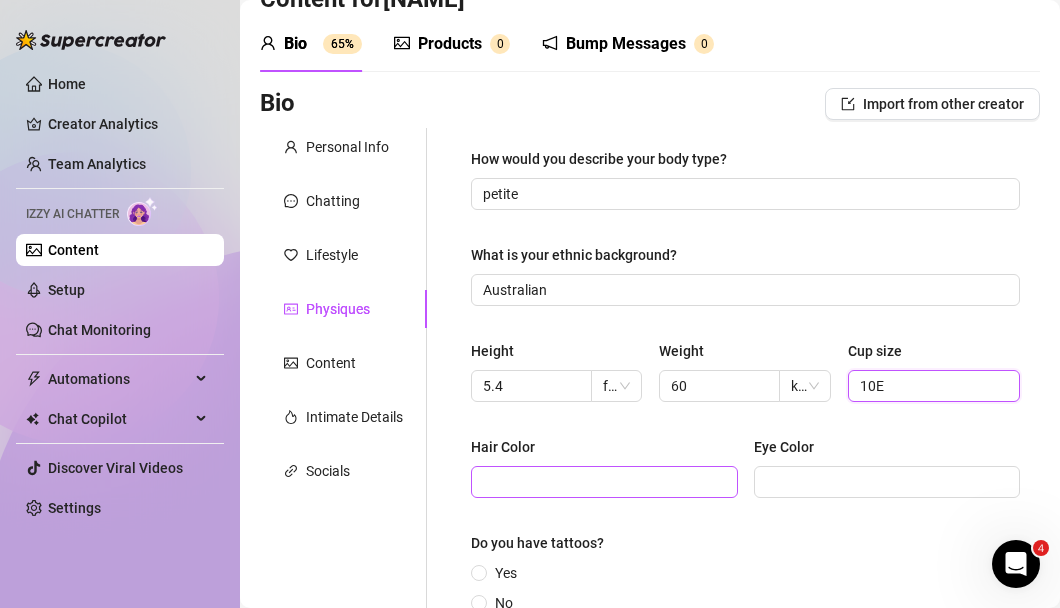 type on "10E" 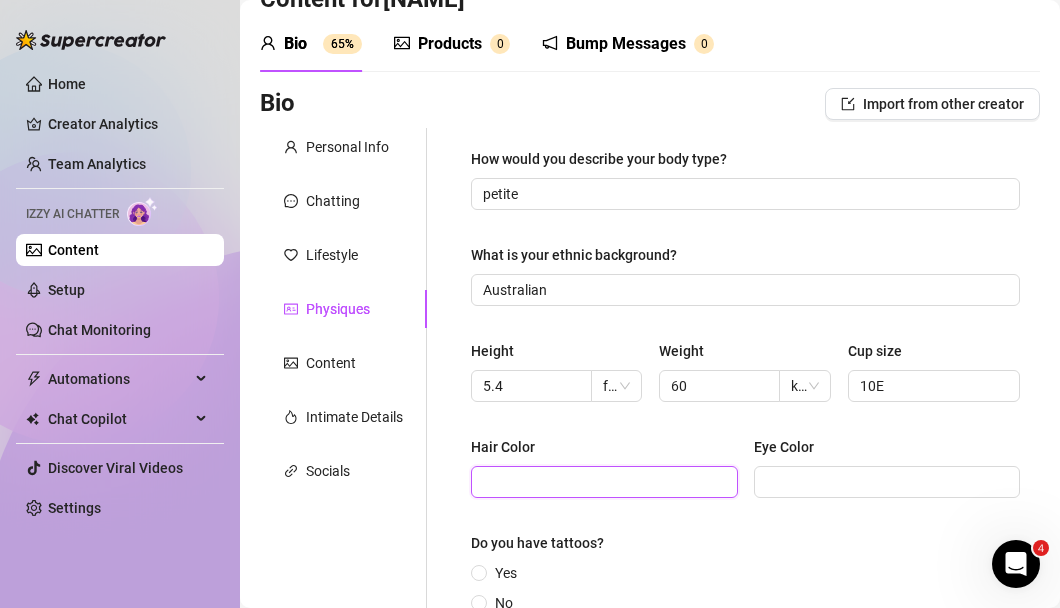click on "Hair Color" at bounding box center (602, 482) 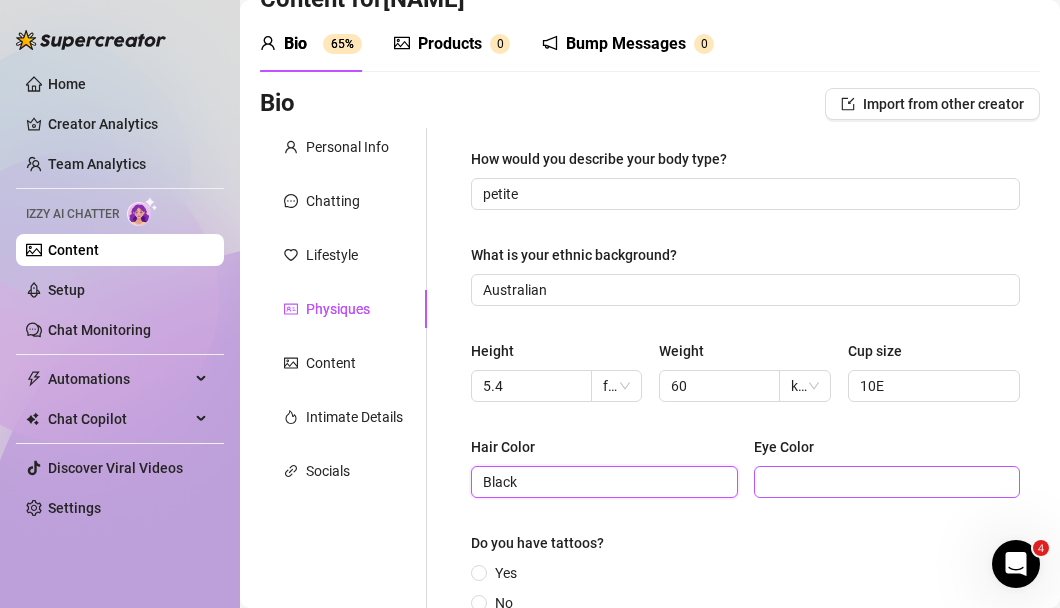 type on "Black" 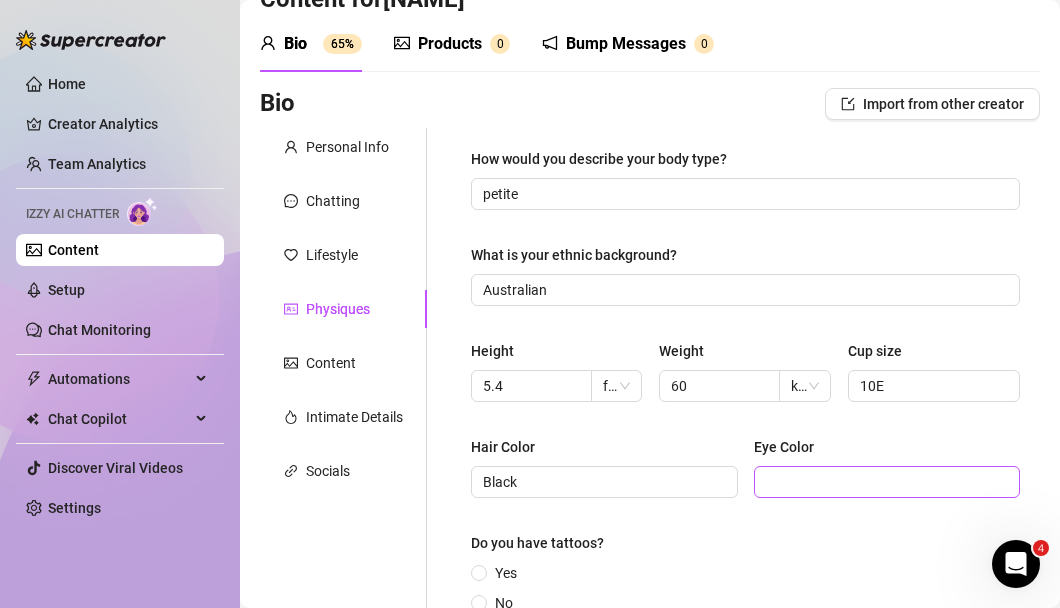 click at bounding box center (887, 482) 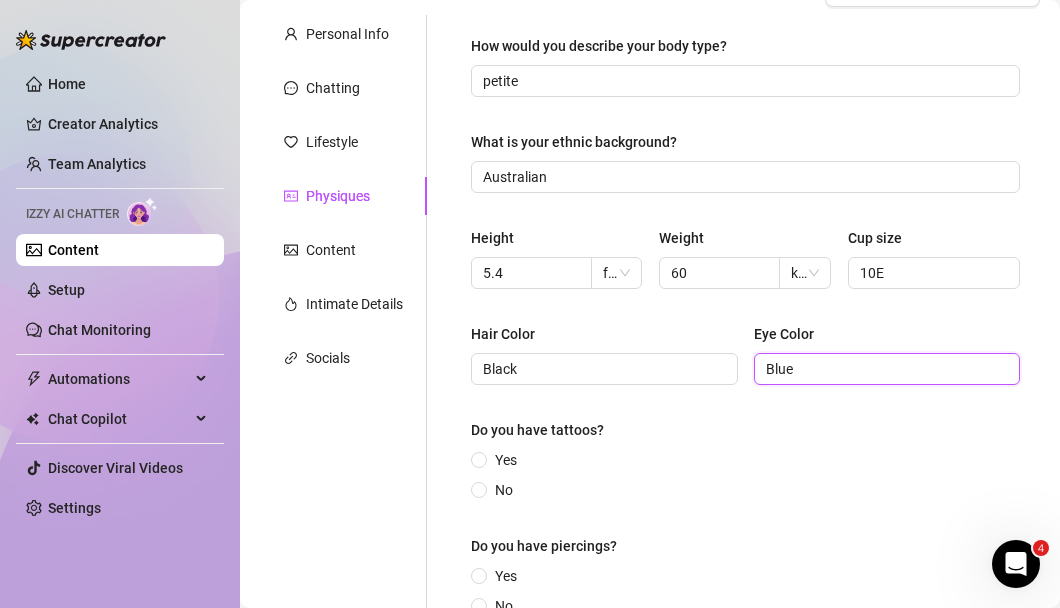 scroll, scrollTop: 186, scrollLeft: 0, axis: vertical 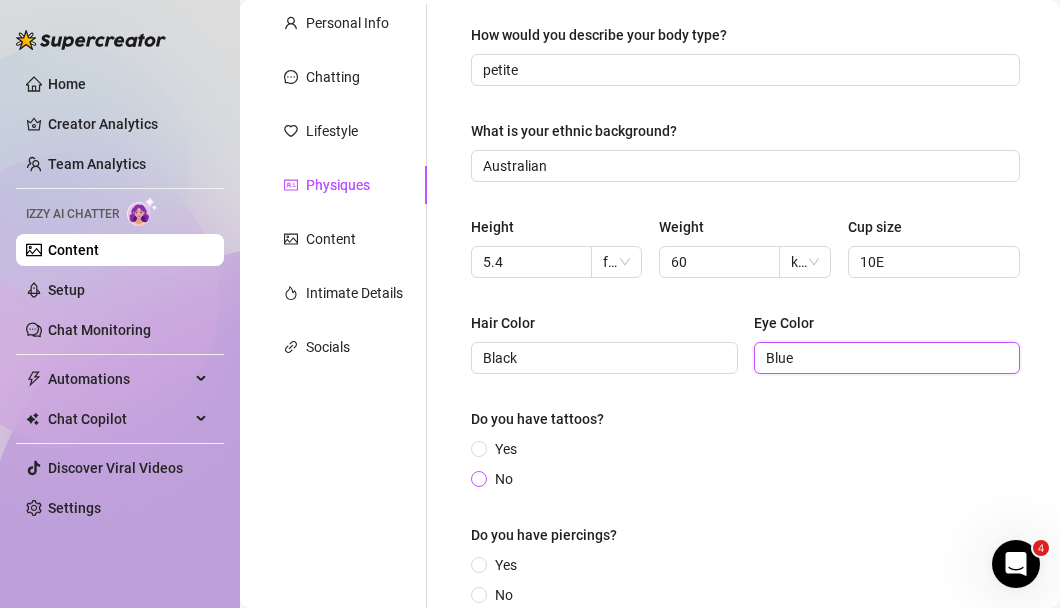 type on "Blue" 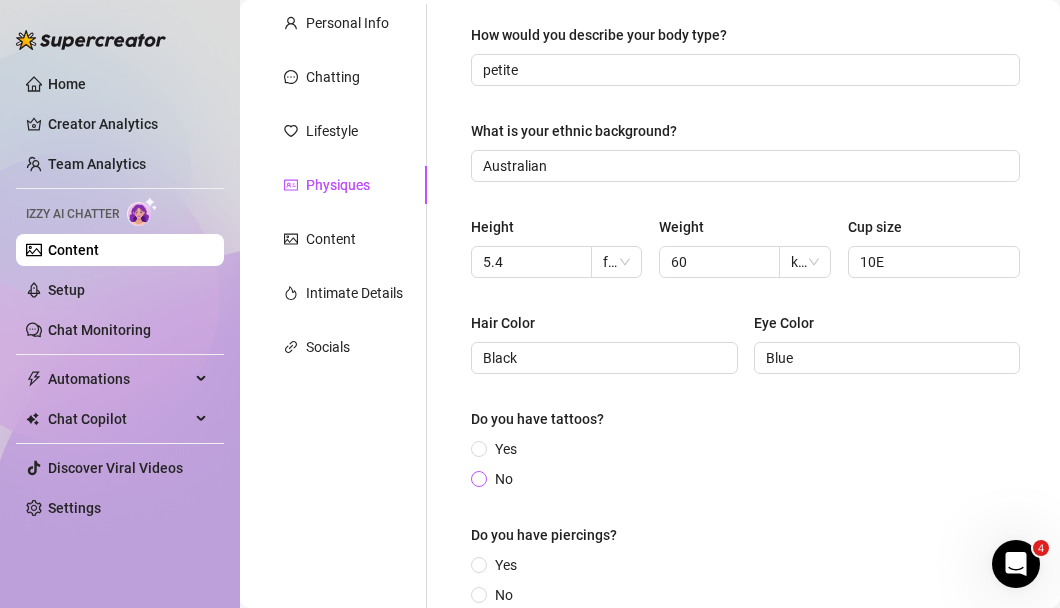 click on "No" at bounding box center [504, 479] 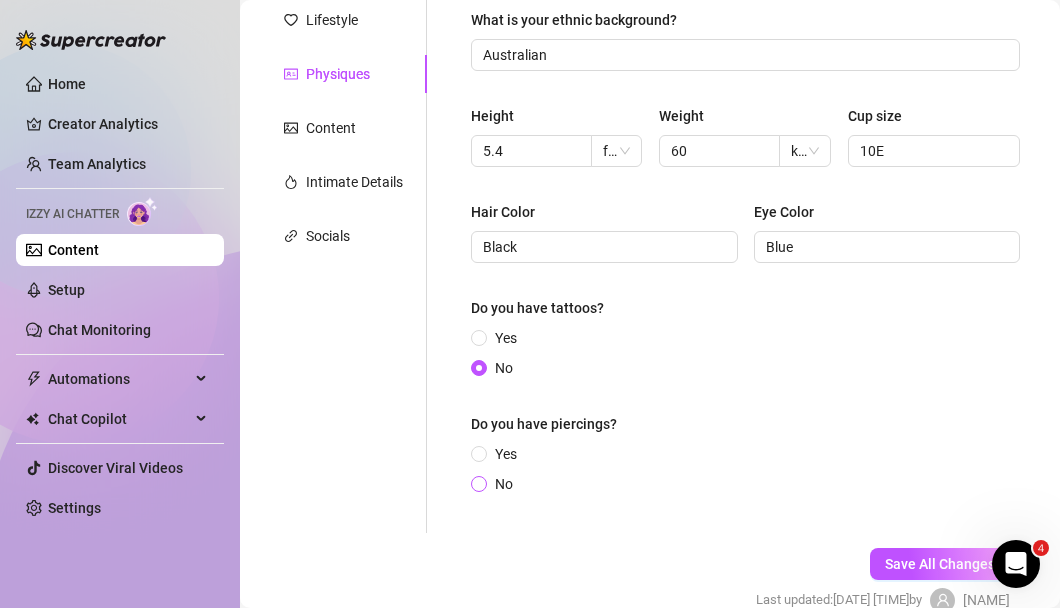click at bounding box center (479, 484) 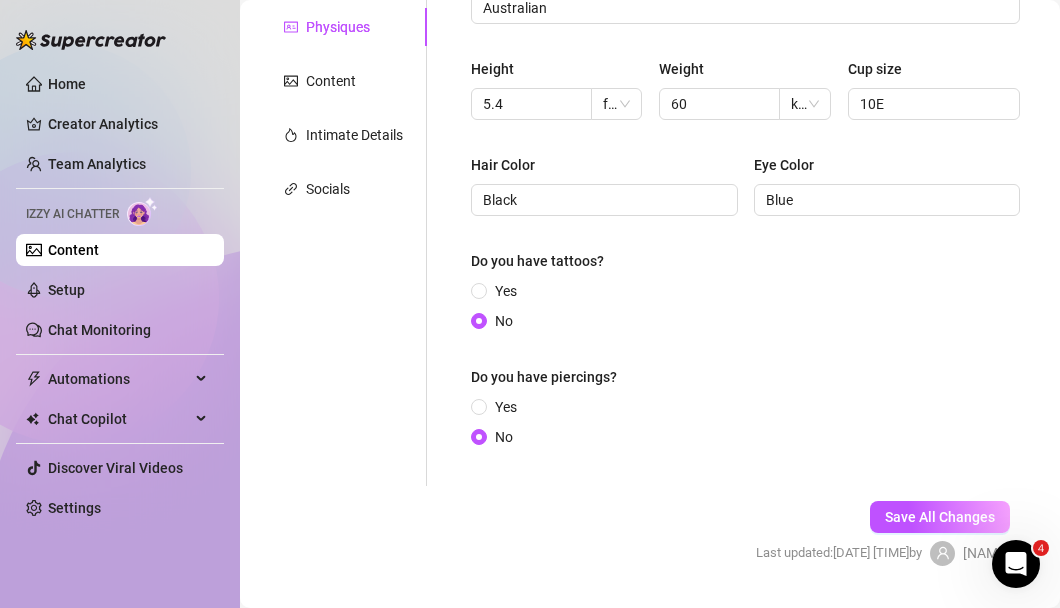 scroll, scrollTop: 397, scrollLeft: 0, axis: vertical 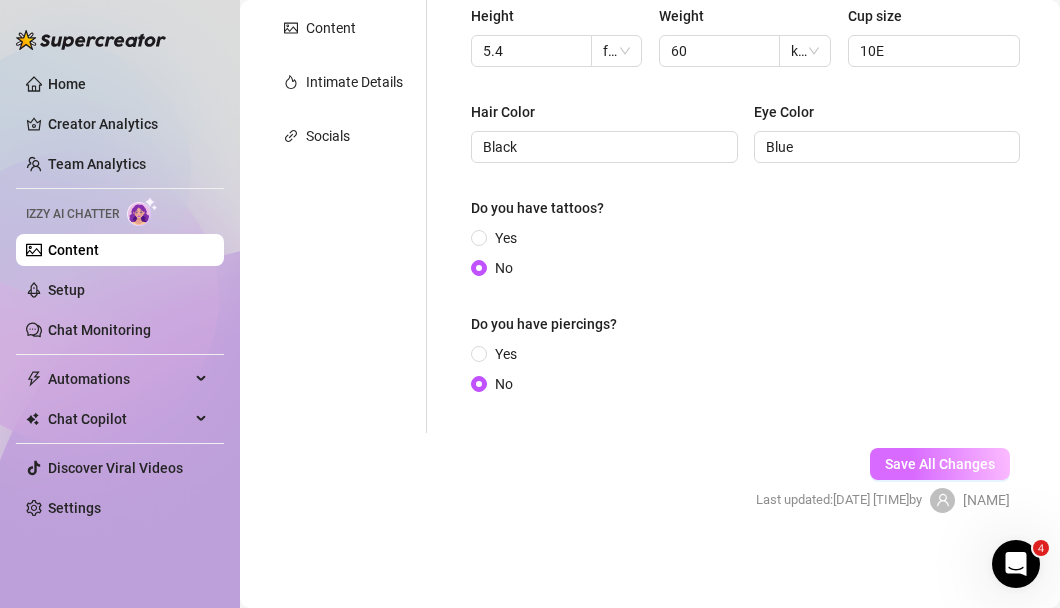 click on "Save All Changes" at bounding box center [940, 464] 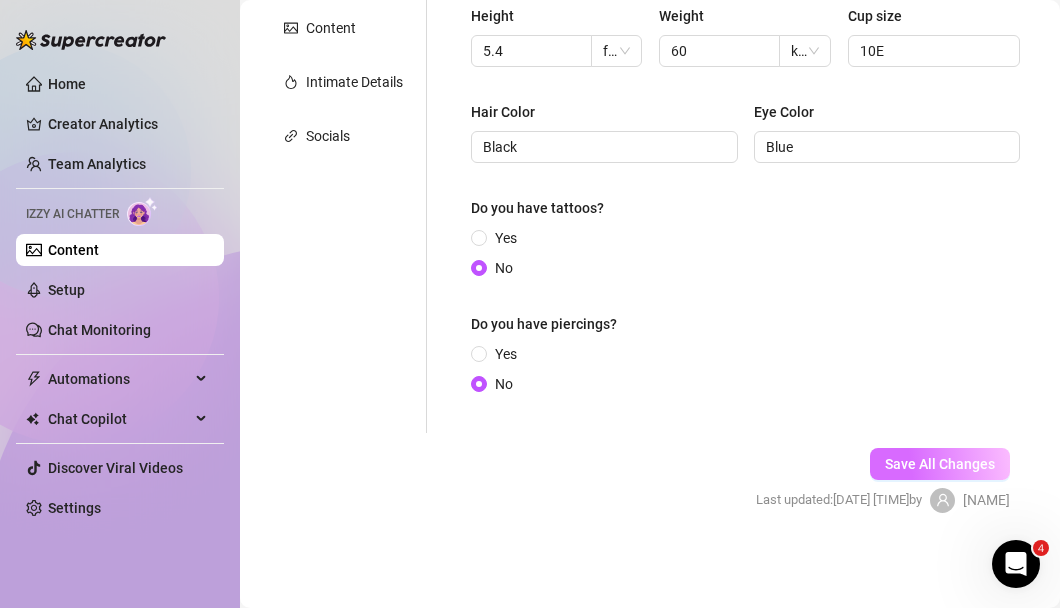 click on "Save All Changes" at bounding box center (940, 464) 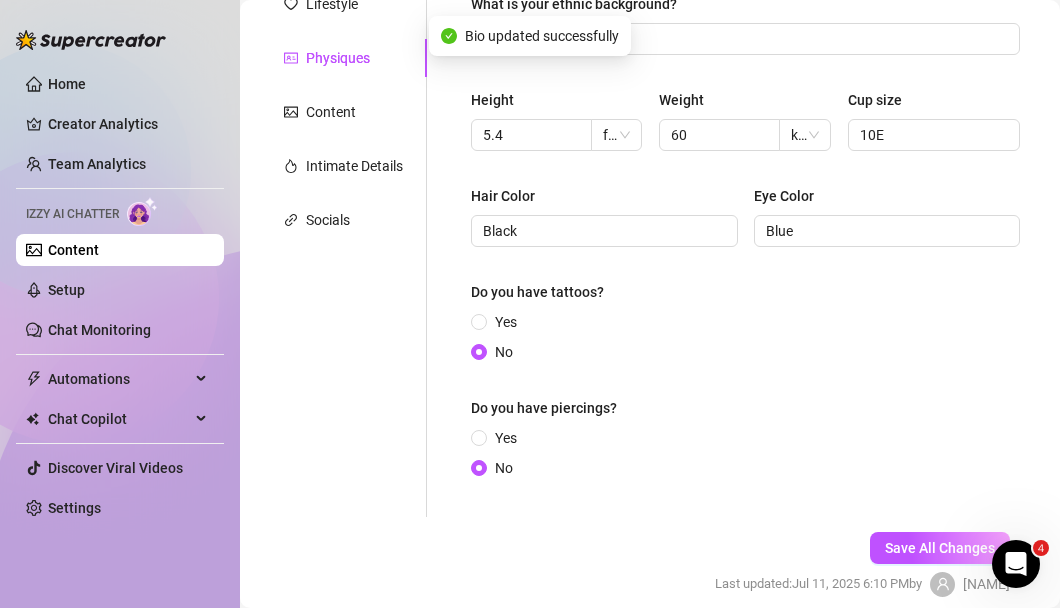 scroll, scrollTop: 0, scrollLeft: 0, axis: both 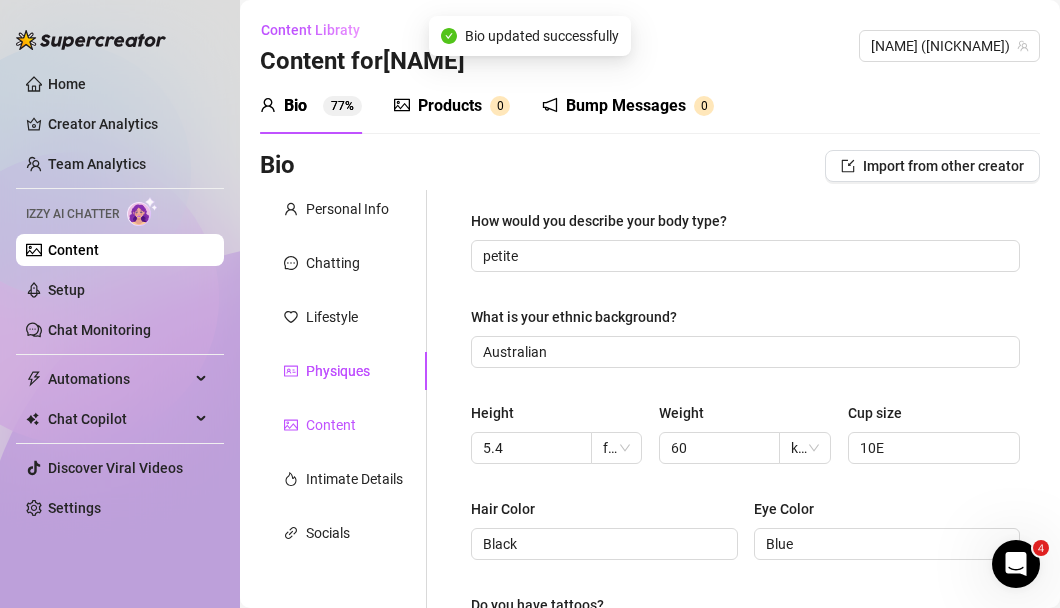 click on "Content" at bounding box center (331, 425) 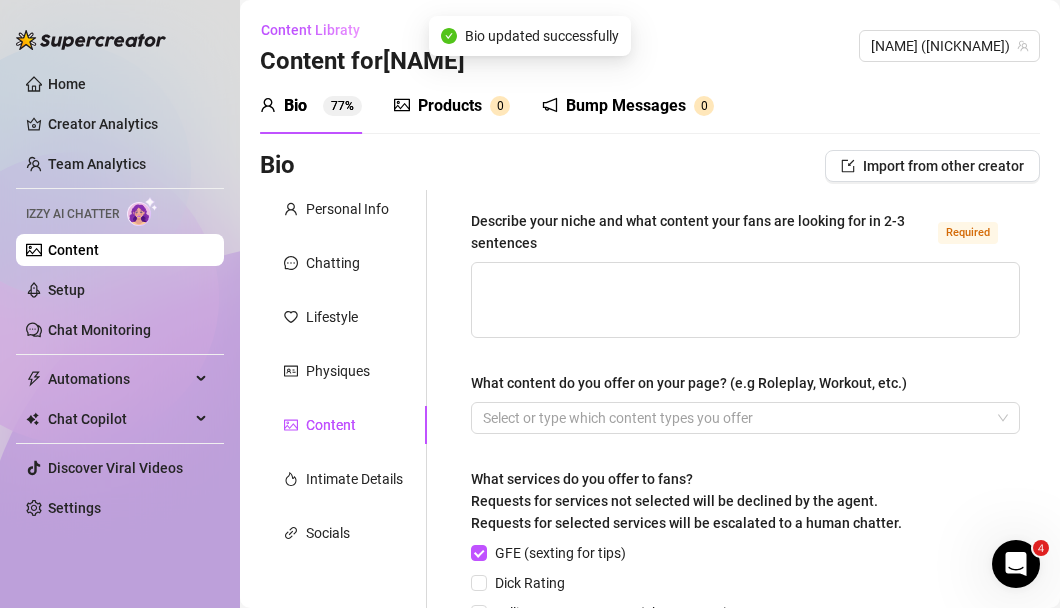 type 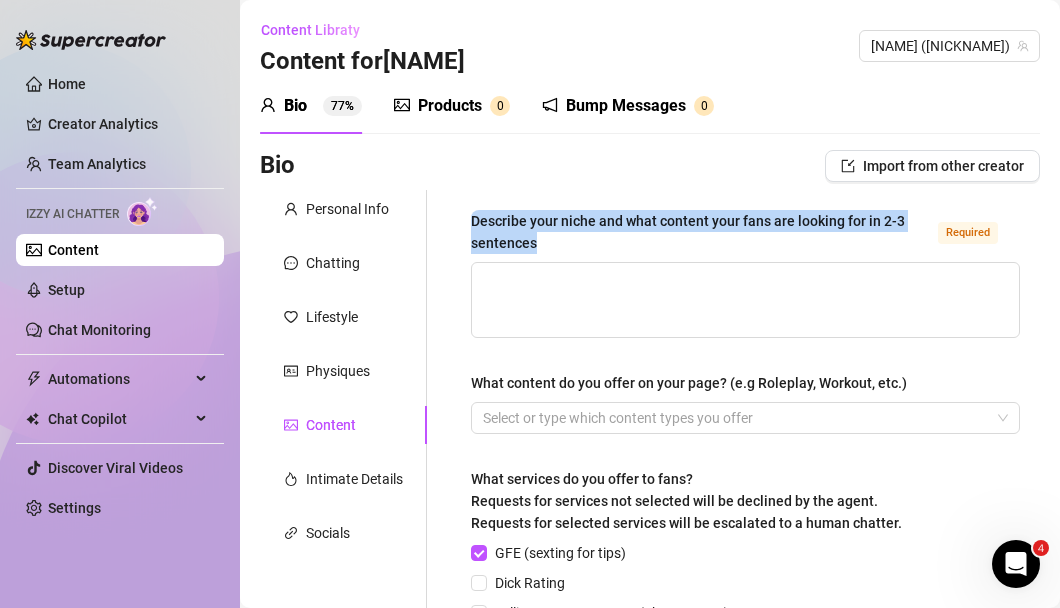 drag, startPoint x: 551, startPoint y: 242, endPoint x: 451, endPoint y: 217, distance: 103.077644 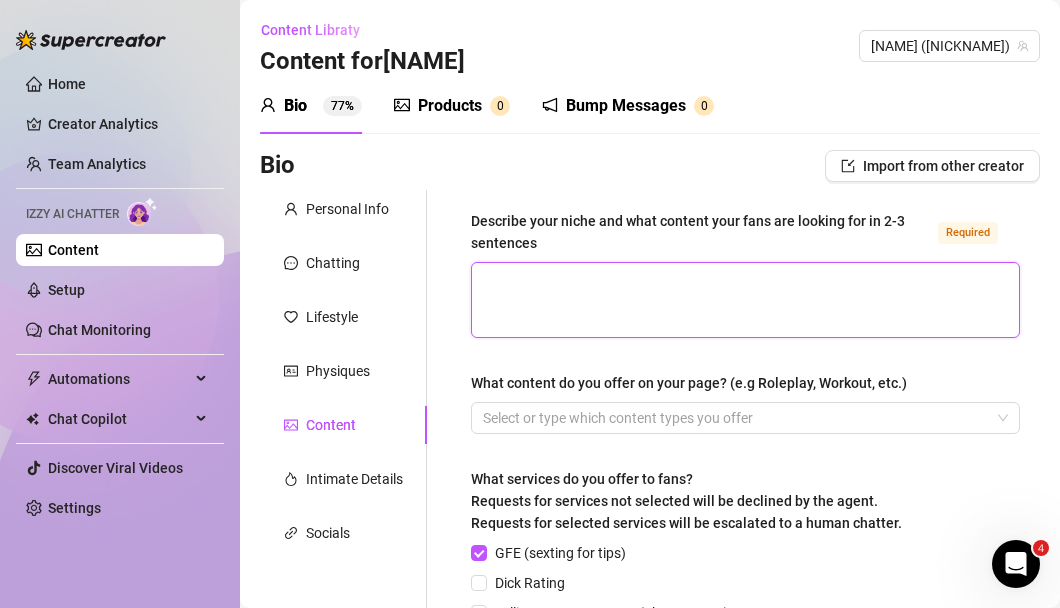 click on "Describe your niche and what content your fans are looking for in 2-3 sentences Required" at bounding box center [745, 300] 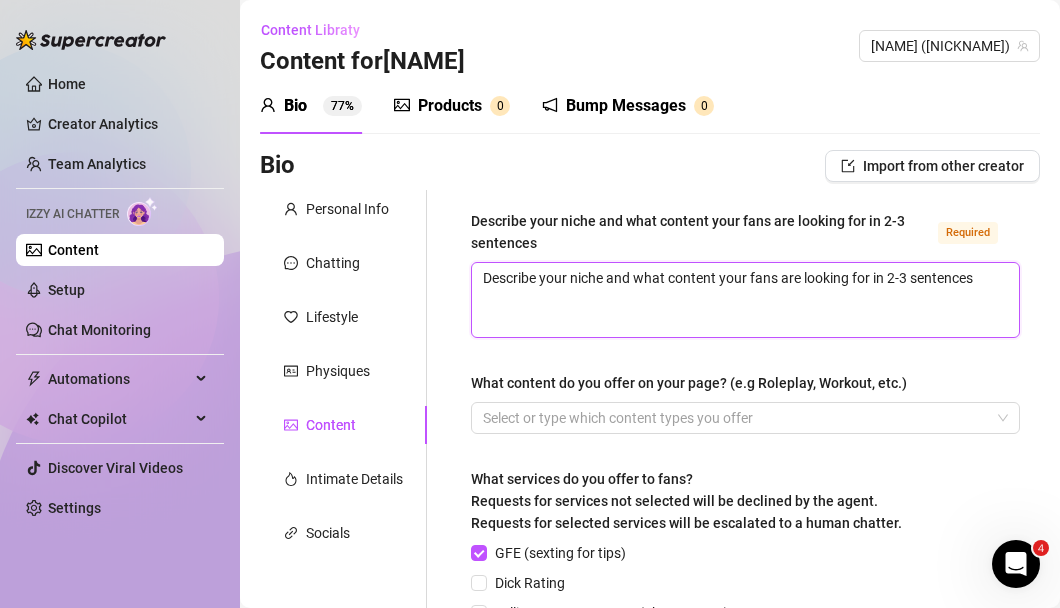 drag, startPoint x: 981, startPoint y: 283, endPoint x: 452, endPoint y: 276, distance: 529.0463 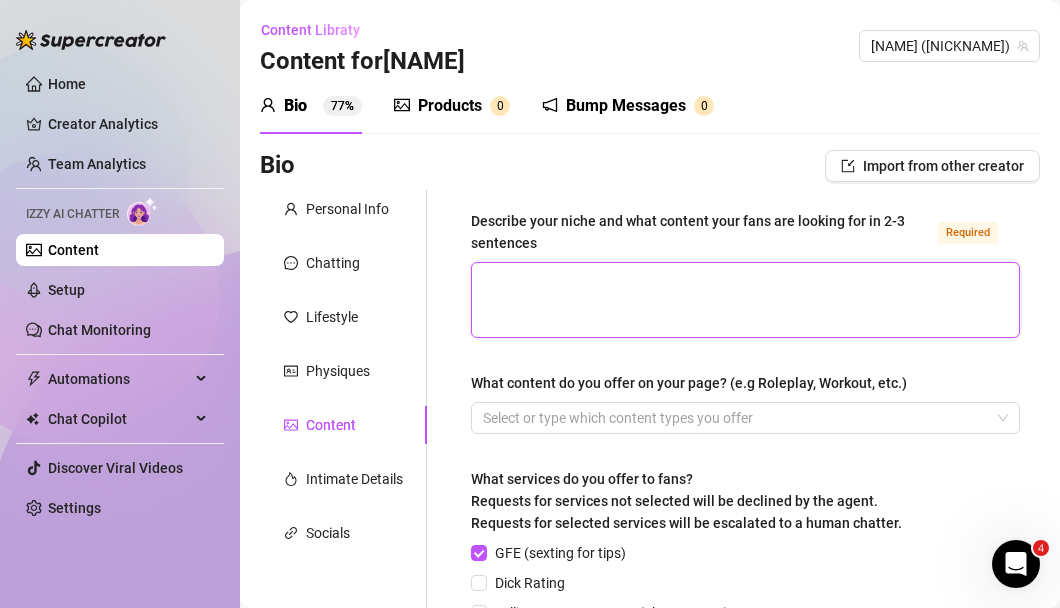 type 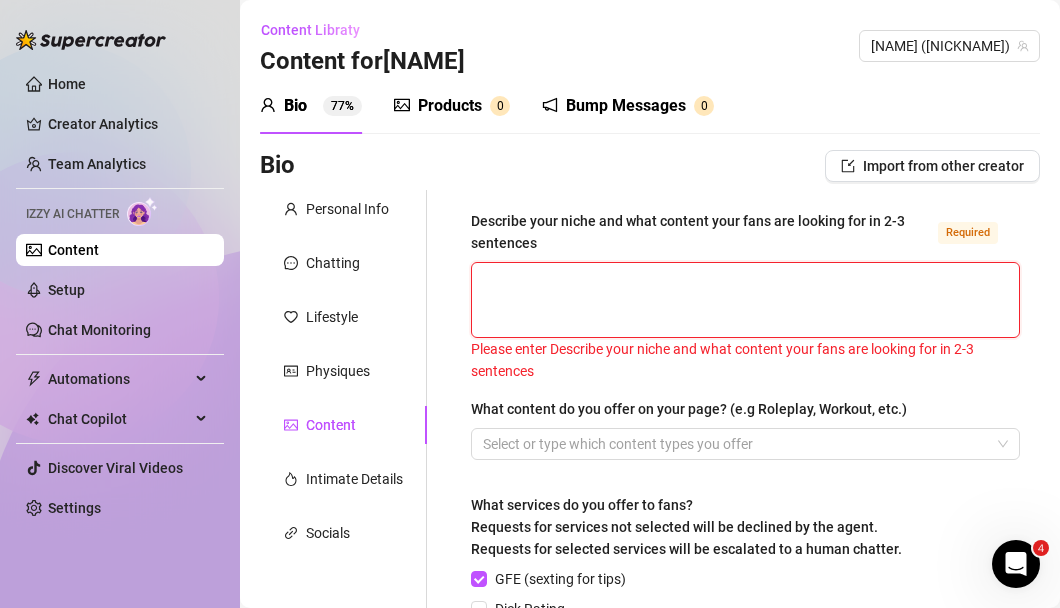 click on "Describe your niche and what content your fans are looking for in 2-3 sentences Required" at bounding box center (745, 300) 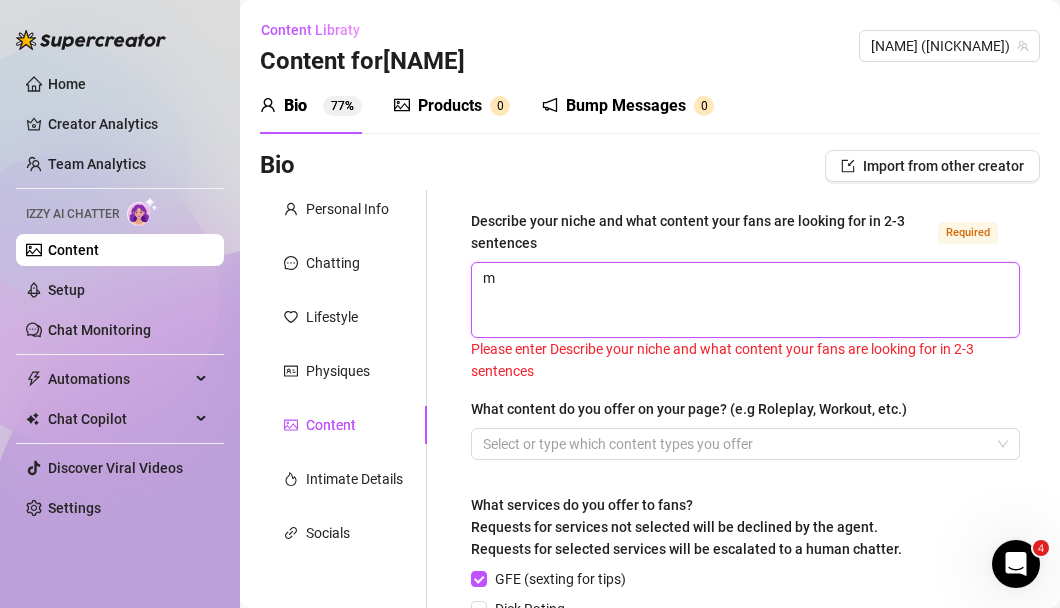 type on "my" 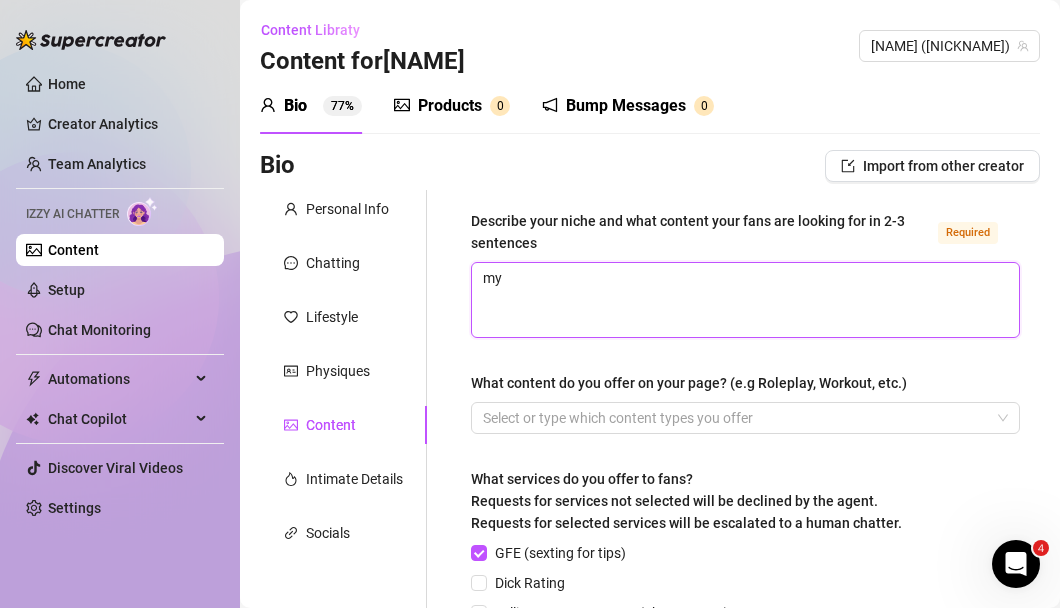 type on "my" 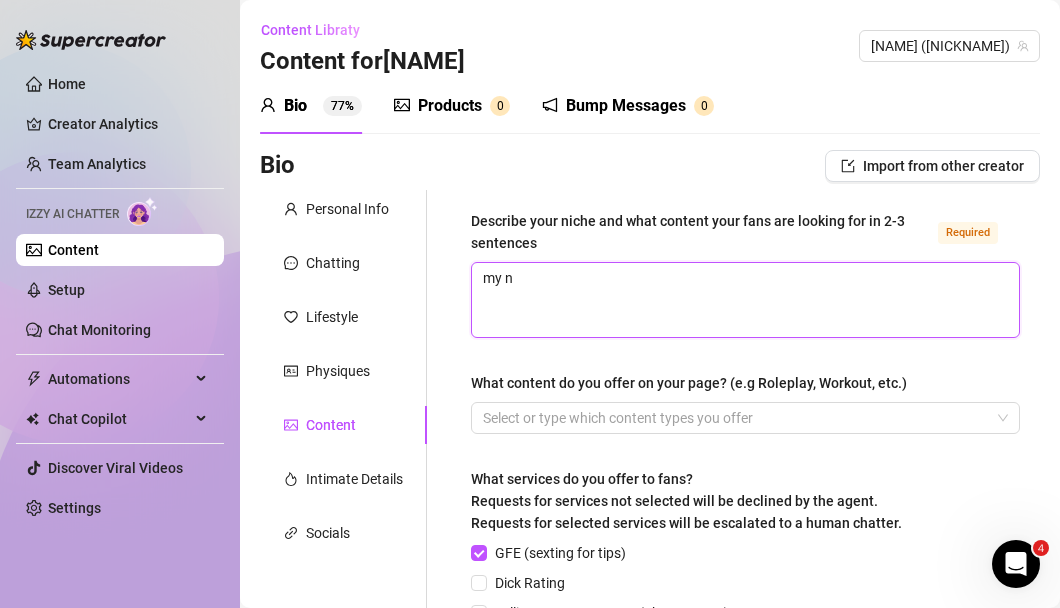 type on "my ni" 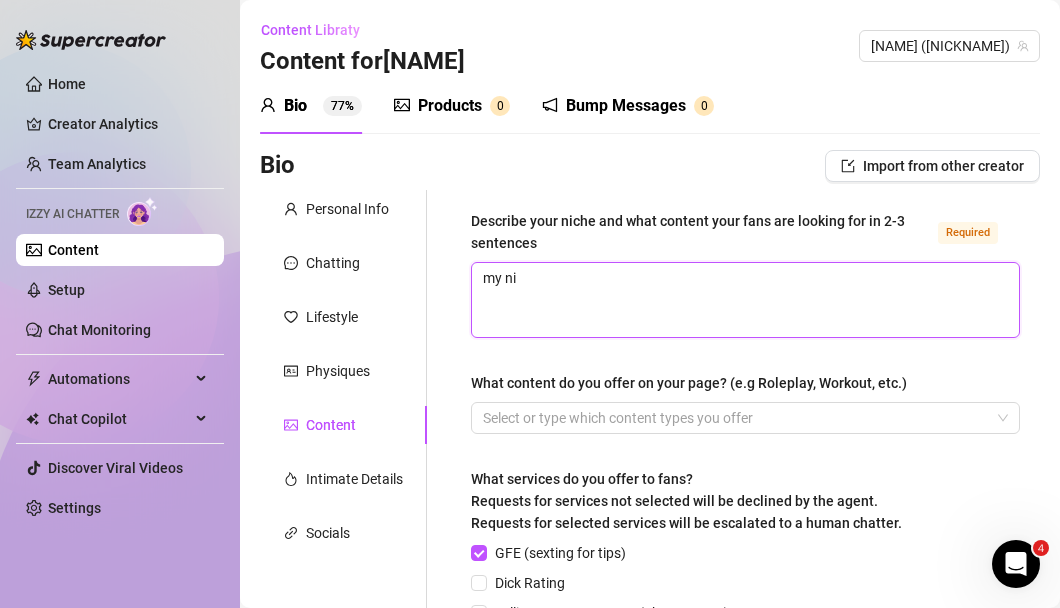 type on "my nic" 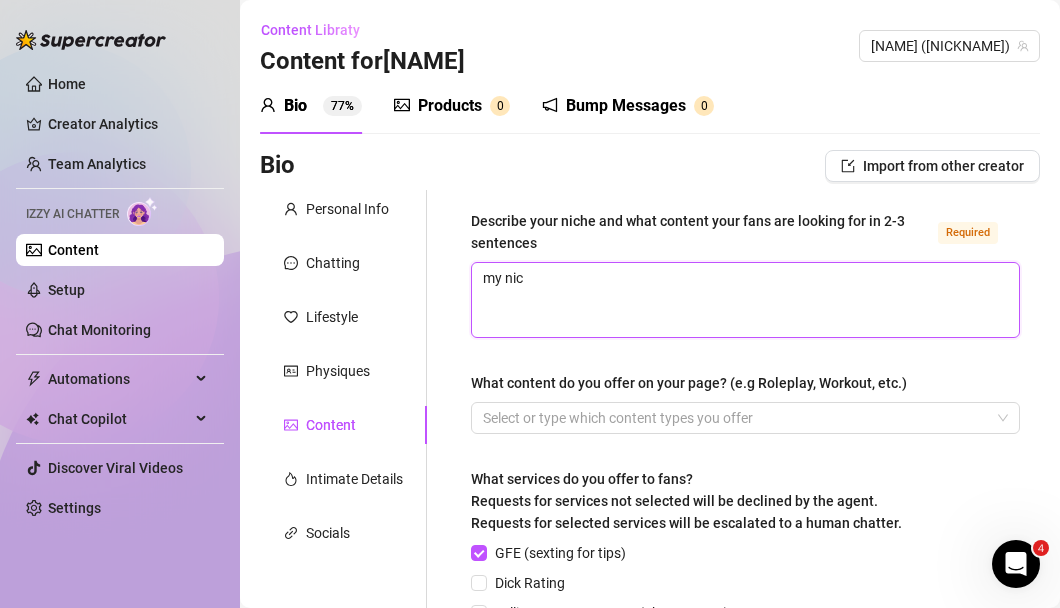 type on "my nich" 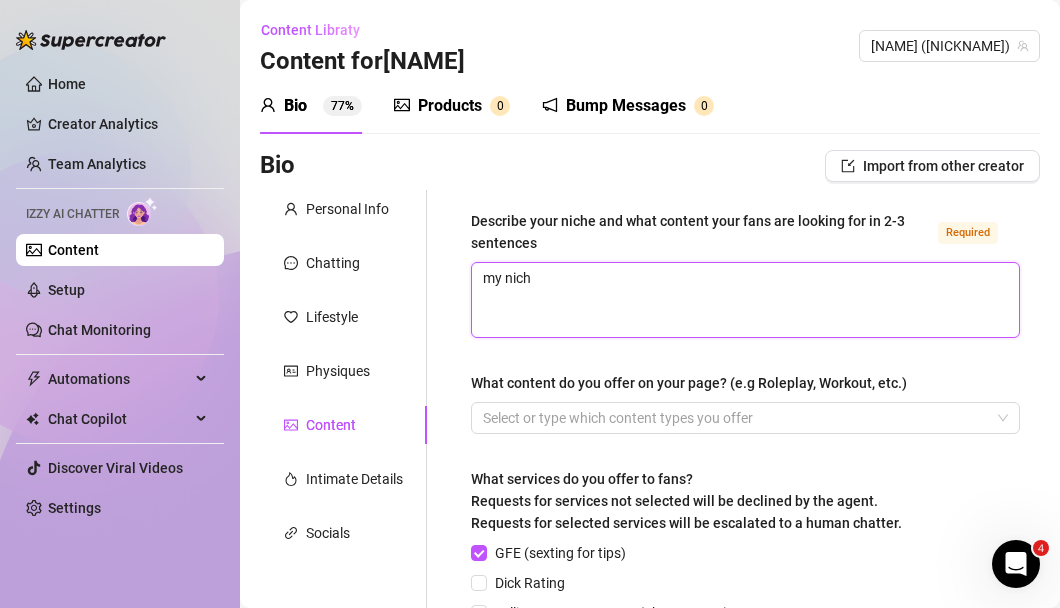 type 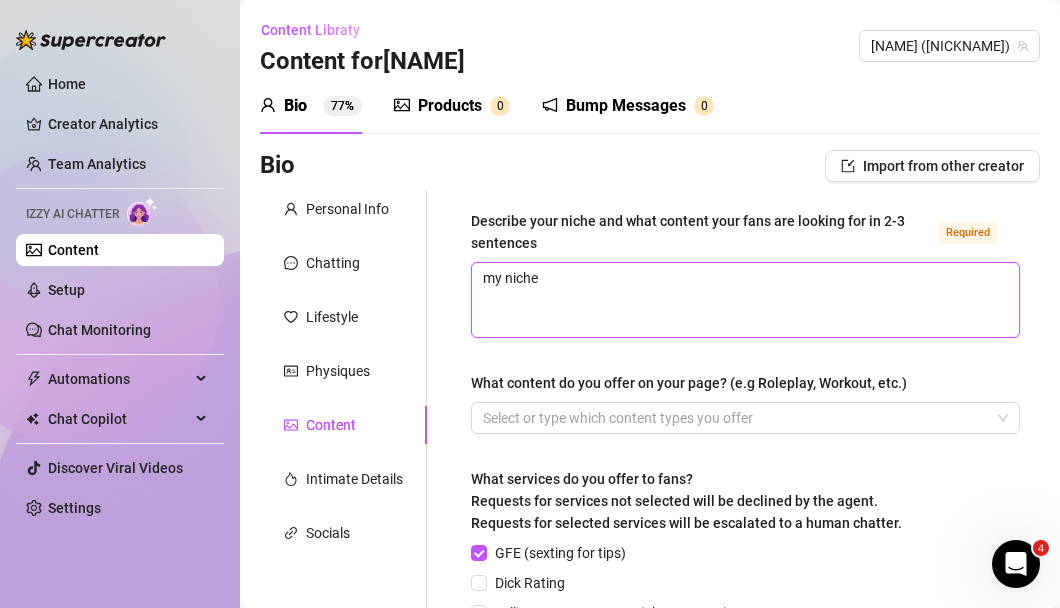 type on "my niche" 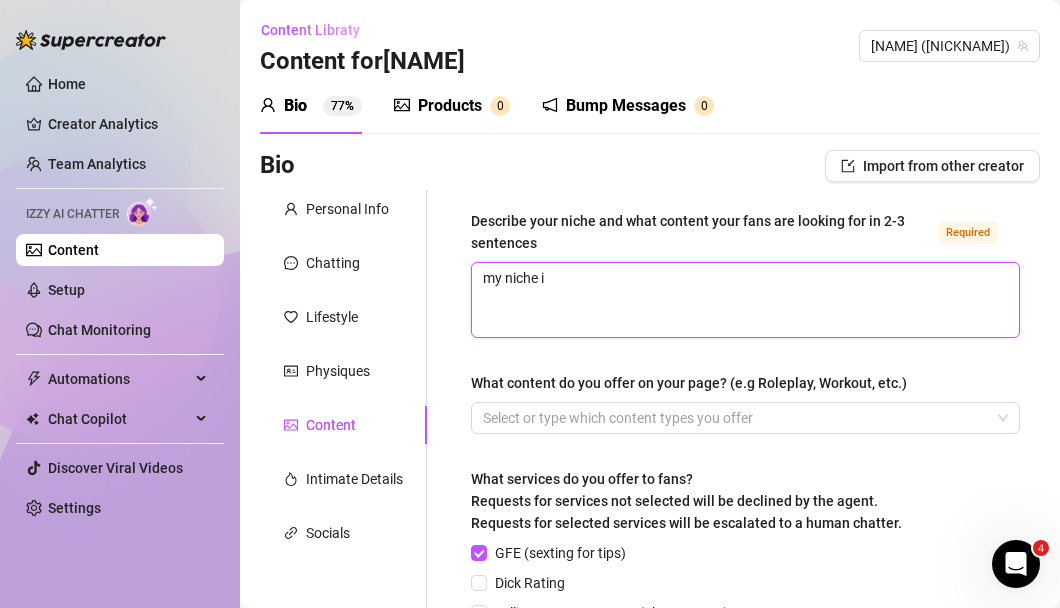 type on "my niche is" 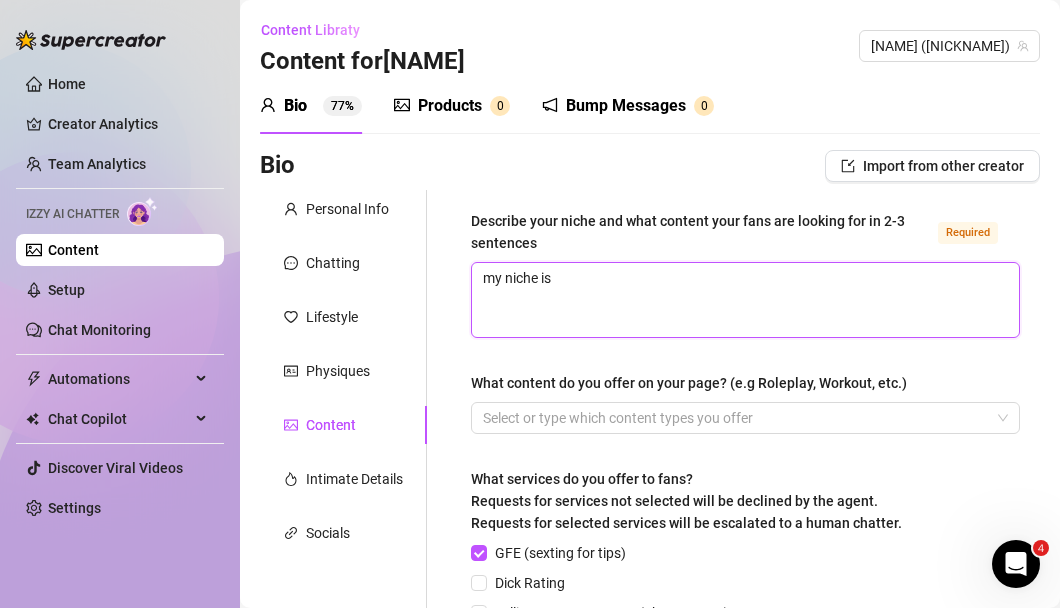 type on "my niche is" 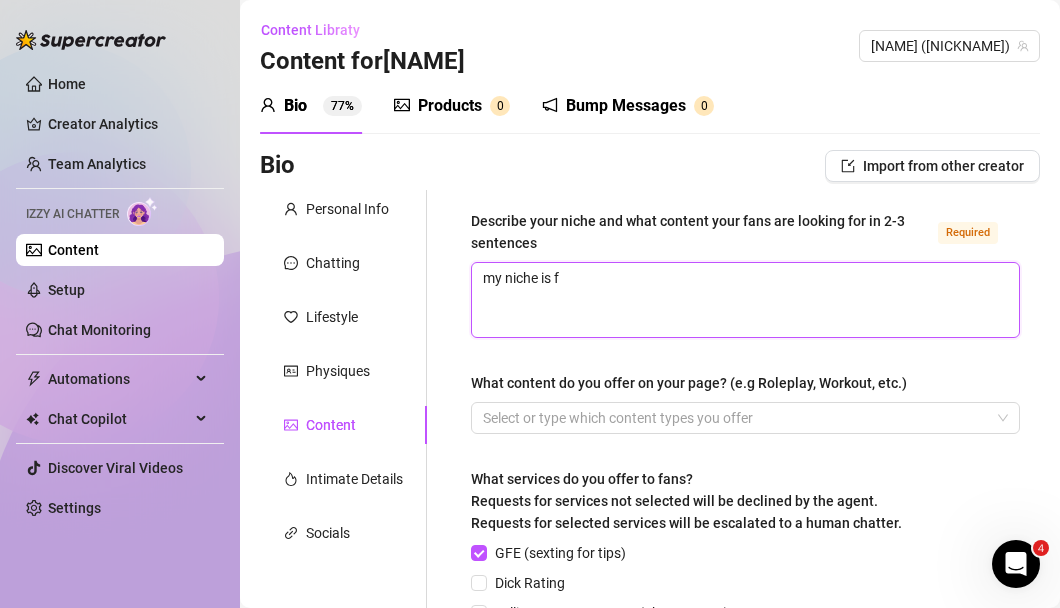 type on "my niche is fu" 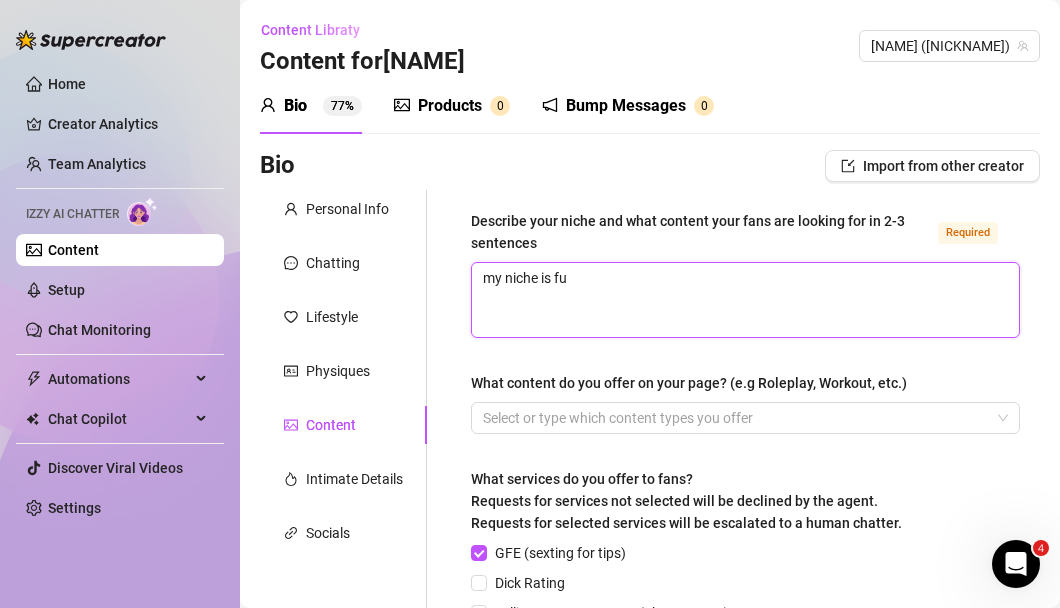 type on "my niche is ful" 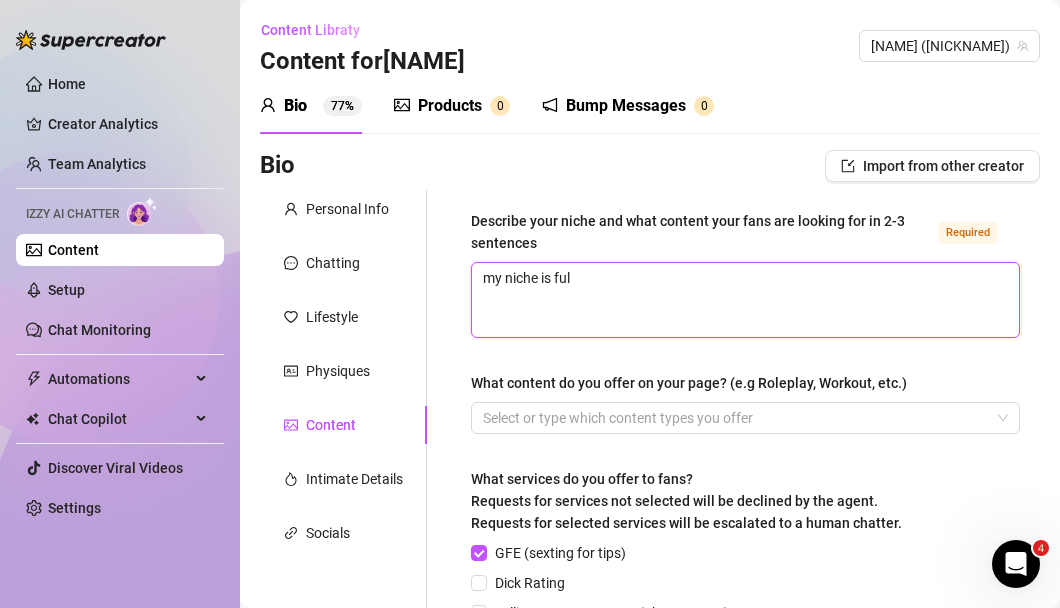 type on "my niche is full" 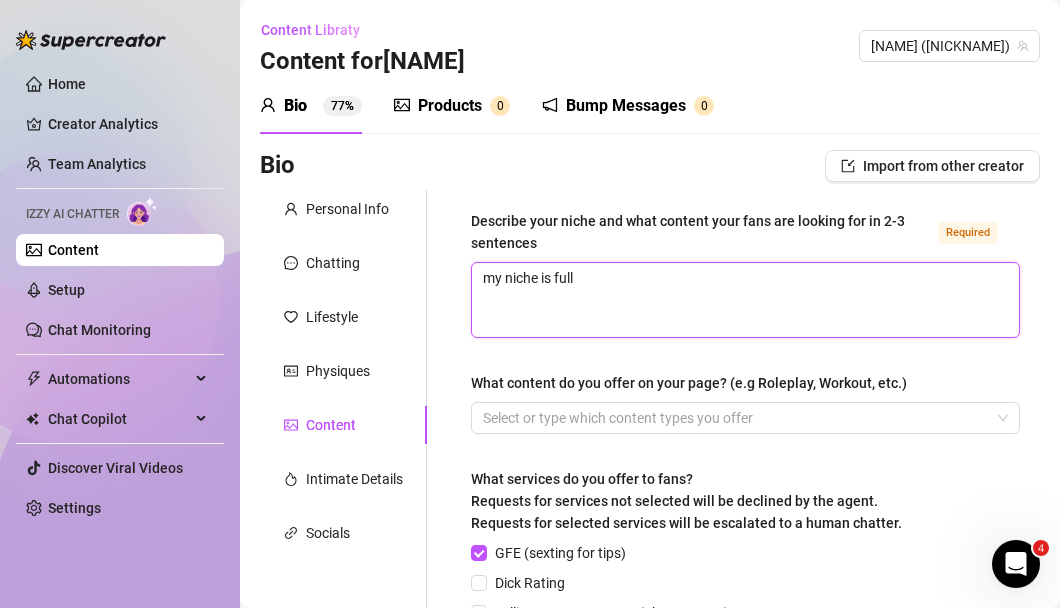 type on "my niche is full" 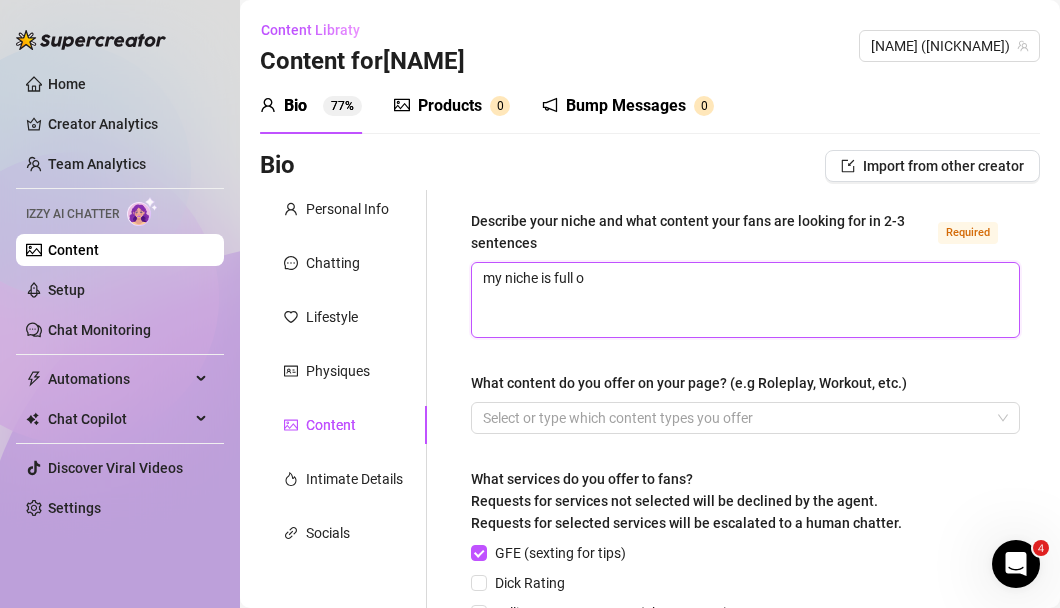 type 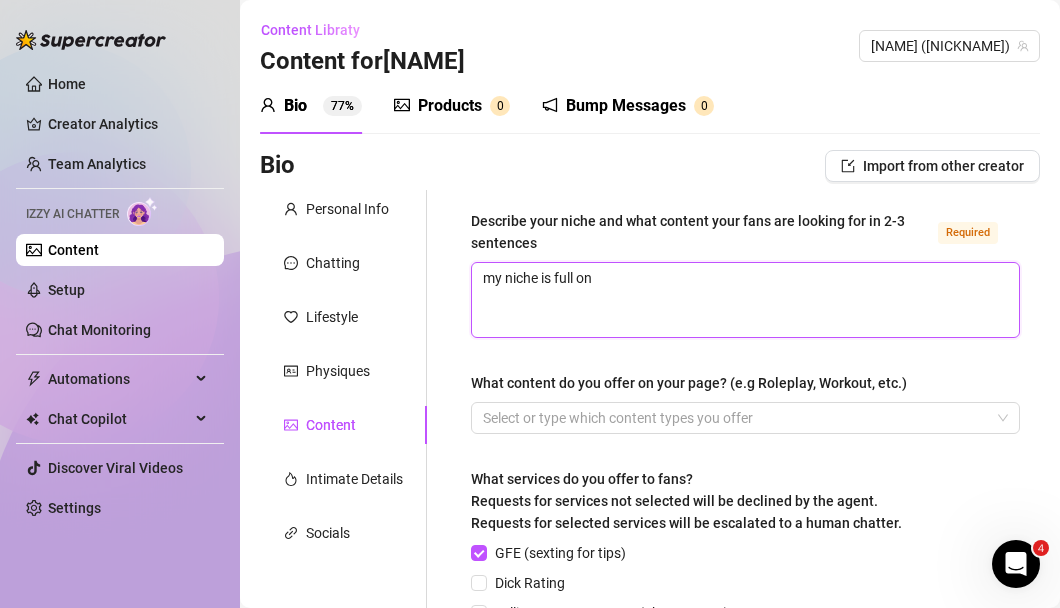 type on "my niche is full on" 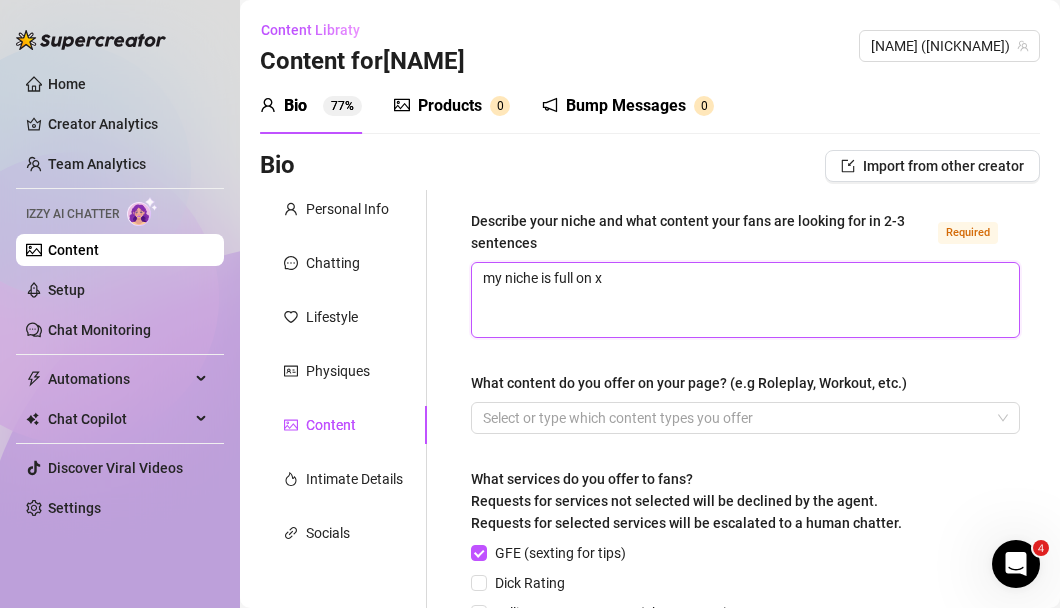 type on "my niche is full on xx" 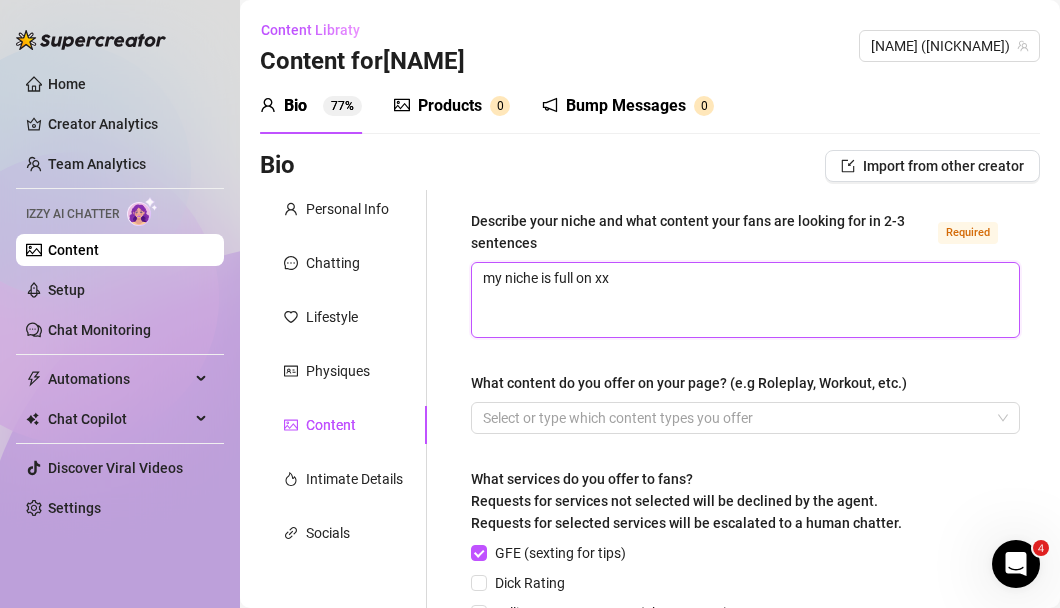 type on "my niche is full on xxx" 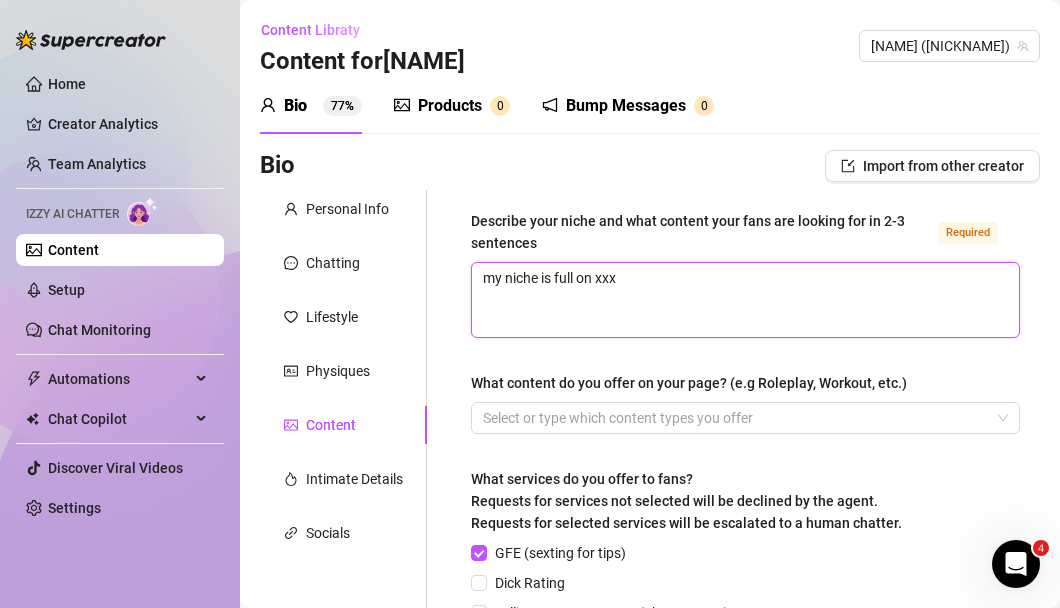 type on "my niche is full on xxx" 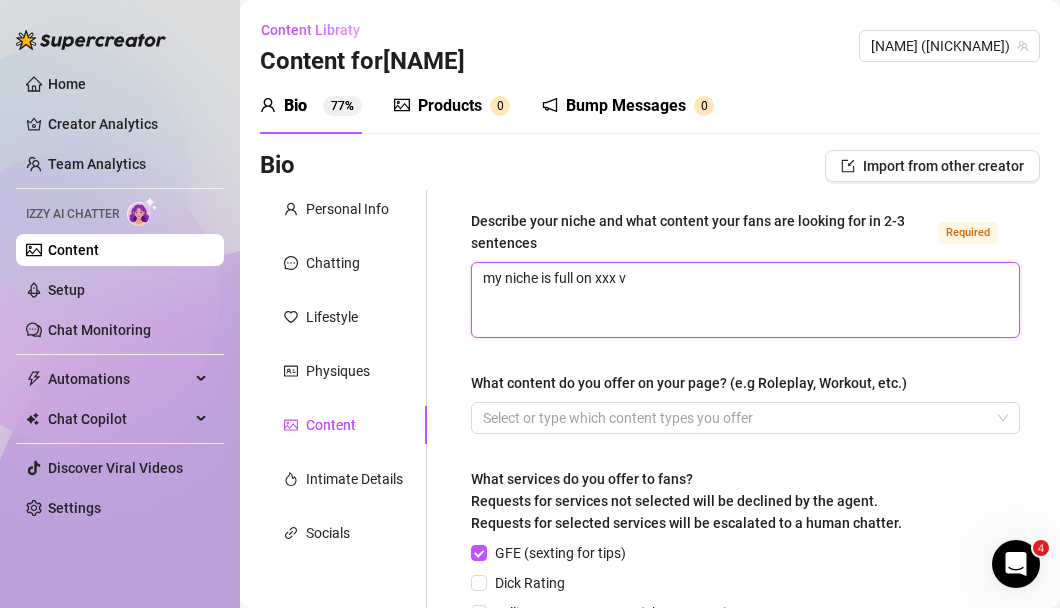 type on "my niche is full on xxx vi" 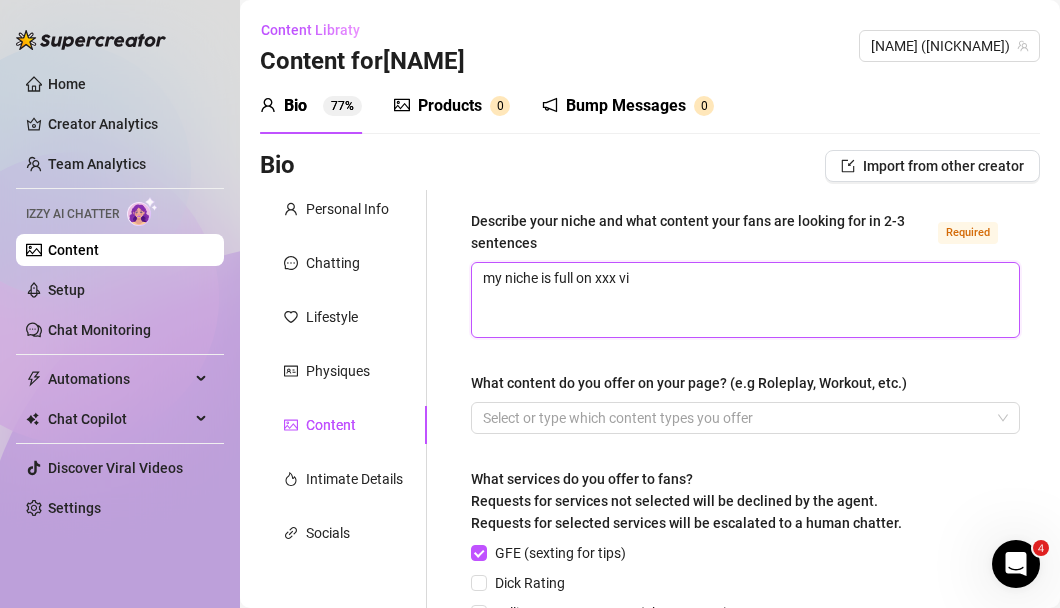 type on "my niche is full on xxx vid" 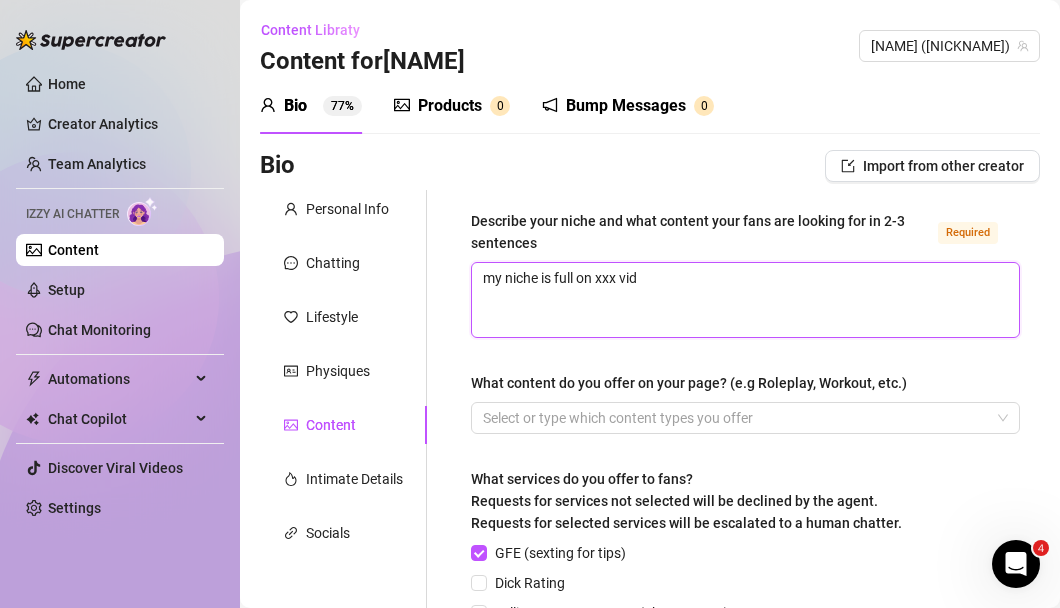 type on "my niche is full on xxx vide" 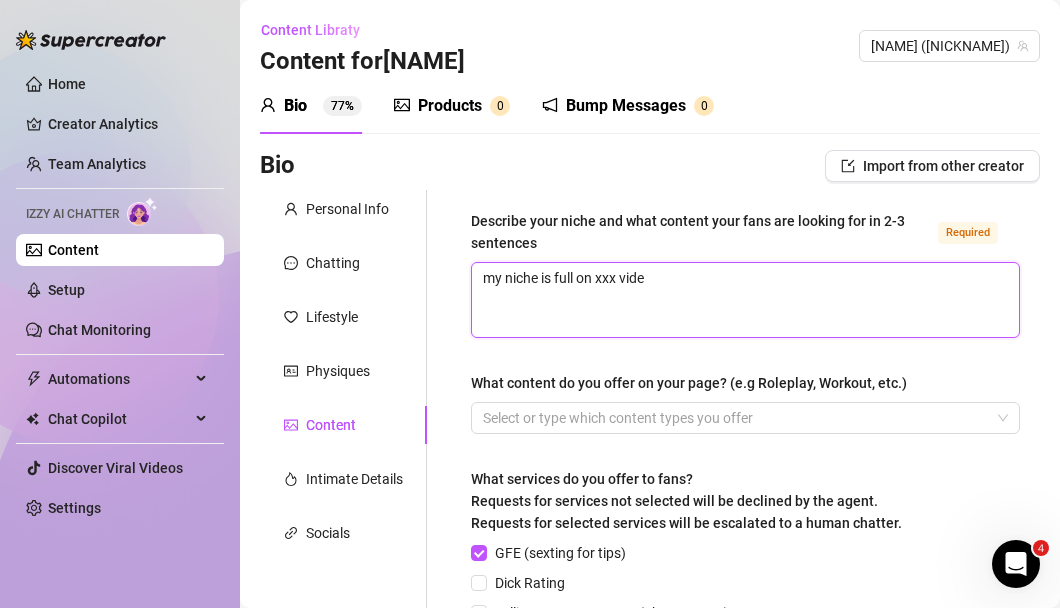 type on "my niche is full on xxx video" 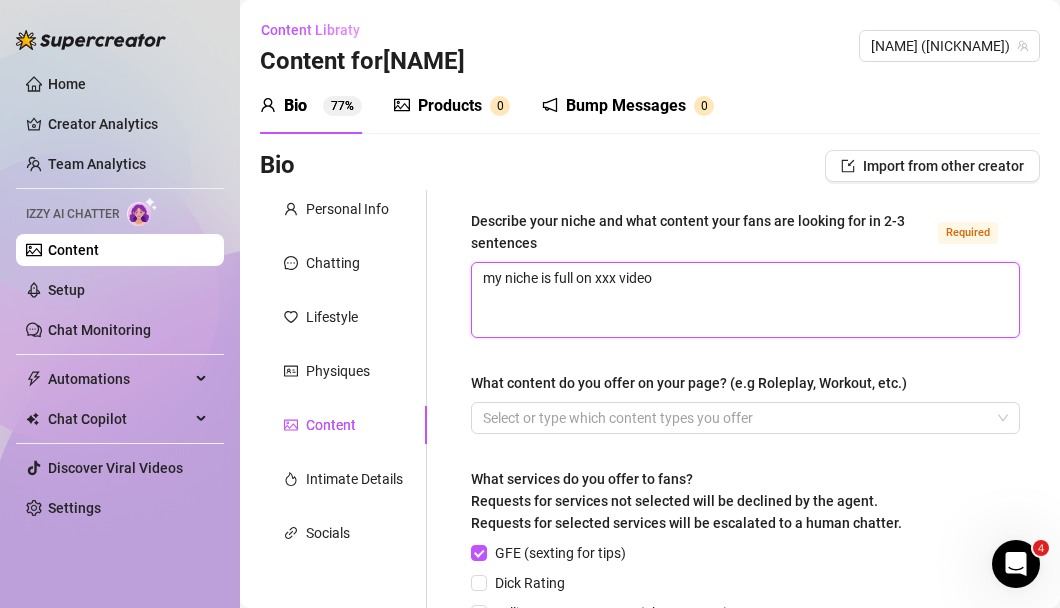 type on "my niche is full on xxx videos" 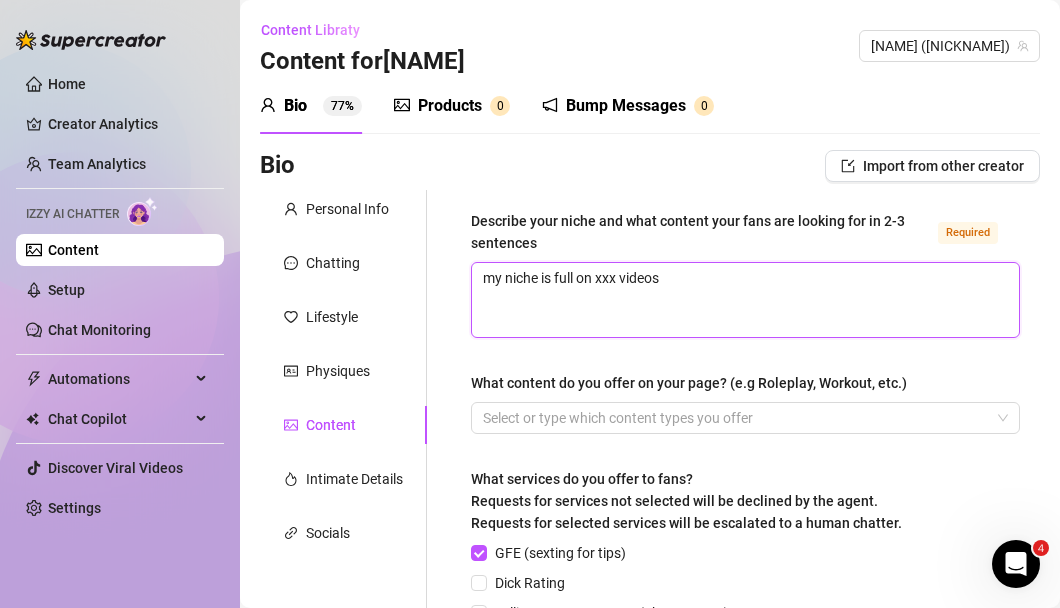 type on "my niche is full on xxx videos," 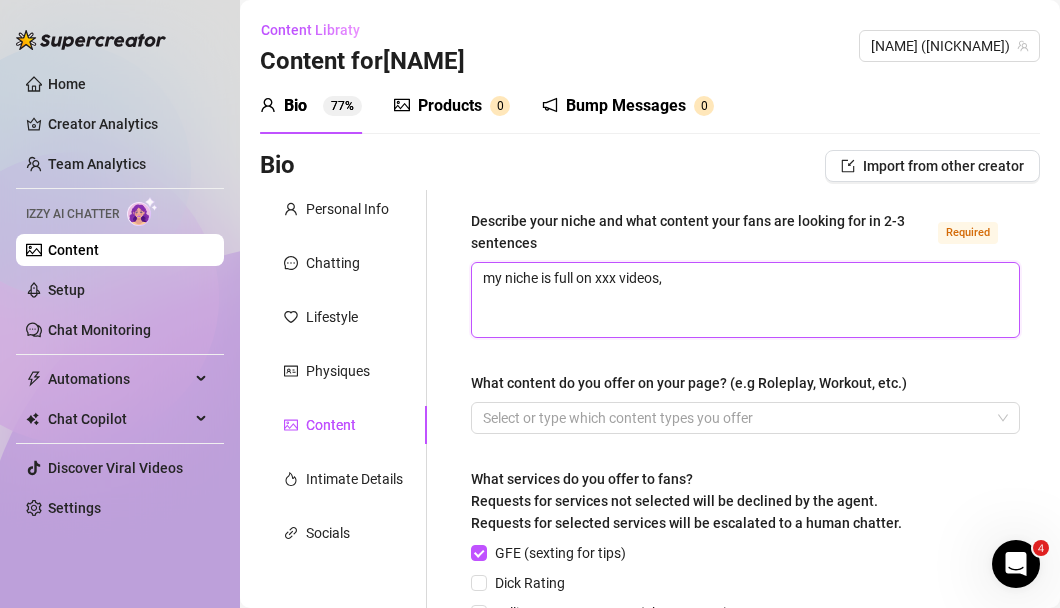 type on "my niche is full on xxx videos," 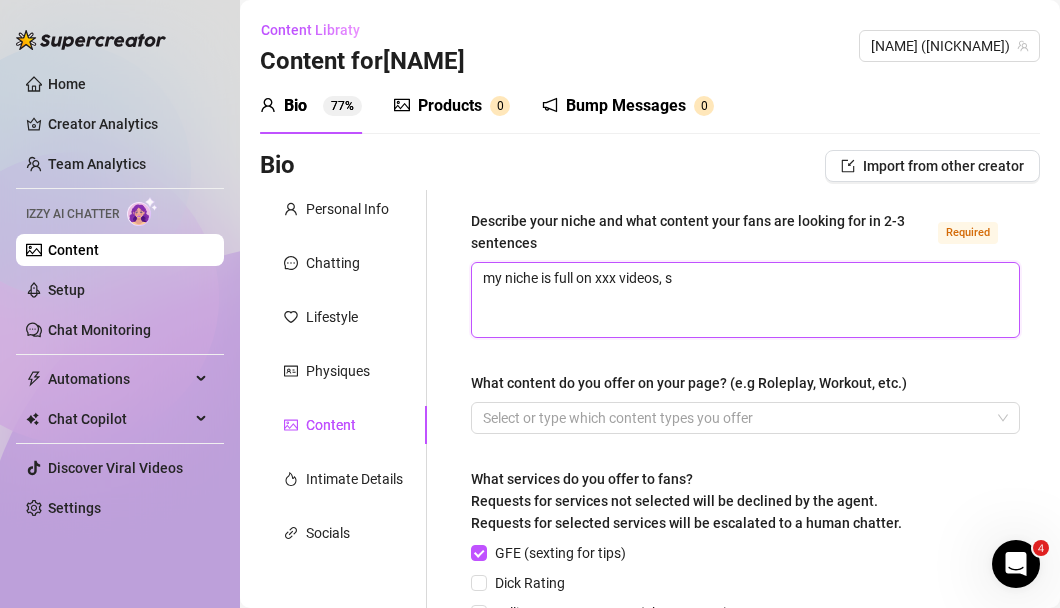 type on "my niche is full on xxx videos, so" 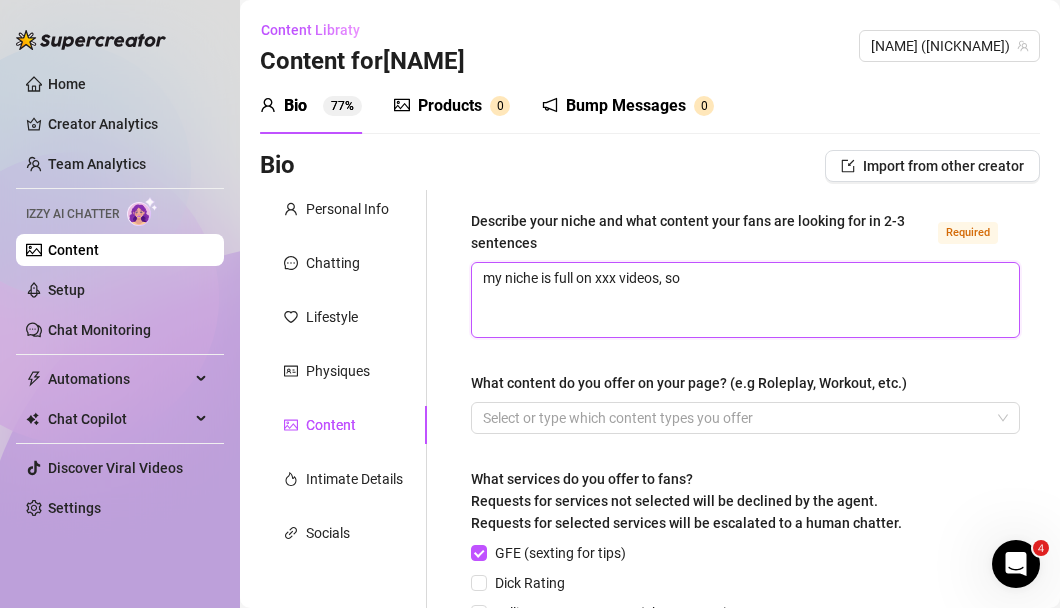 type on "my niche is full on xxx videos, sol" 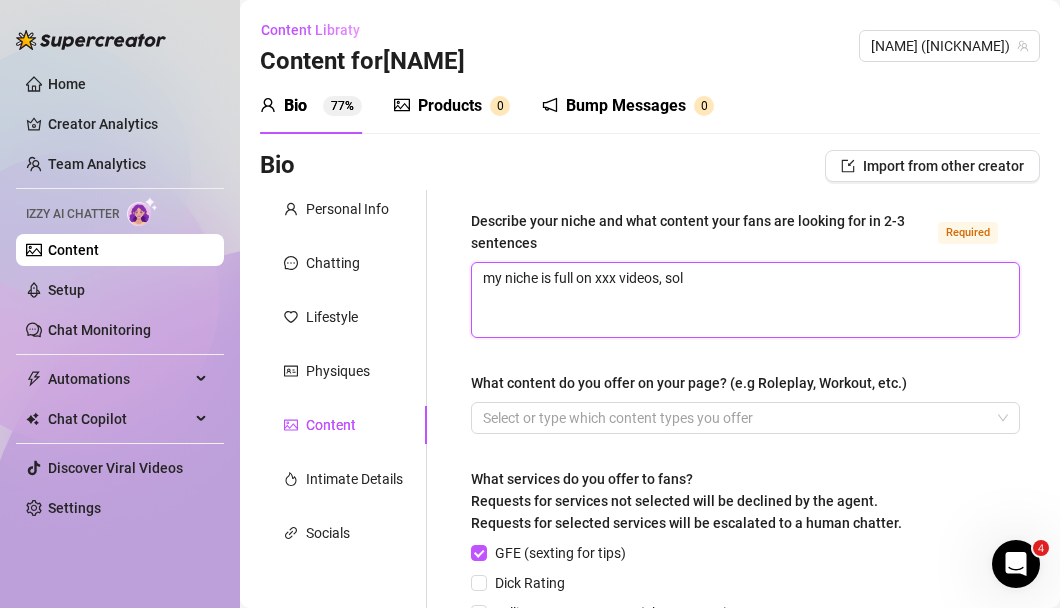 type on "my niche is full on xxx videos, solo" 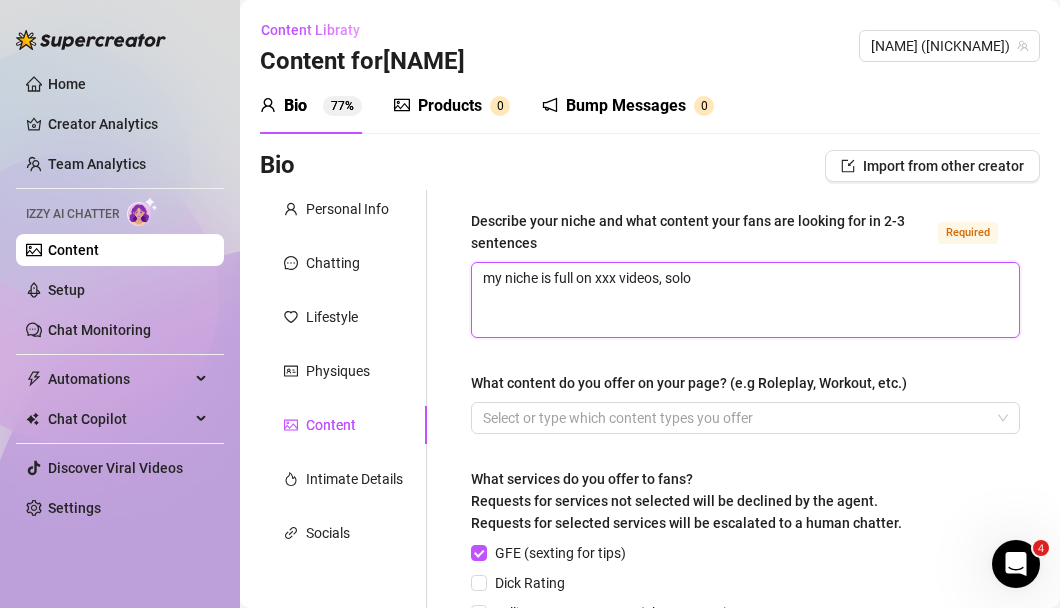 type on "my niche is full on xxx videos, solo," 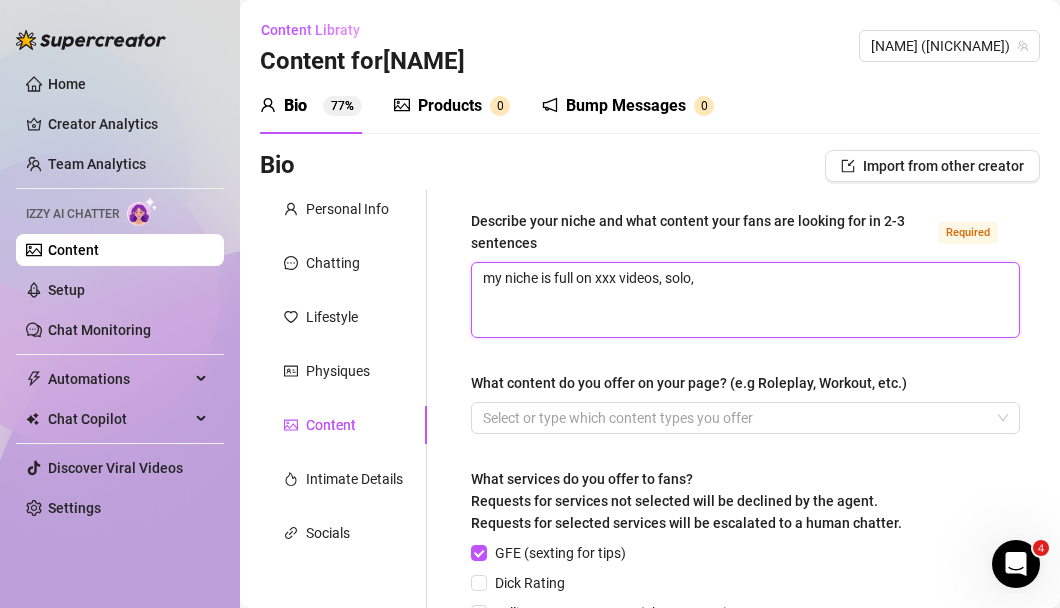 type on "my niche is full on xxx videos, solo," 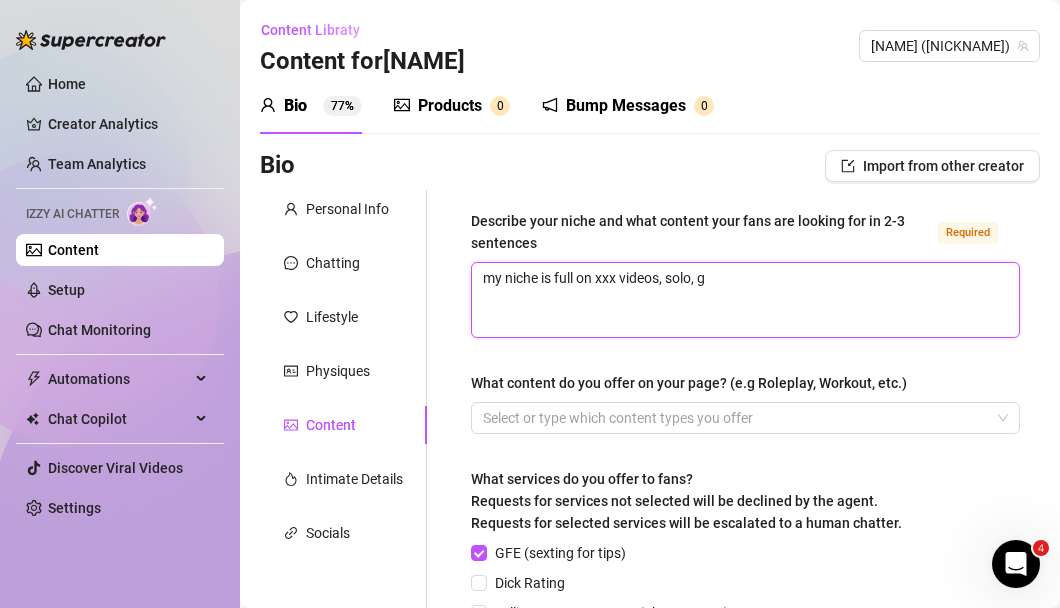 type on "my niche is full on xxx videos, solo, gi" 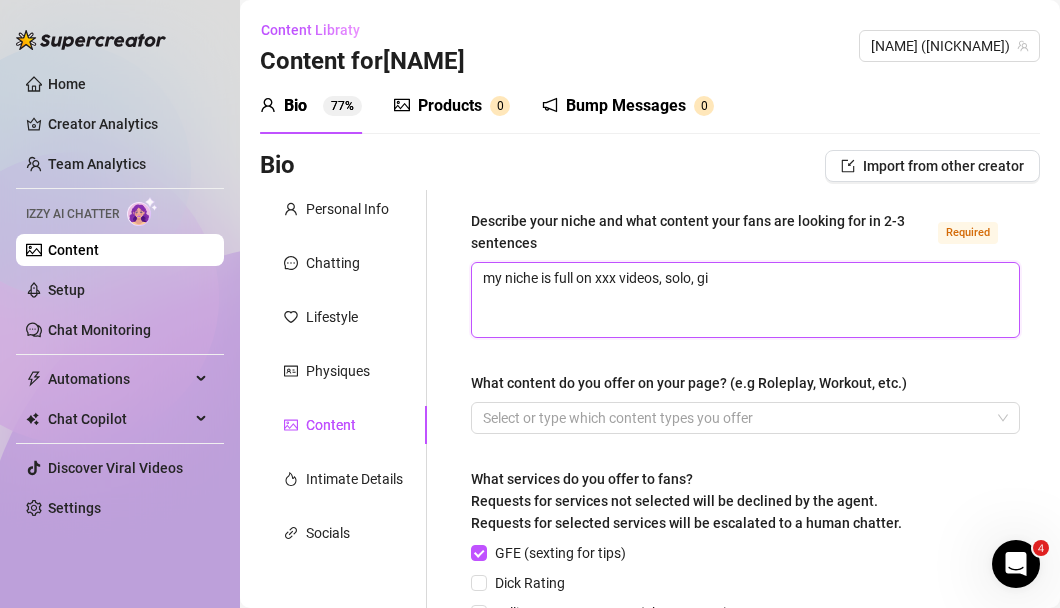 type on "my niche is full on xxx videos, solo, gir" 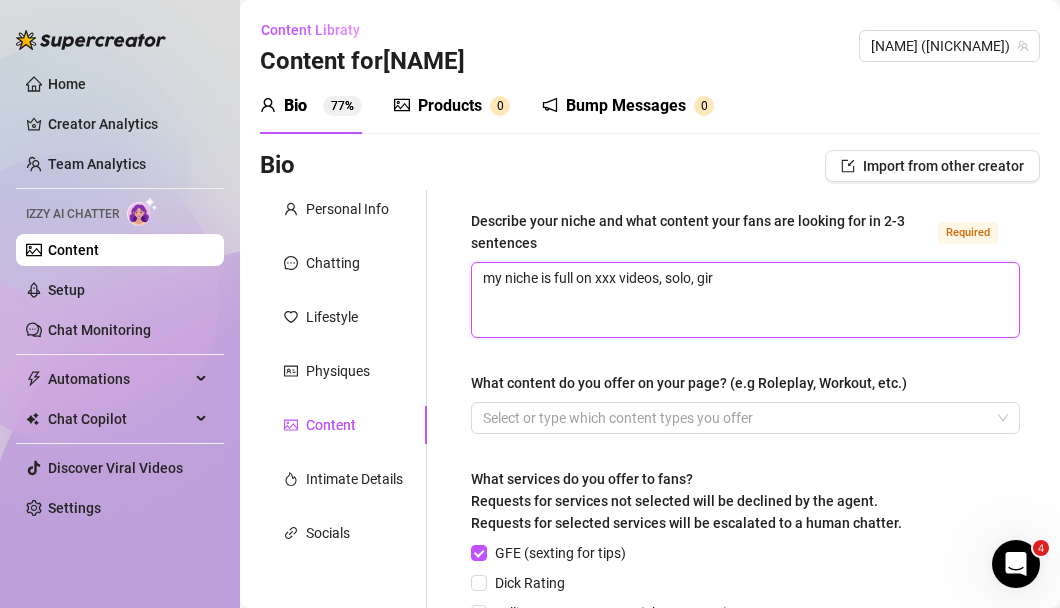 type on "my niche is full on xxx videos, solo, girl" 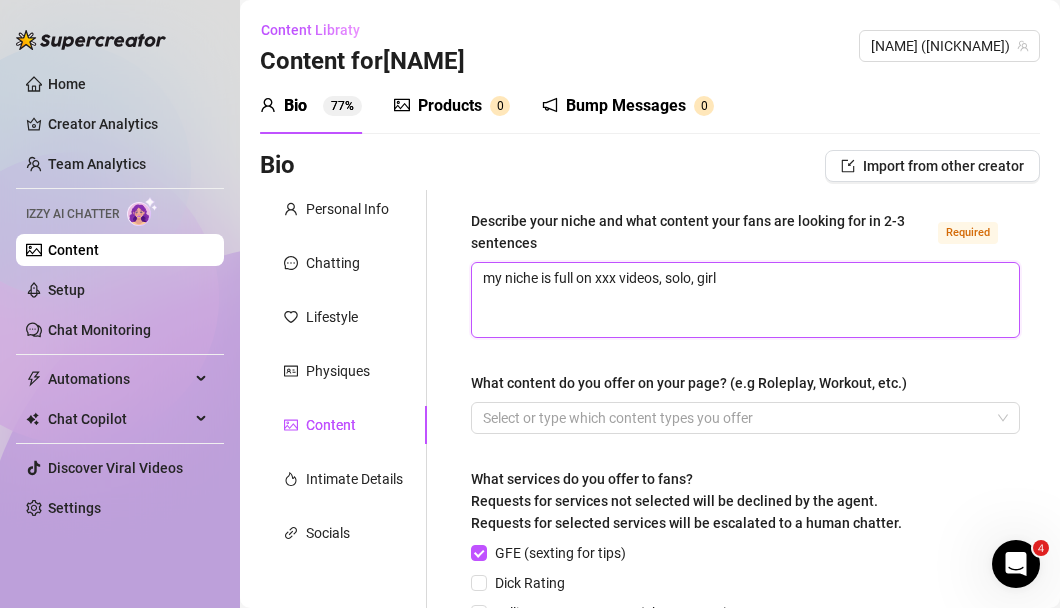 type on "my niche is full on xxx videos, solo, girl" 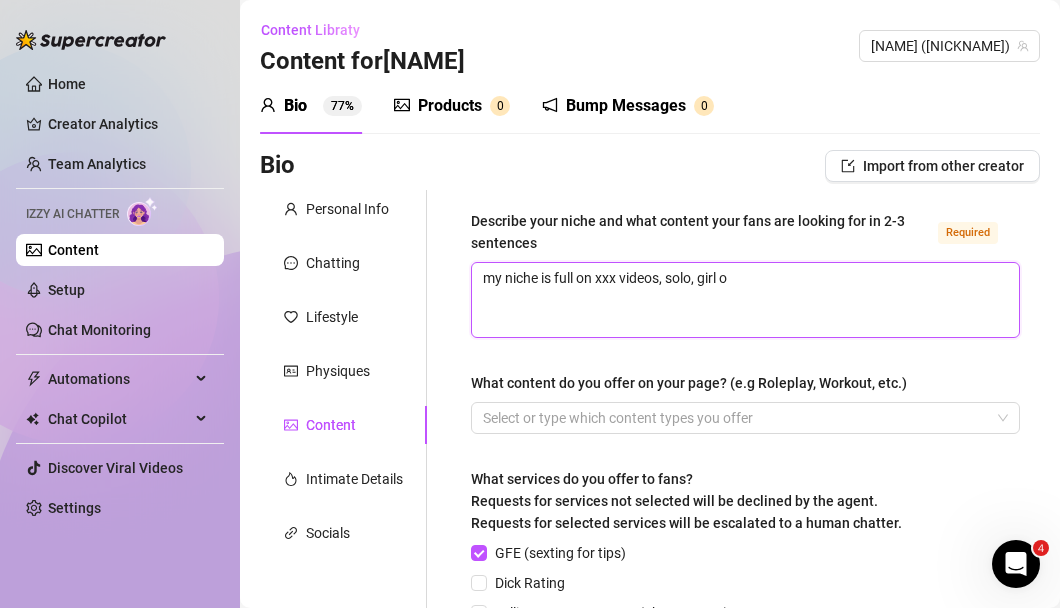 type on "my niche is full on xxx videos, solo, girl on" 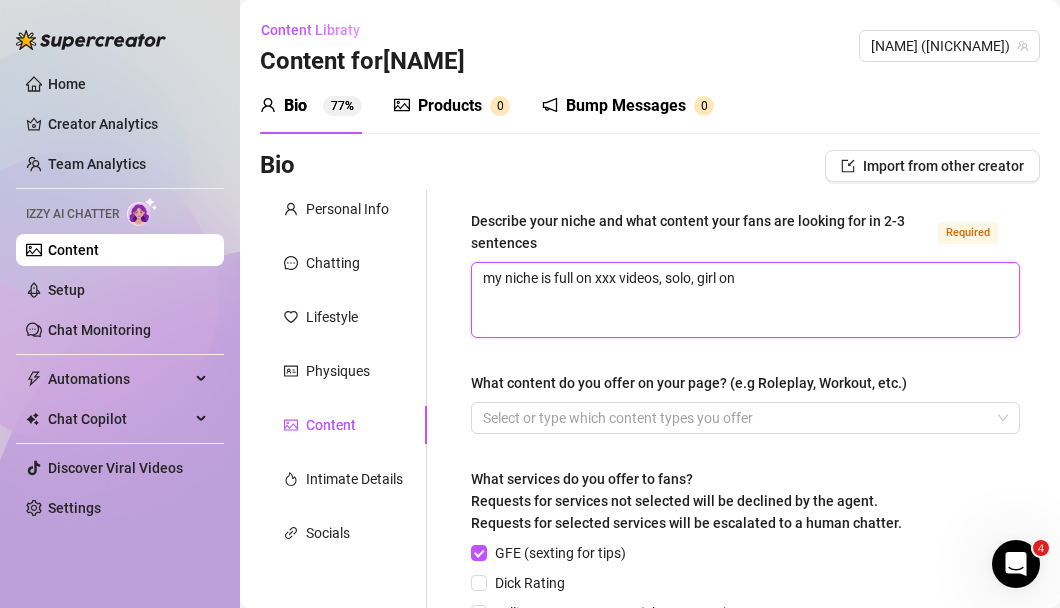 type on "my niche is full on xxx videos, solo, girl on" 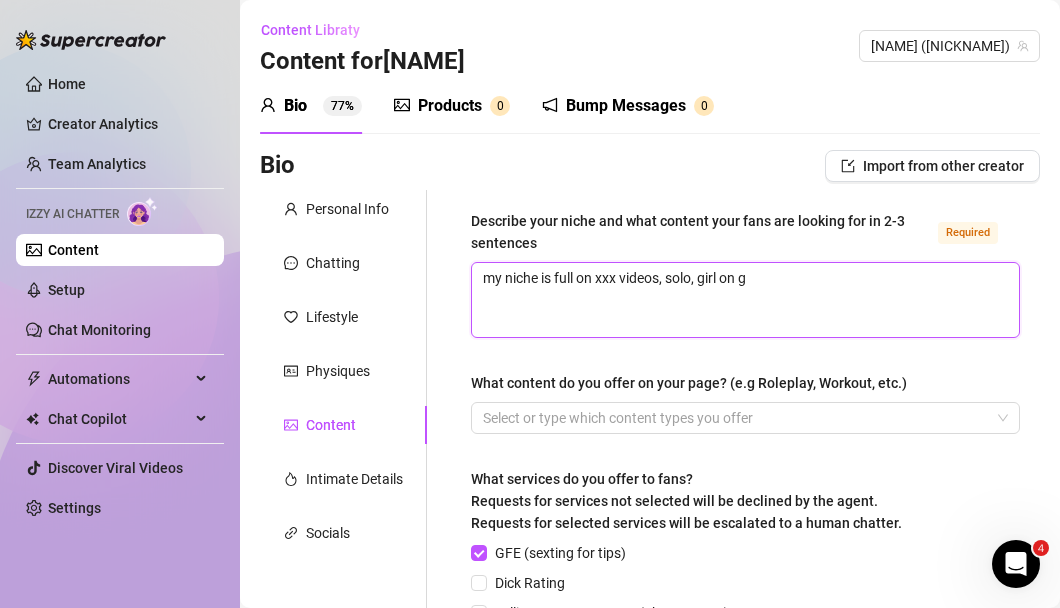 type on "my niche is full on xxx videos, solo, girl on gi" 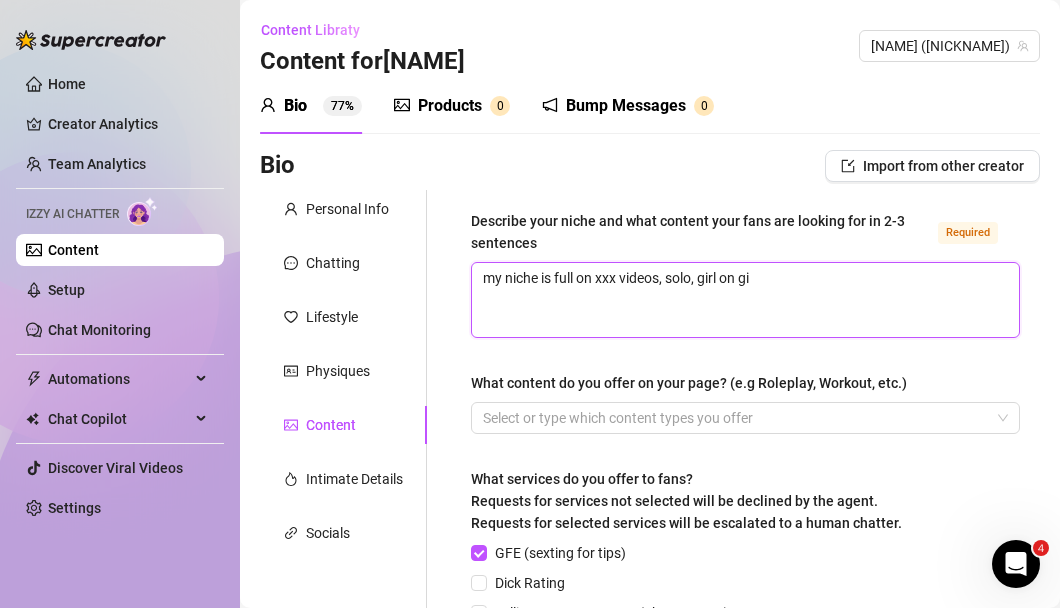 type on "my niche is full on xxx videos, solo, girl on gir" 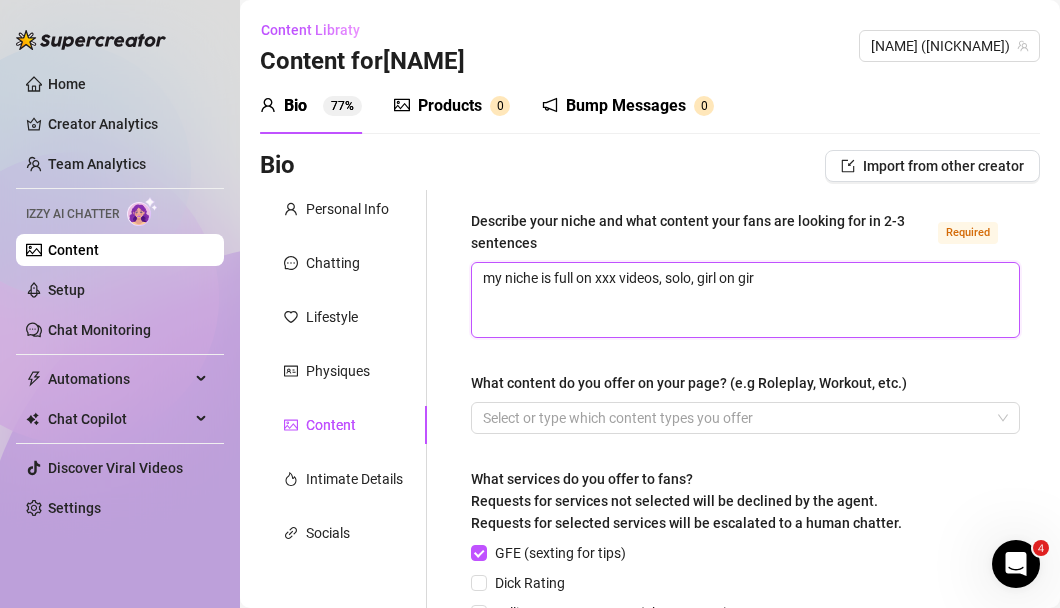 type on "my niche is full on xxx videos, solo, girl on girk" 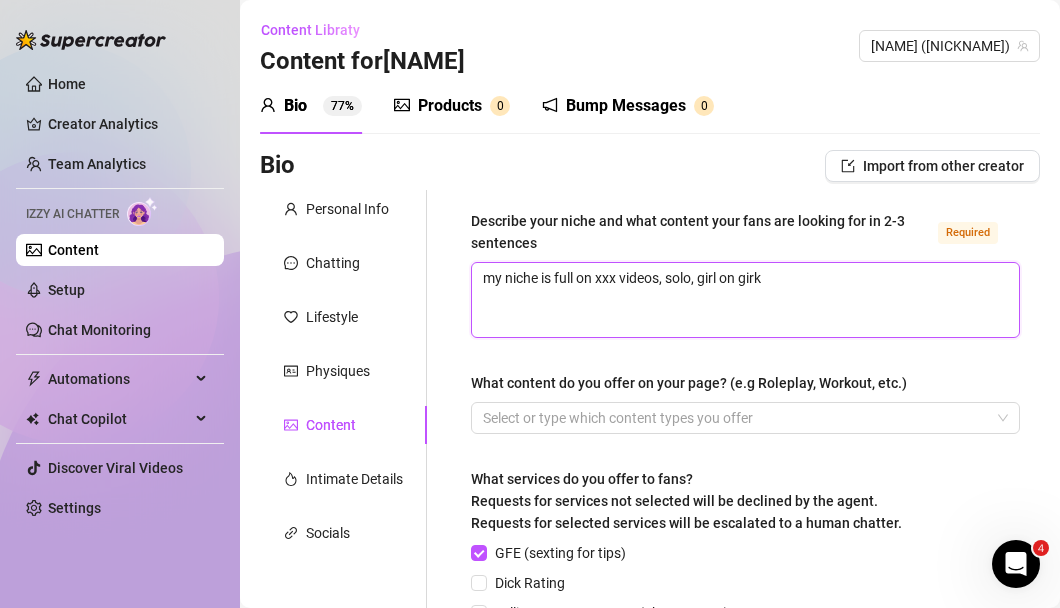 type on "my niche is full on xxx videos, solo, girl on girkl" 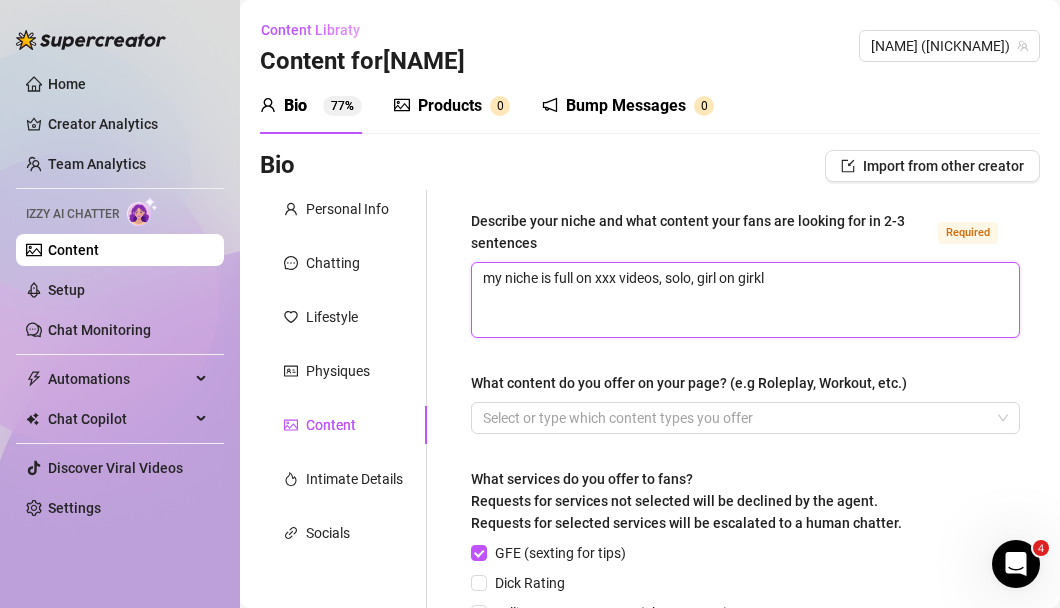 type on "my niche is full on xxx videos, solo, girl on girklk" 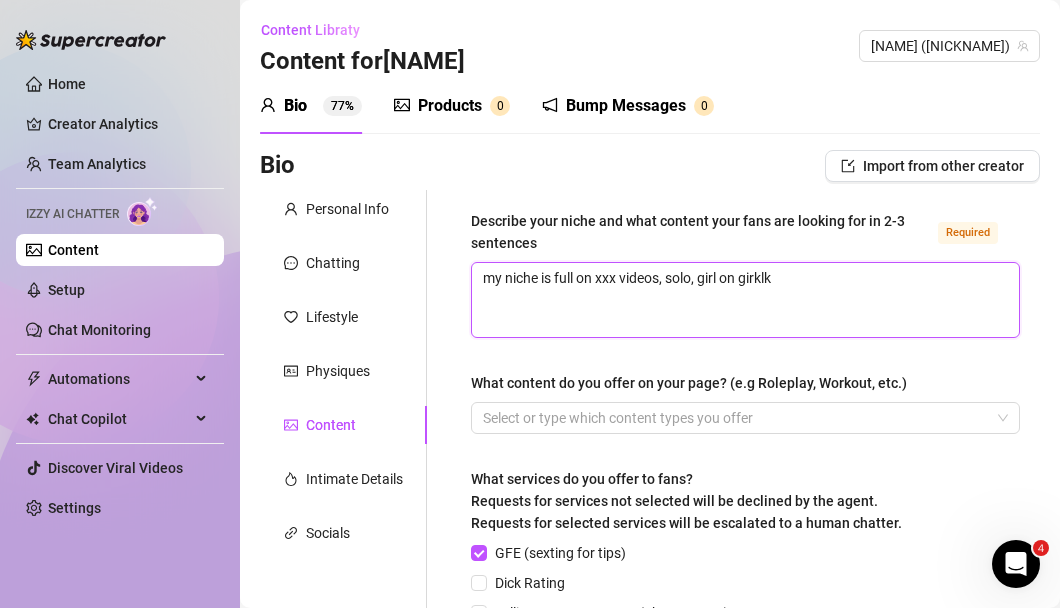 type on "my niche is full on xxx videos, solo, girl on girklk" 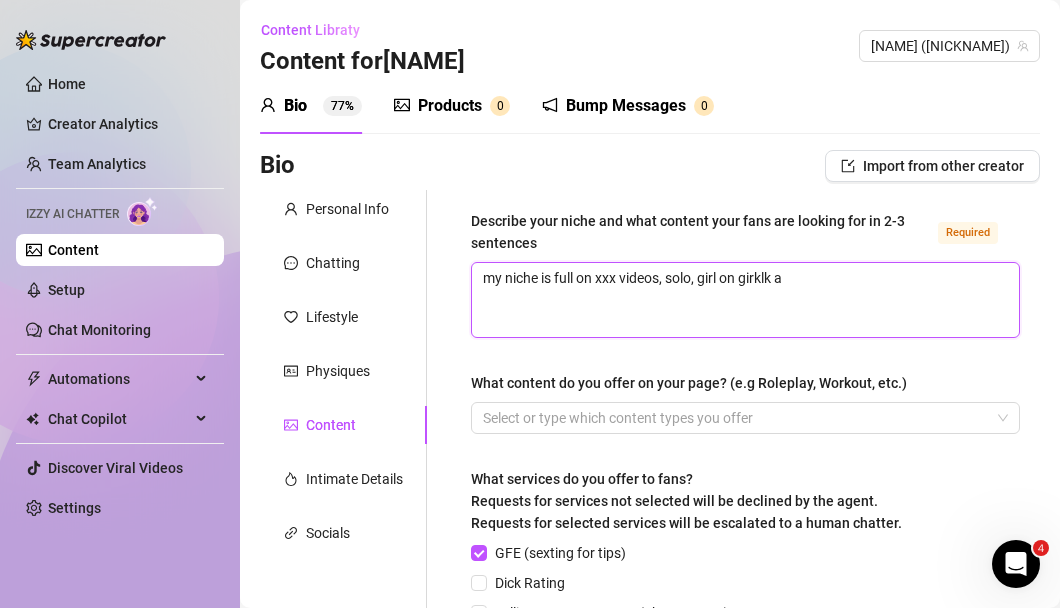 type 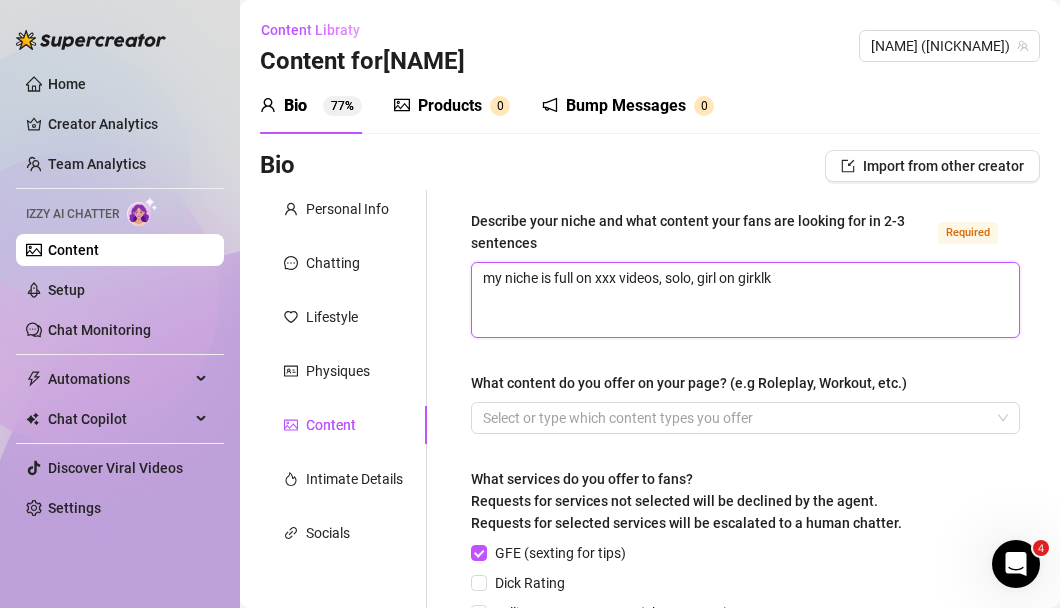 type on "my niche is full on xxx videos, solo, girl on girklk" 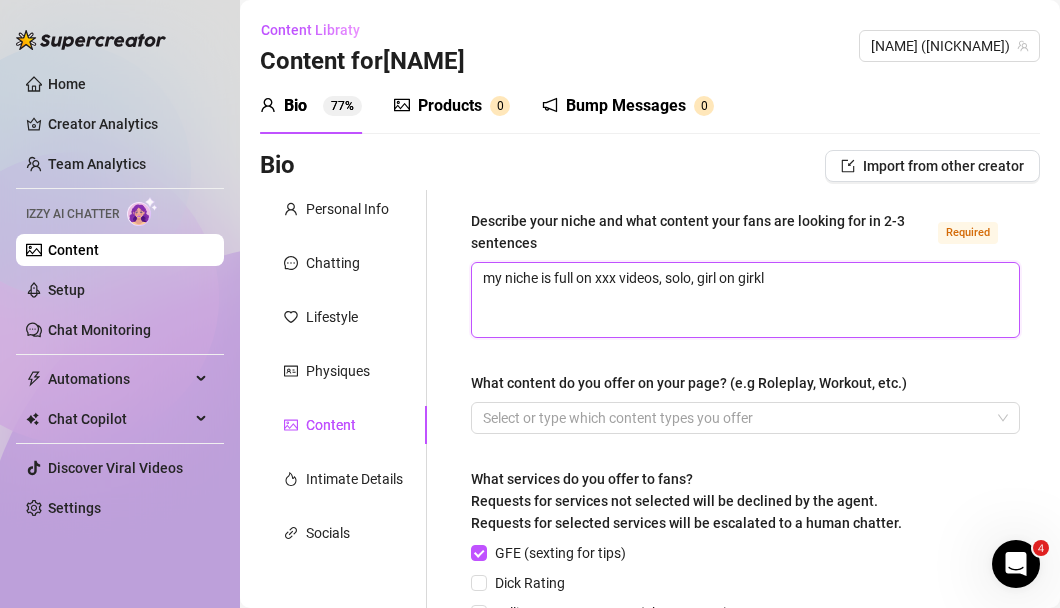 type on "my niche is full on xxx videos, solo, girl on girk" 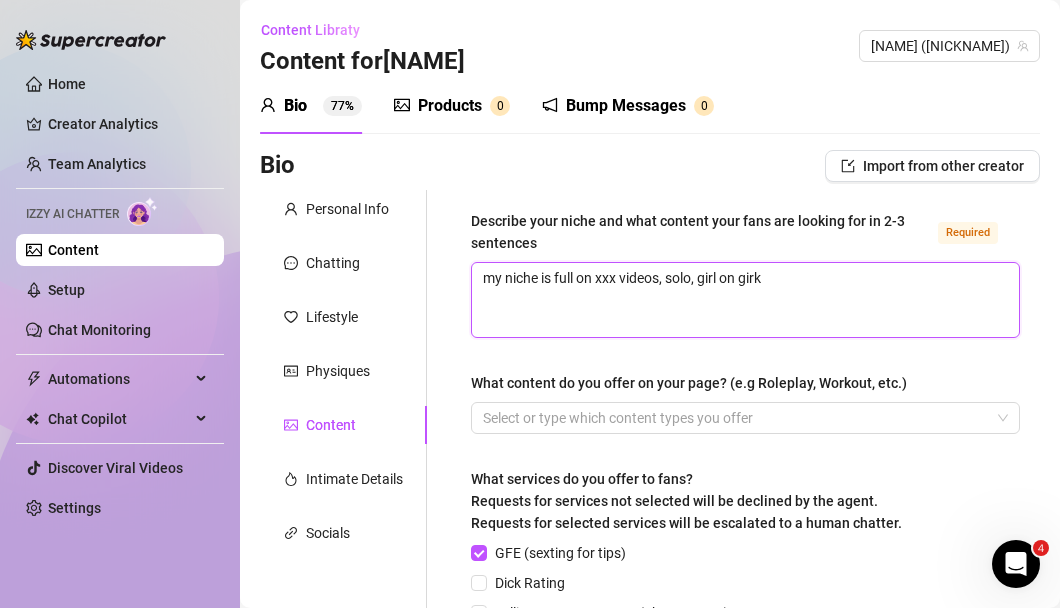 type on "my niche is full on xxx videos, solo, girl on gir" 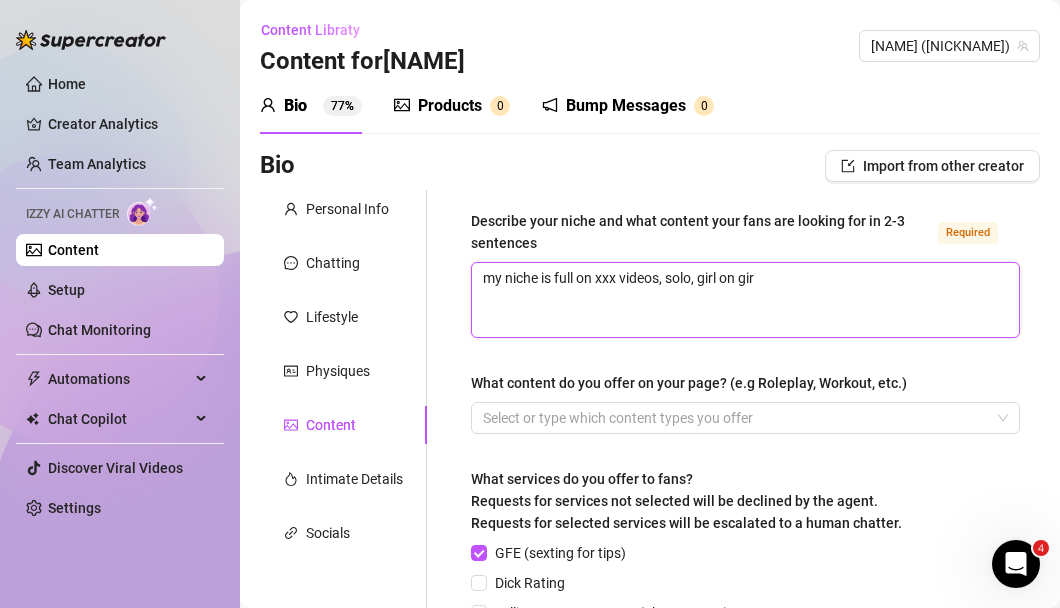 type on "my niche is full on xxx videos, solo, girl on girl" 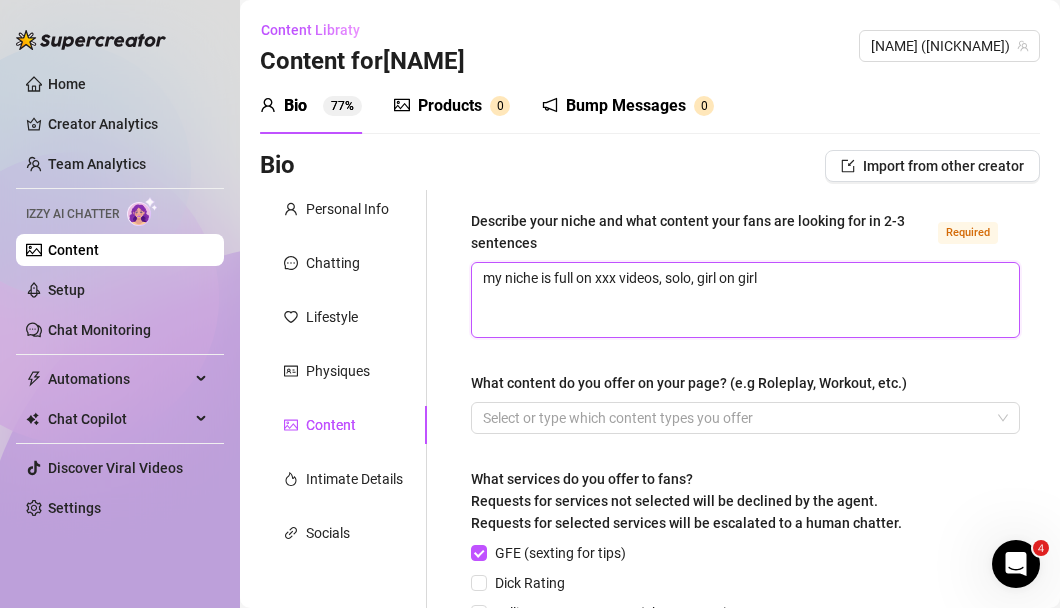 type on "my niche is full on xxx videos, solo, girl on girl" 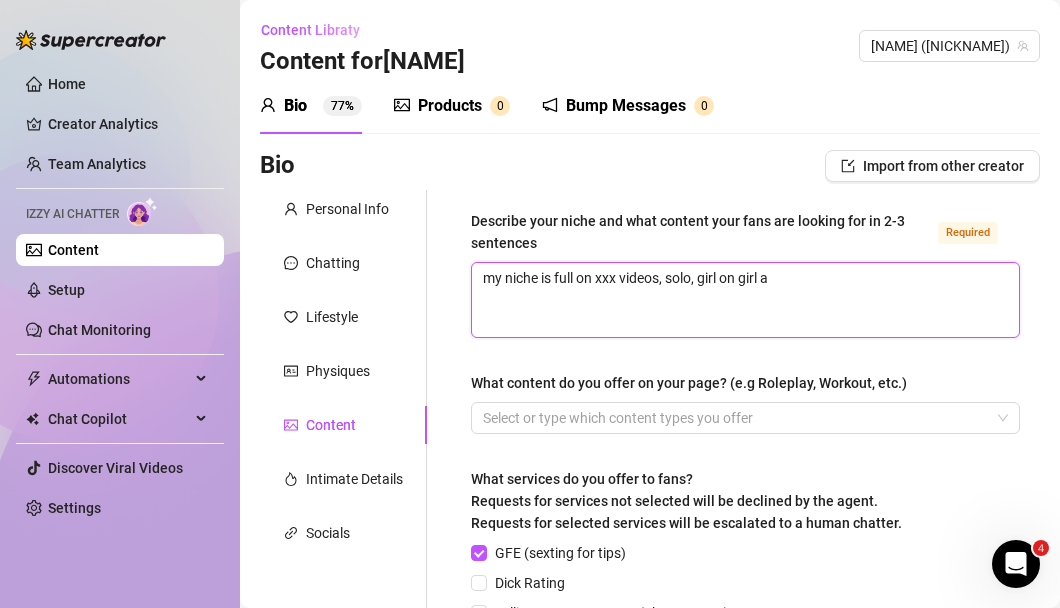 type on "my niche is full on xxx videos, solo, girl on girl an" 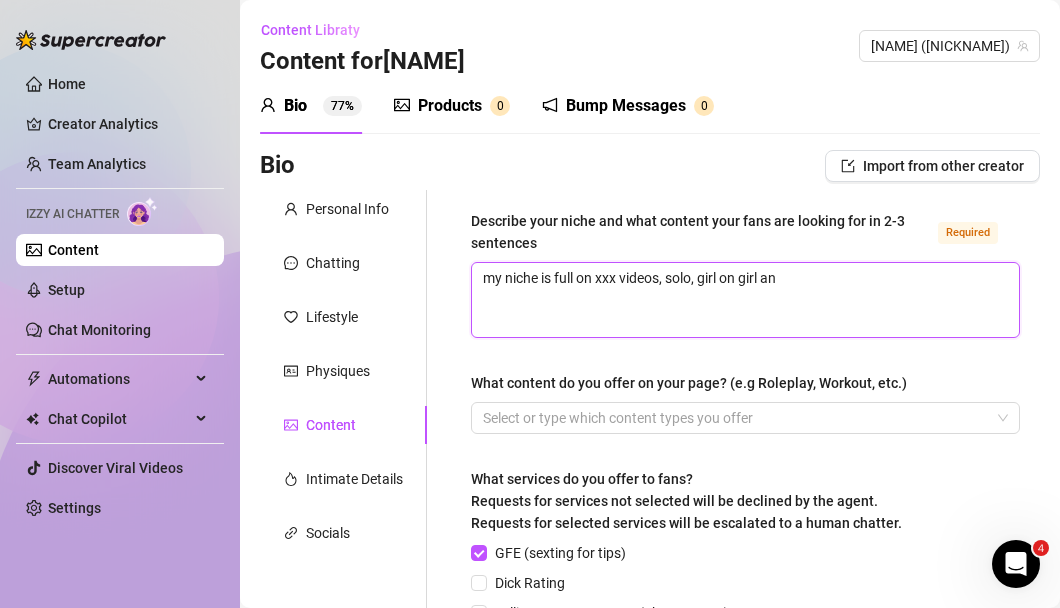 type on "my niche is full on xxx videos, solo, girl on girl and" 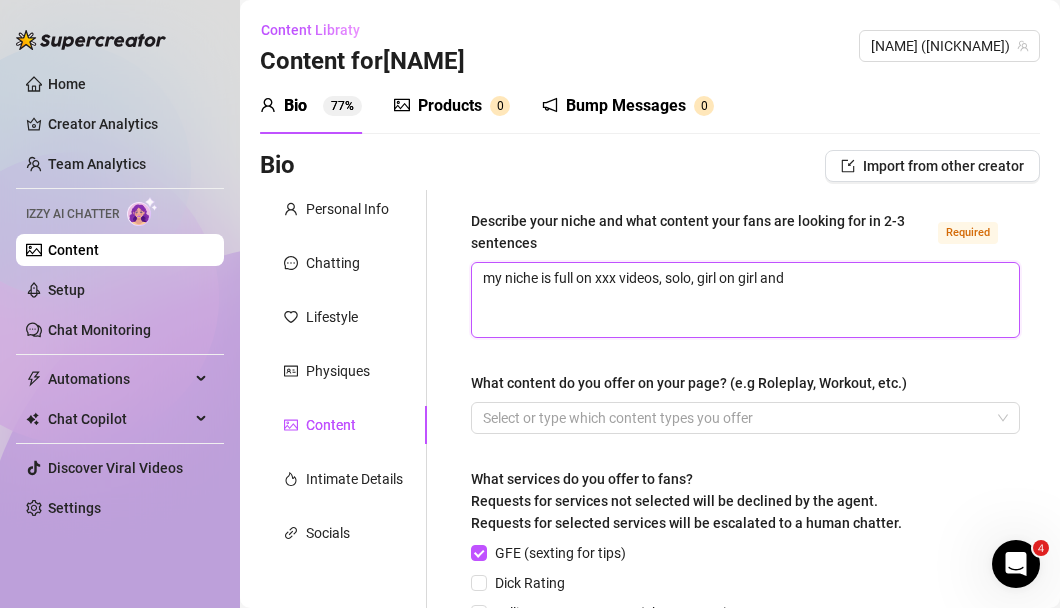 type on "my niche is full on xxx videos, solo, girl on girl and" 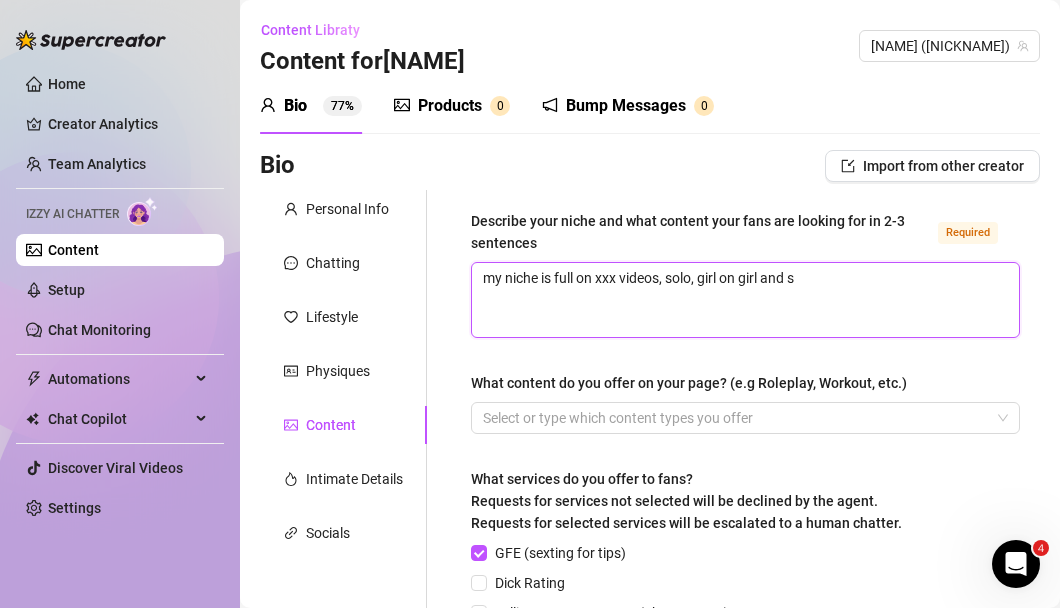 type on "my niche is full on xxx videos, solo, girl on girl and se" 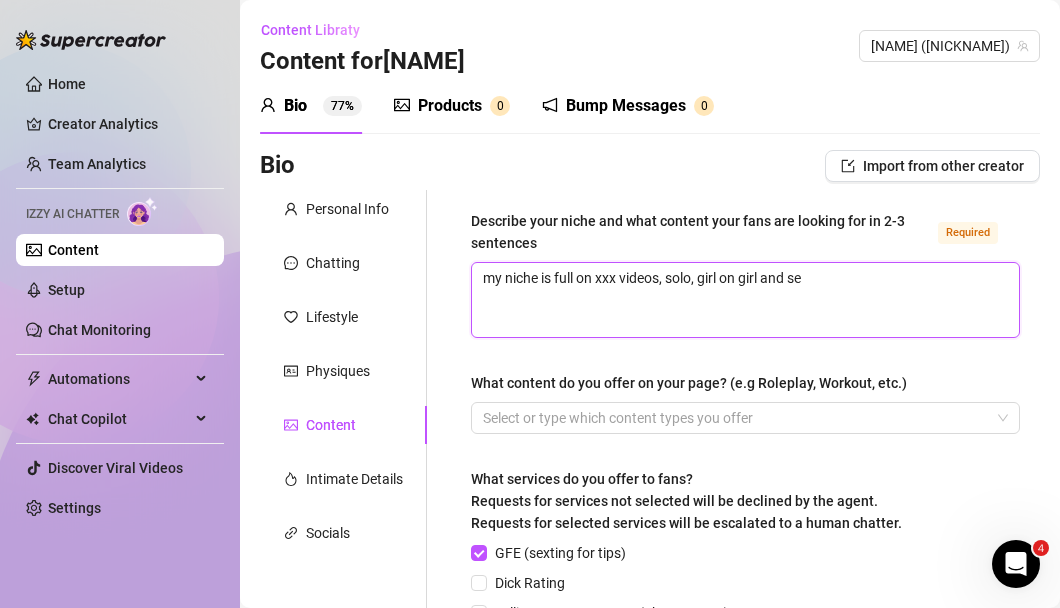 type on "my niche is full on xxx videos, solo, girl on girl and sex" 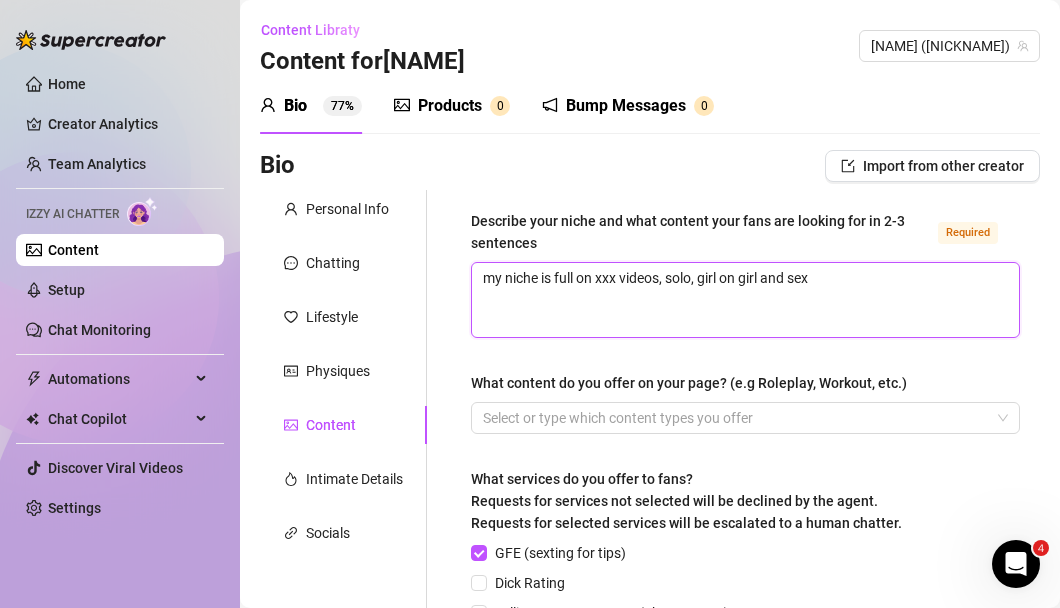 type on "my niche is full on xxx videos, solo, girl on girl and sex" 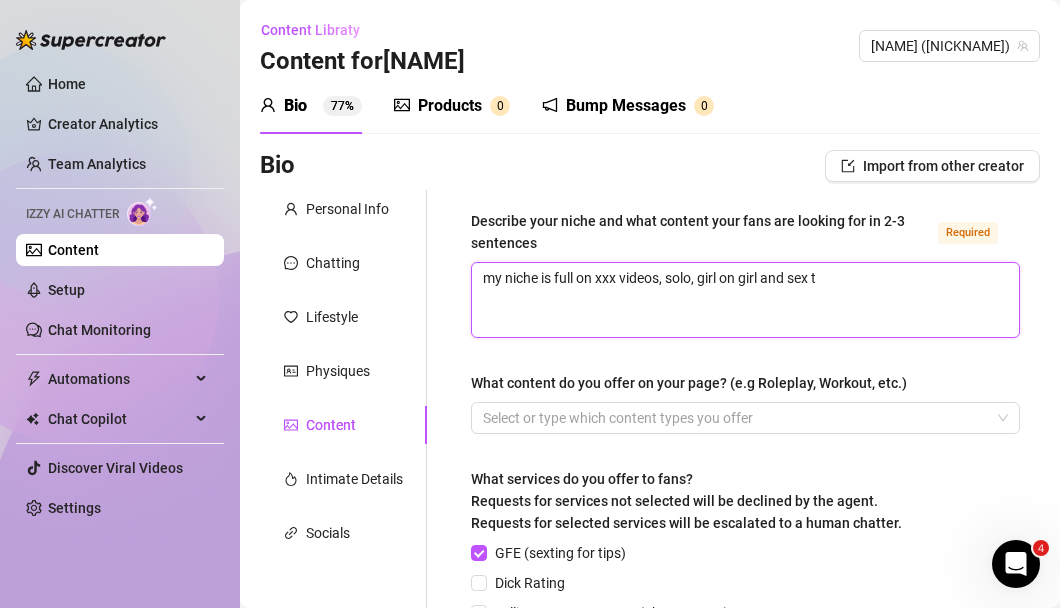 type on "my niche is full on xxx videos, solo, girl on girl and sex tr" 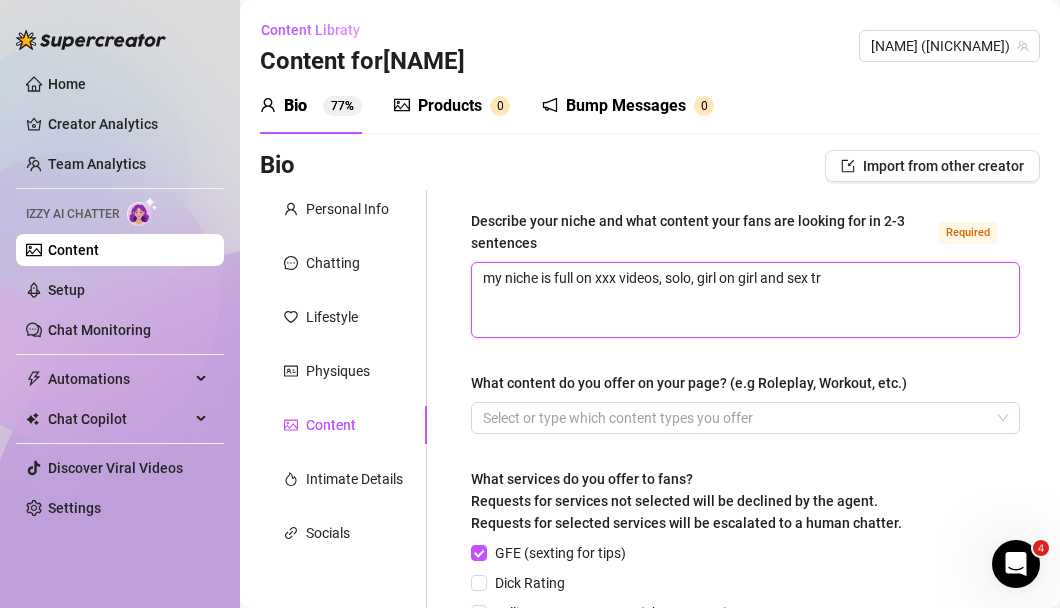 type on "my niche is full on xxx videos, solo, girl on girl and sex tra" 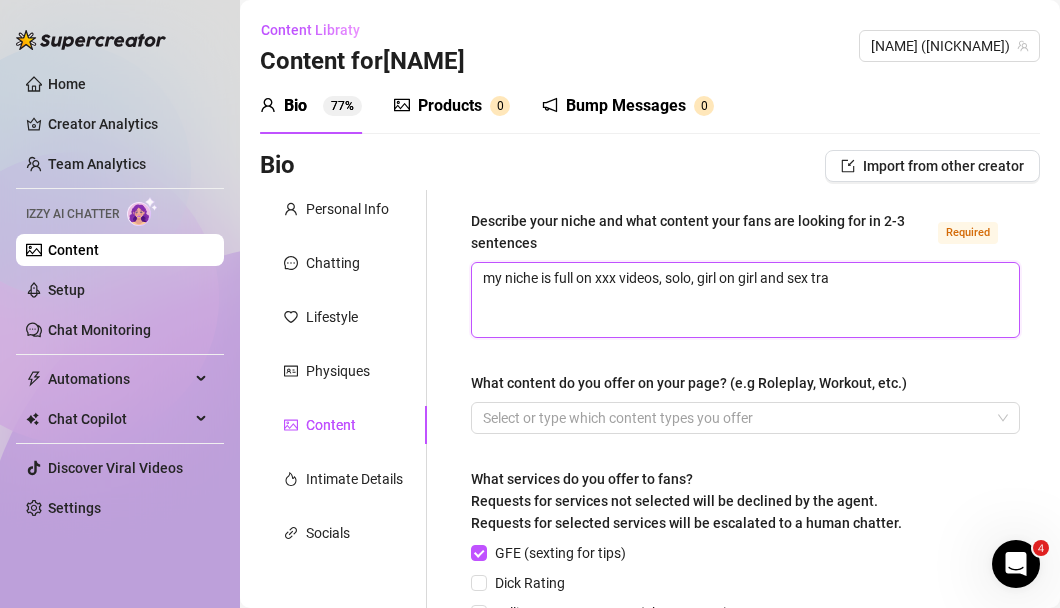 type on "my niche is full on xxx videos, solo, girl on girl and sex tr" 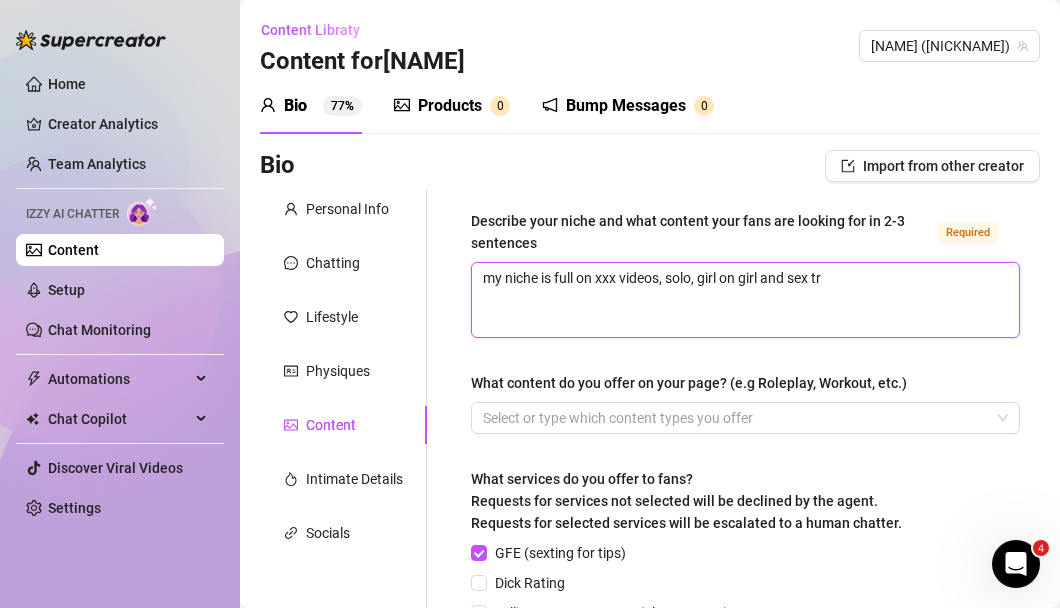 type on "my niche is full on xxx videos, solo, girl on girl and sex t" 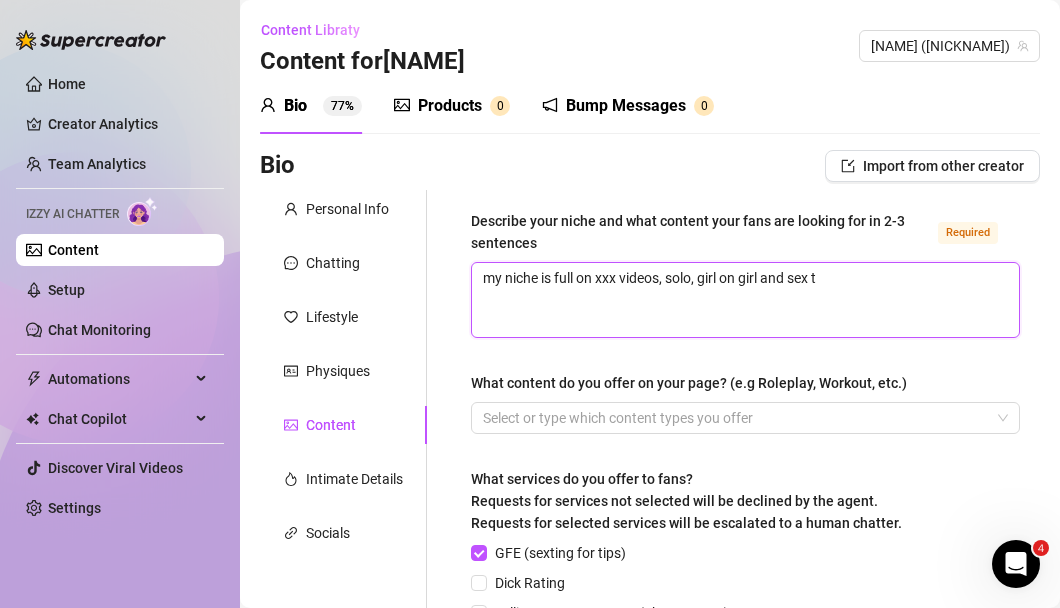 type on "my niche is full on xxx videos, solo, girl on girl and sex ta" 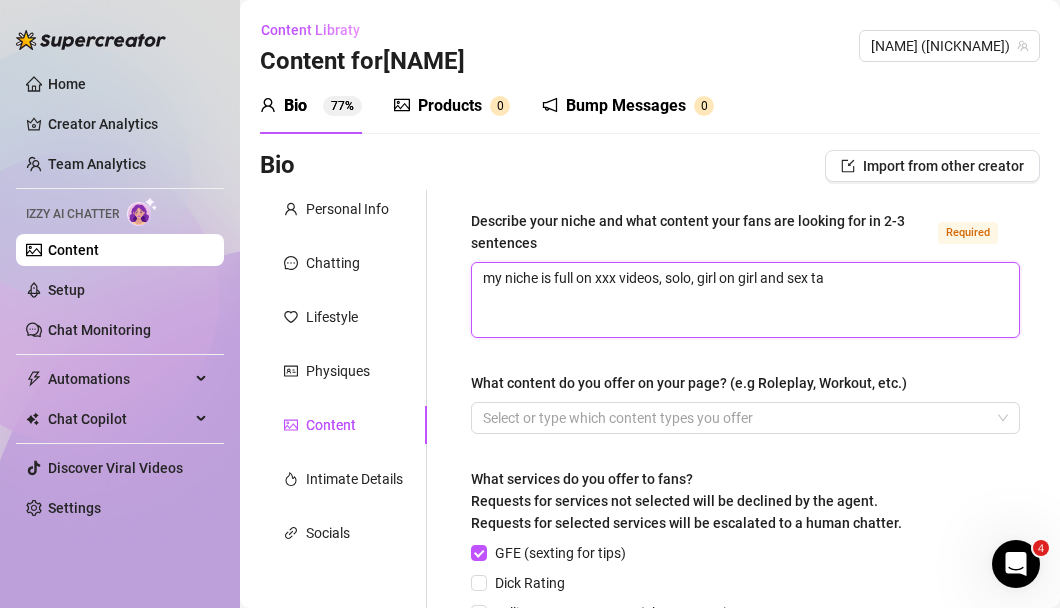 type on "my niche is full on xxx videos, solo, girl on girl and sex tap" 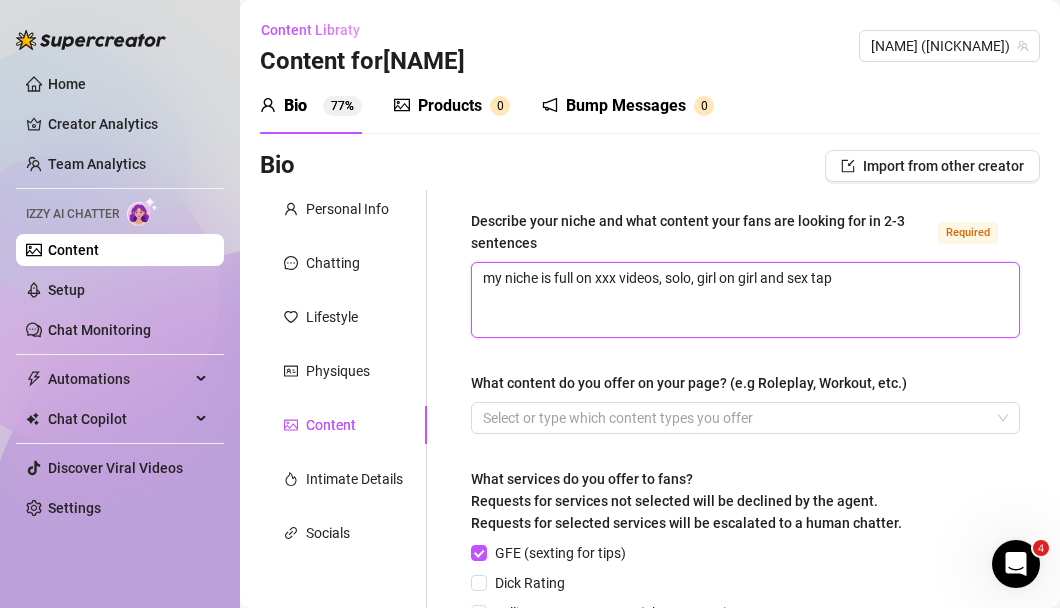 type on "my niche is full on xxx videos, solo, girl on girl and sex tape" 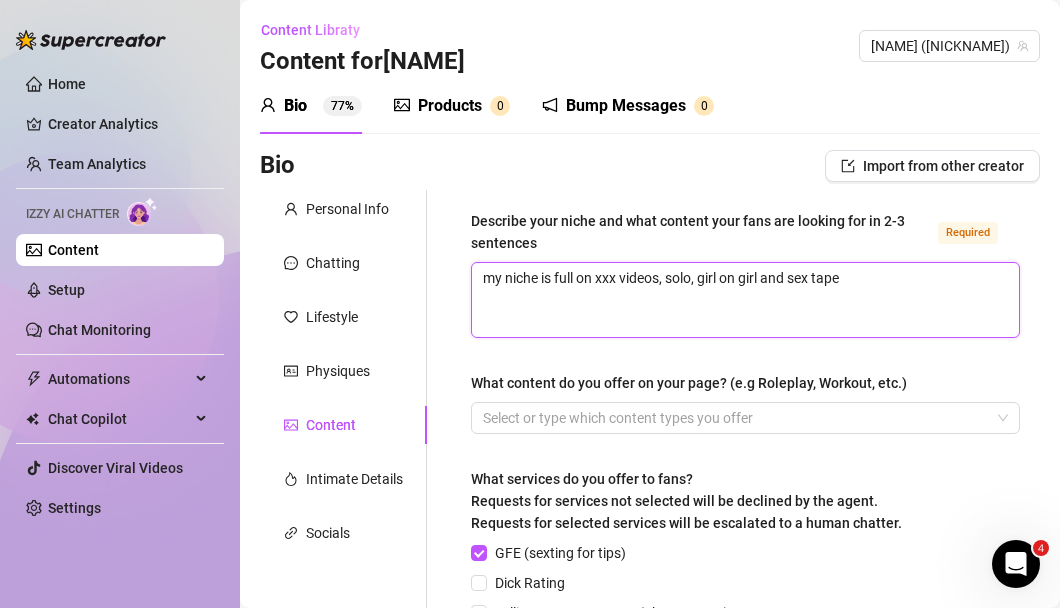 type on "my niche is full on xxx videos, solo, girl on girl and sex tapes" 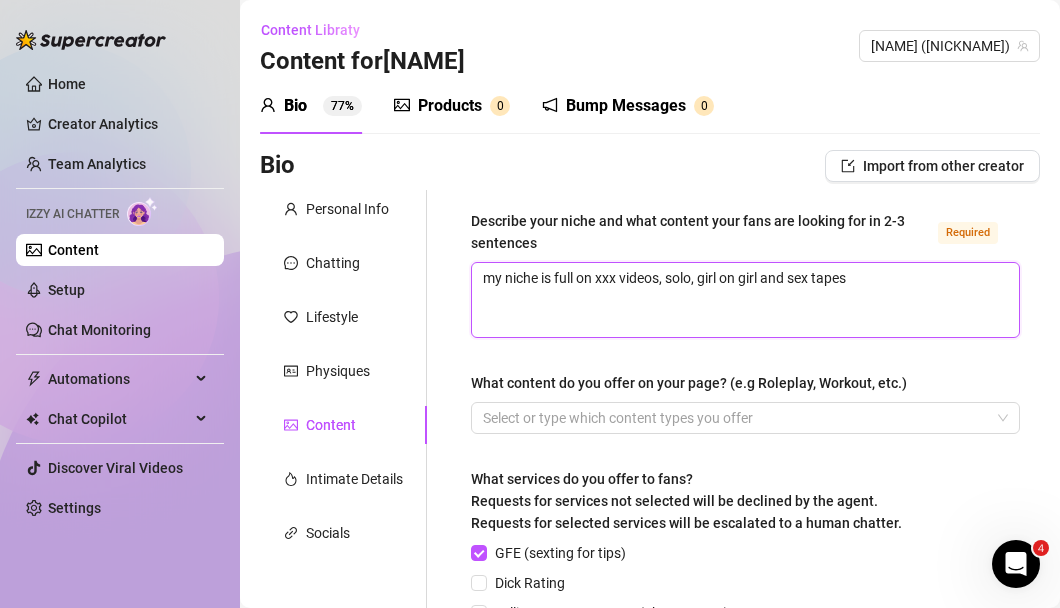 click on "my niche is full on xxx videos, solo, girl on girl and sex tapes" at bounding box center [745, 300] 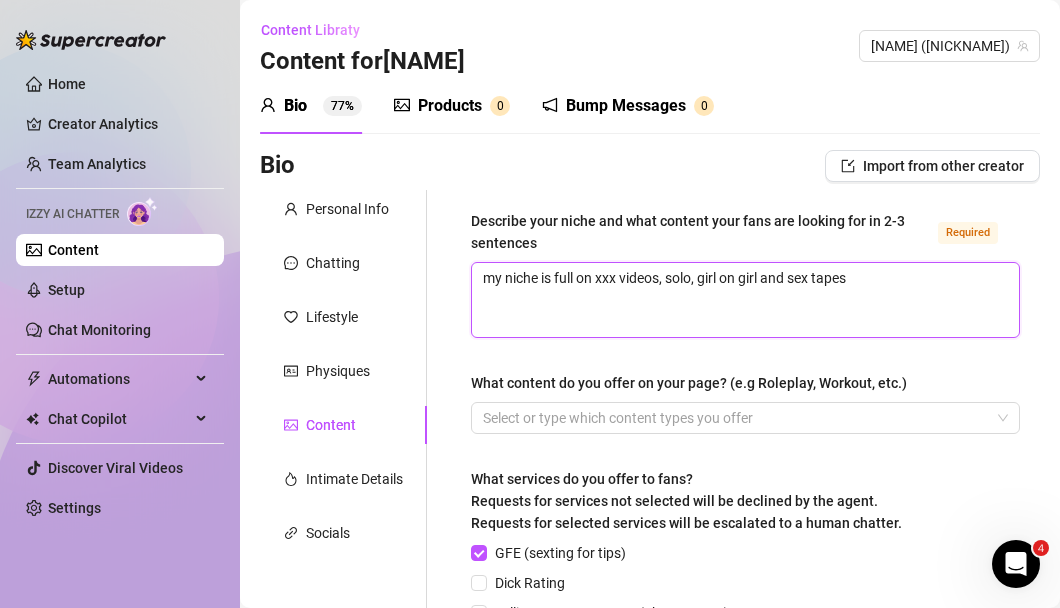 type on "my niche is full on xxx videos, solo, girl on girl and osex tapes" 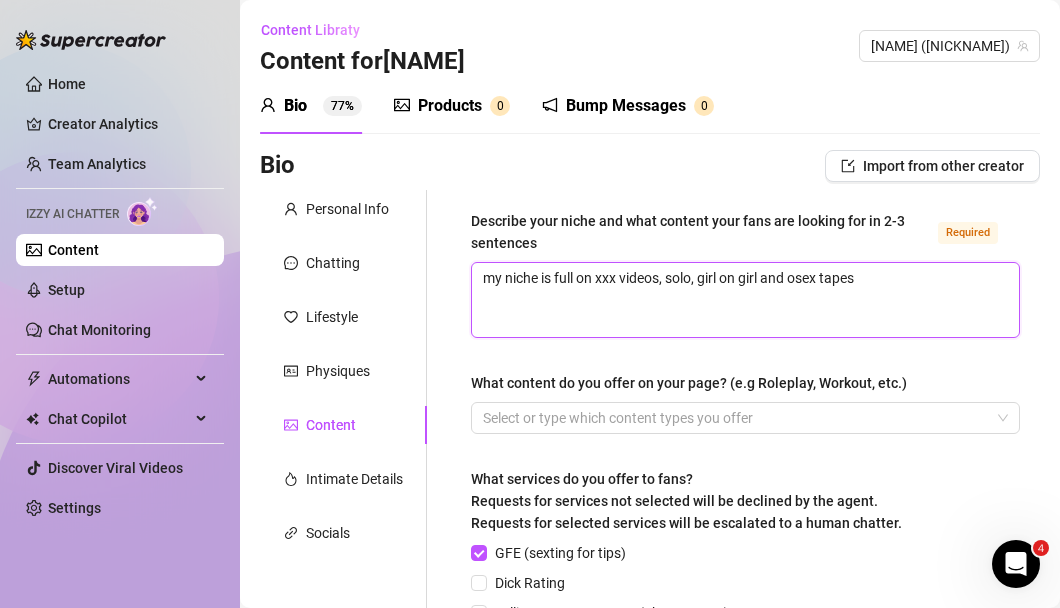 type on "my niche is full on xxx videos, solo, girl on girl and sex tapes" 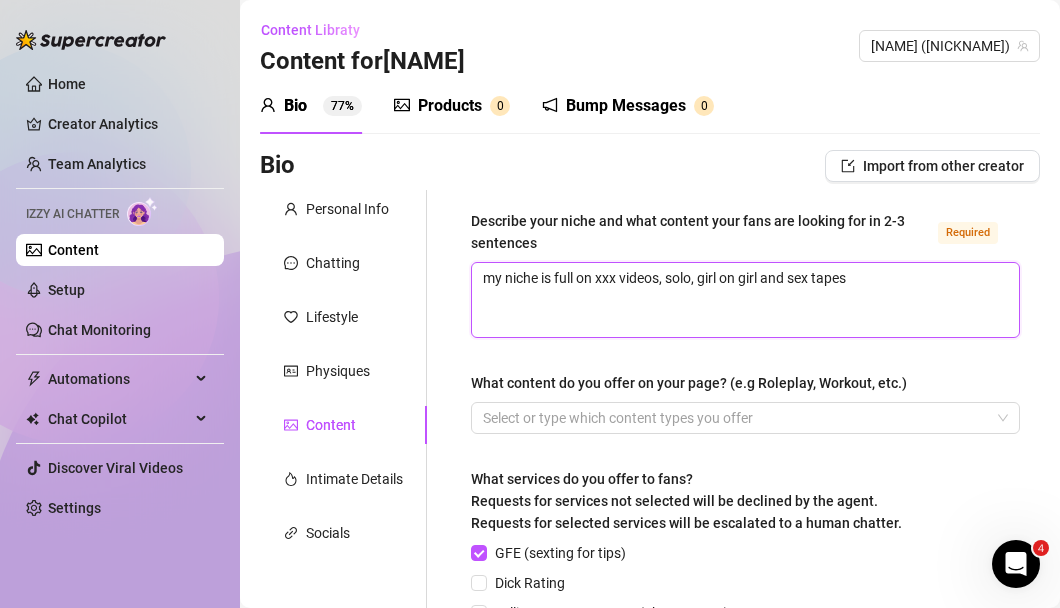 type on "my niche is full on xxx videos, solo, girl on girl and bsex tapes" 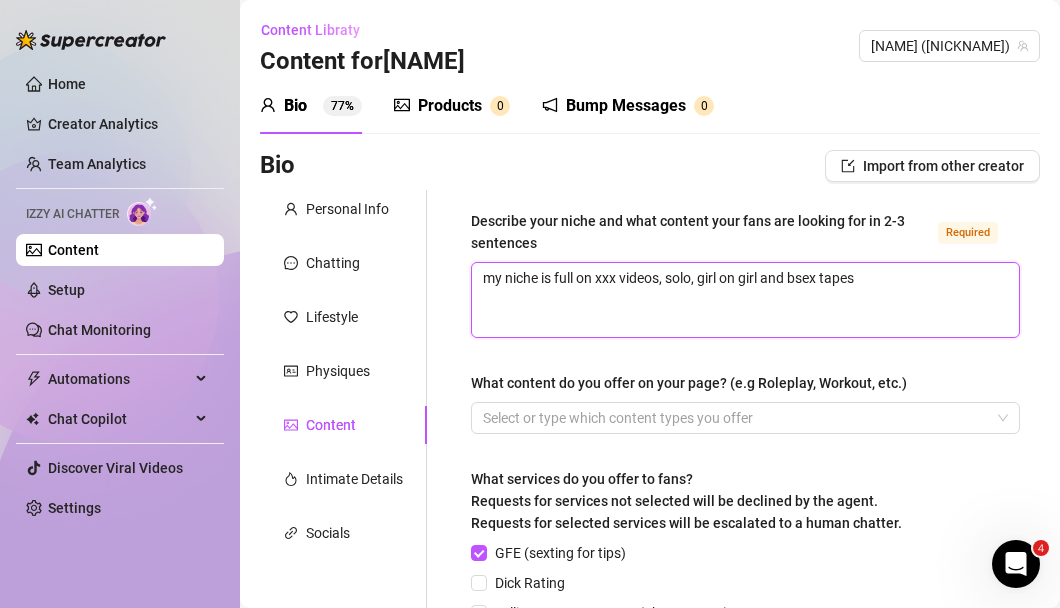 type on "my niche is full on xxx videos, solo, girl on girl and bosex tapes" 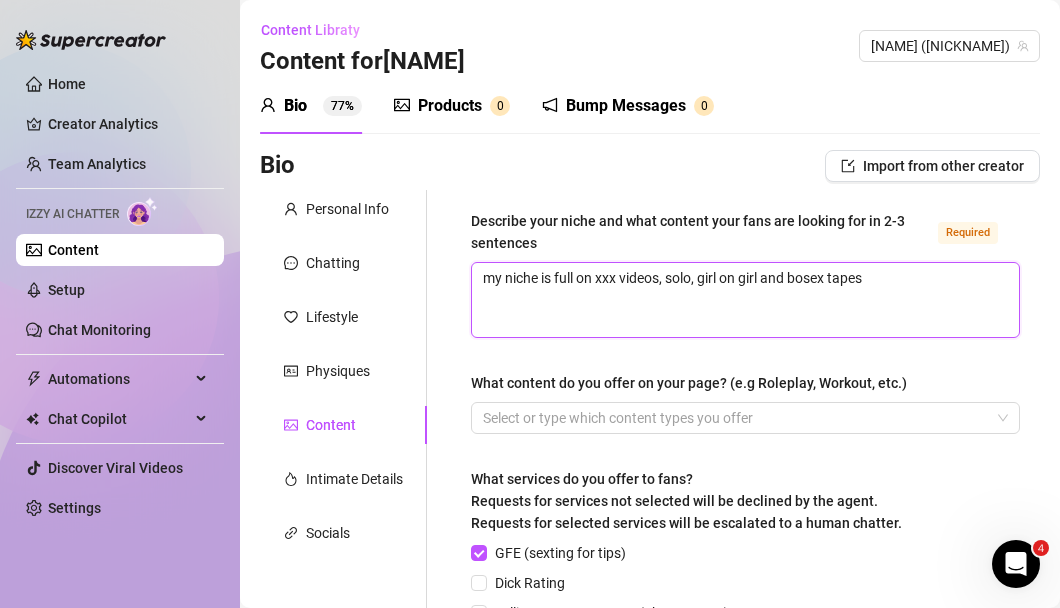 type on "my niche is full on xxx videos, solo, girl on girl and boysex tapes" 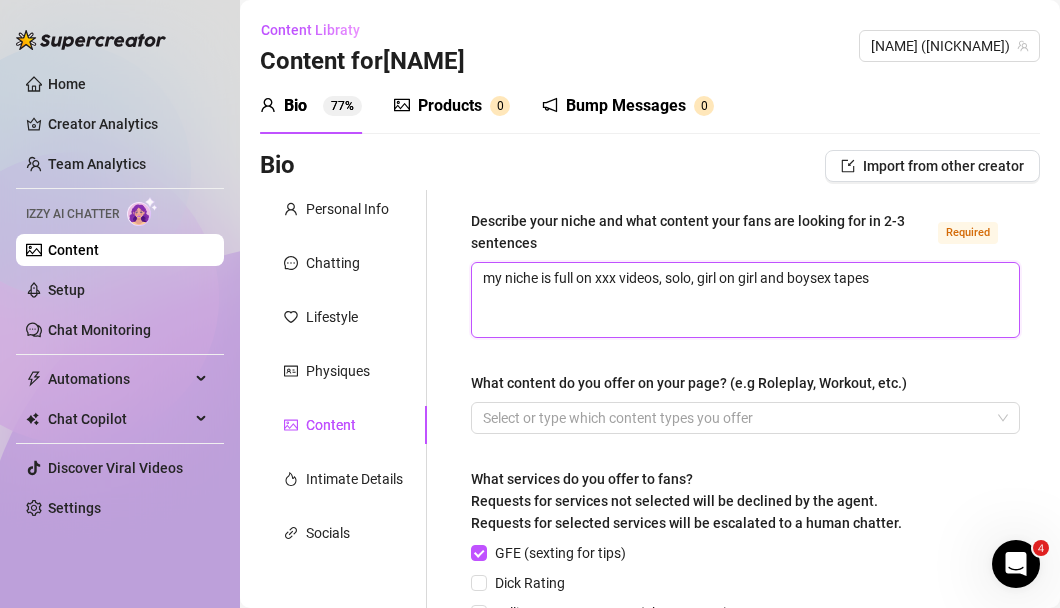 type on "my niche is full on xxx videos, solo, girl on girl and boy/sex tapes" 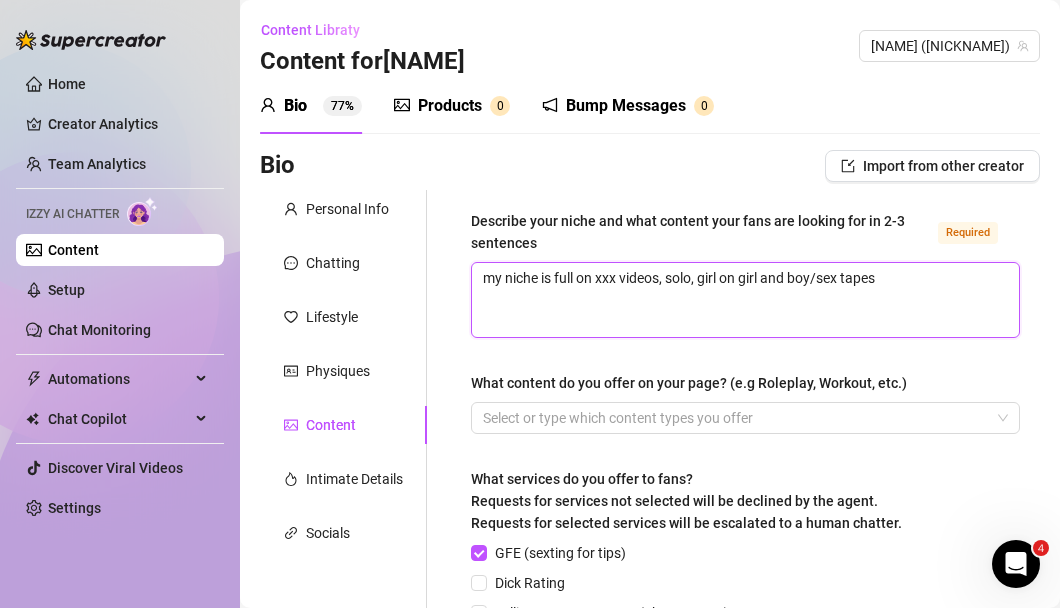 type on "my niche is full on xxx videos, solo, girl on girl and boy/gsex tapes" 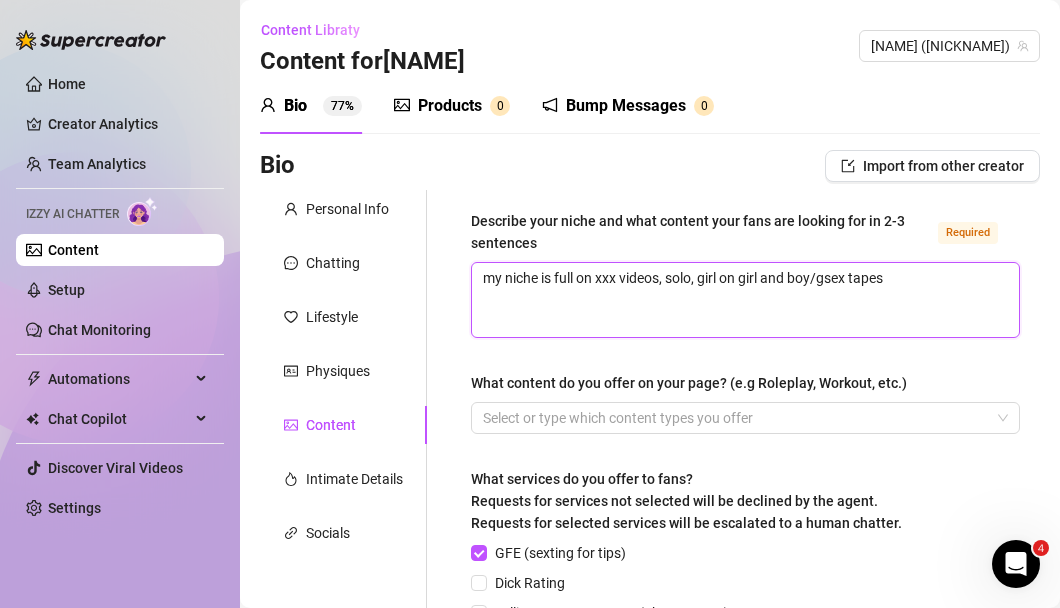 type on "my niche is full on xxx videos, solo, girl on girl and boy/gisex tapes" 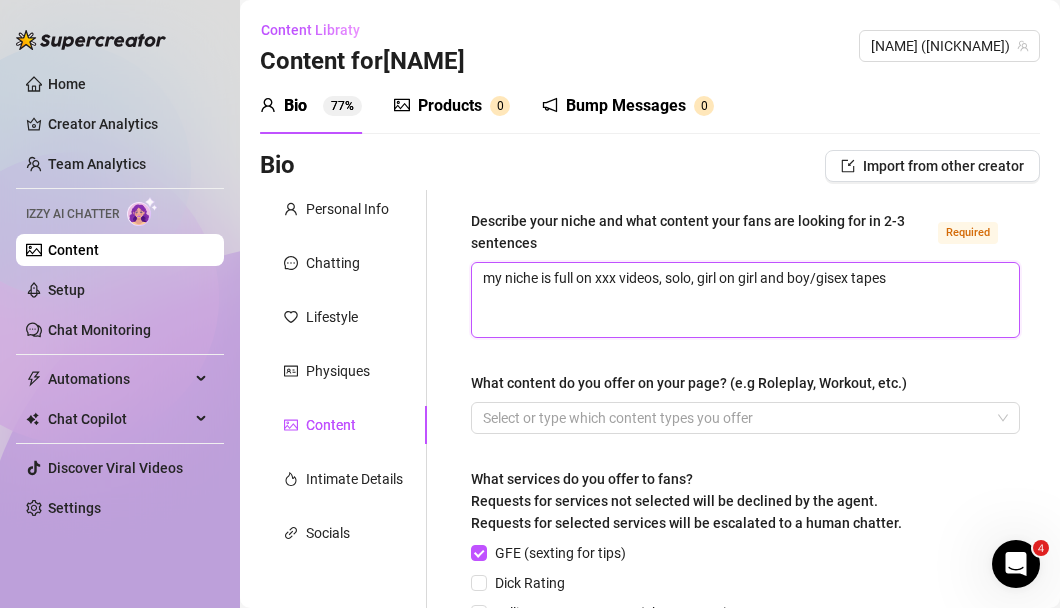 type on "my niche is full on xxx videos, solo, girl on girl and boy/girsex tapes" 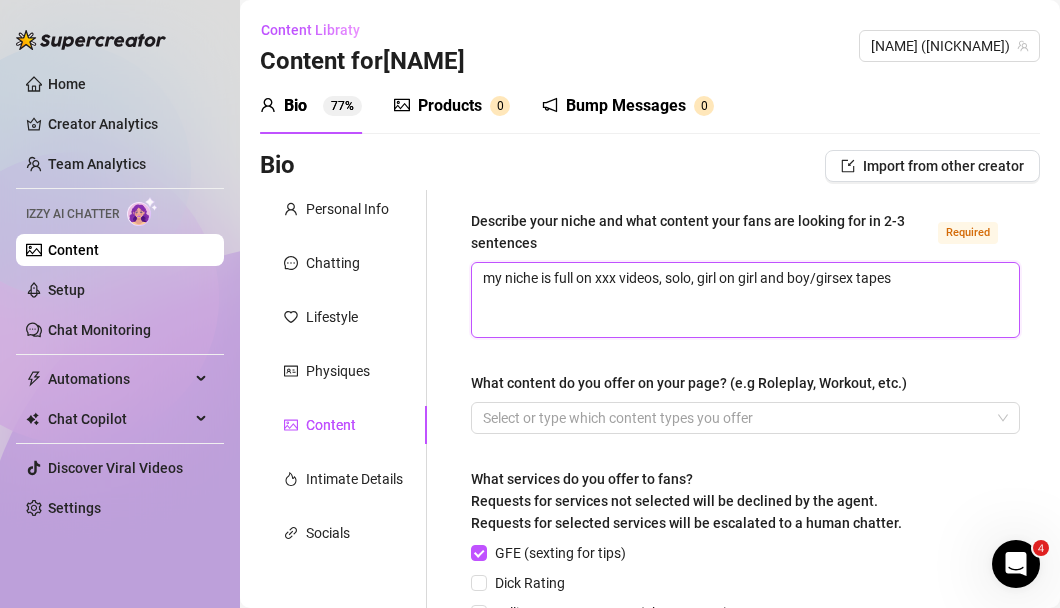type on "my niche is full on xxx videos, solo, girl on girl and boy/girlsex tapes" 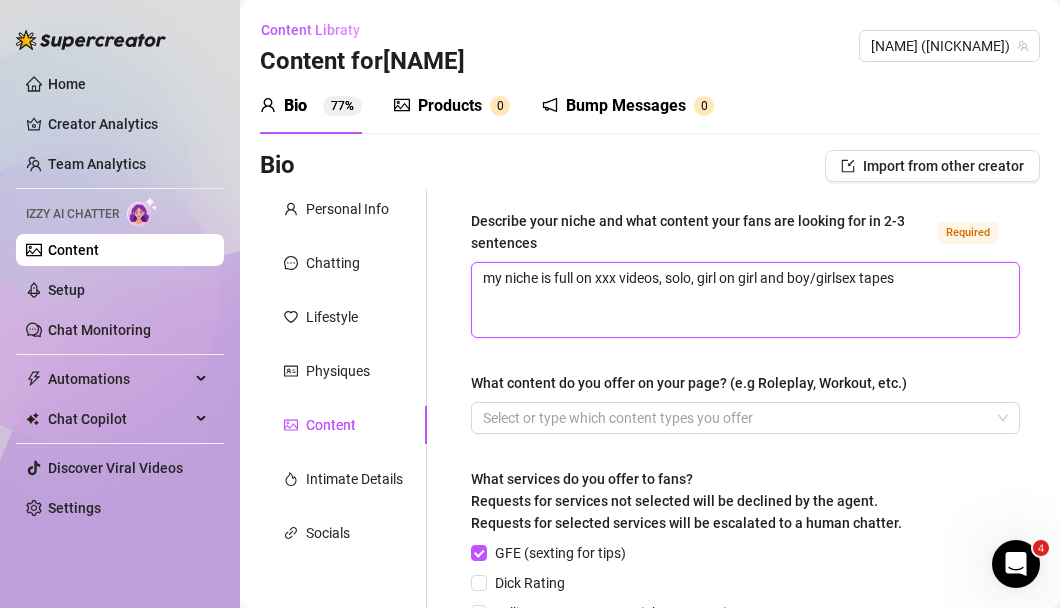 type on "my niche is full on xxx videos, solo, girl on girl and boy/girl sex tapes" 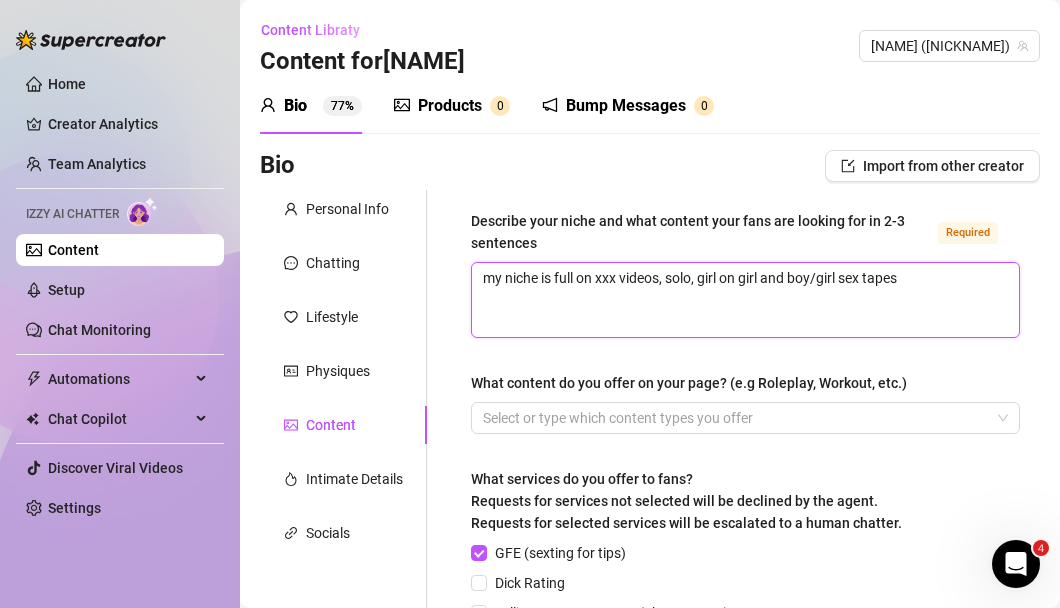 type 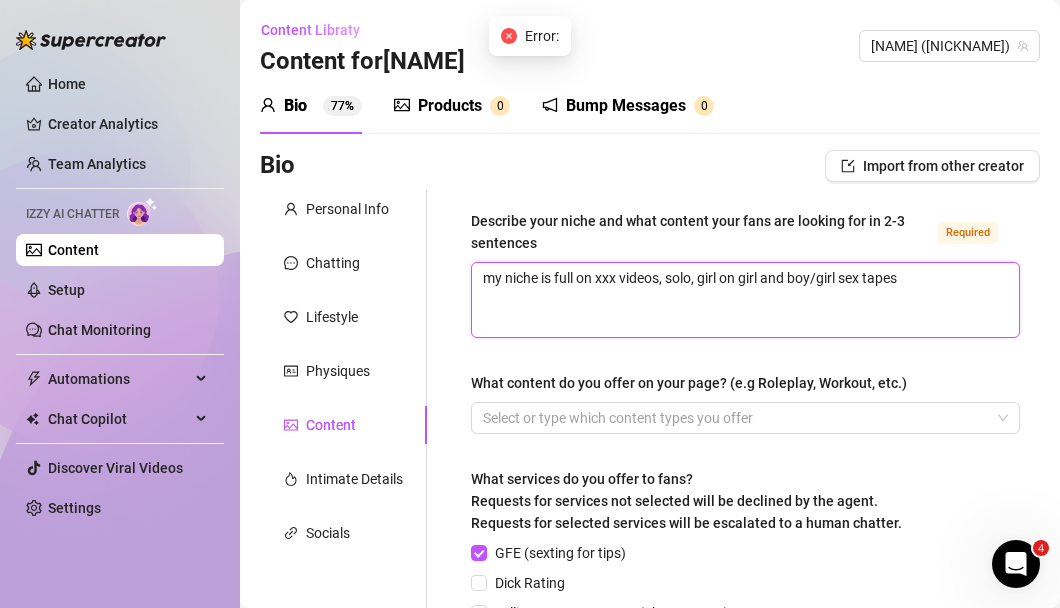click on "my niche is full on xxx videos, solo, girl on girl and boy/girl sex tapes" at bounding box center [745, 300] 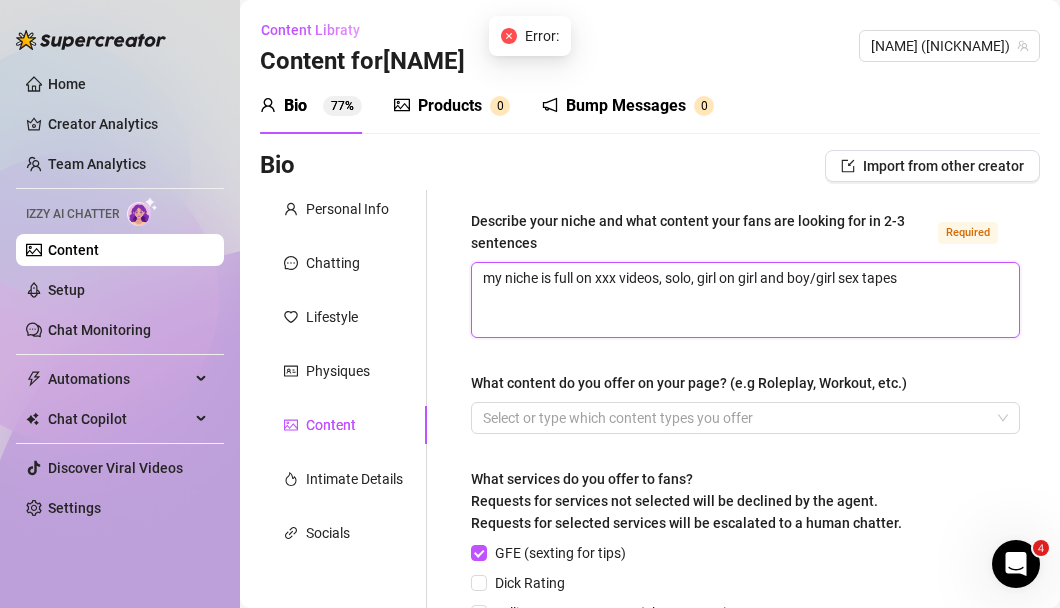 type on "my niche is full on xxx videos, solo, girl on girl and boy/girl sex tapes." 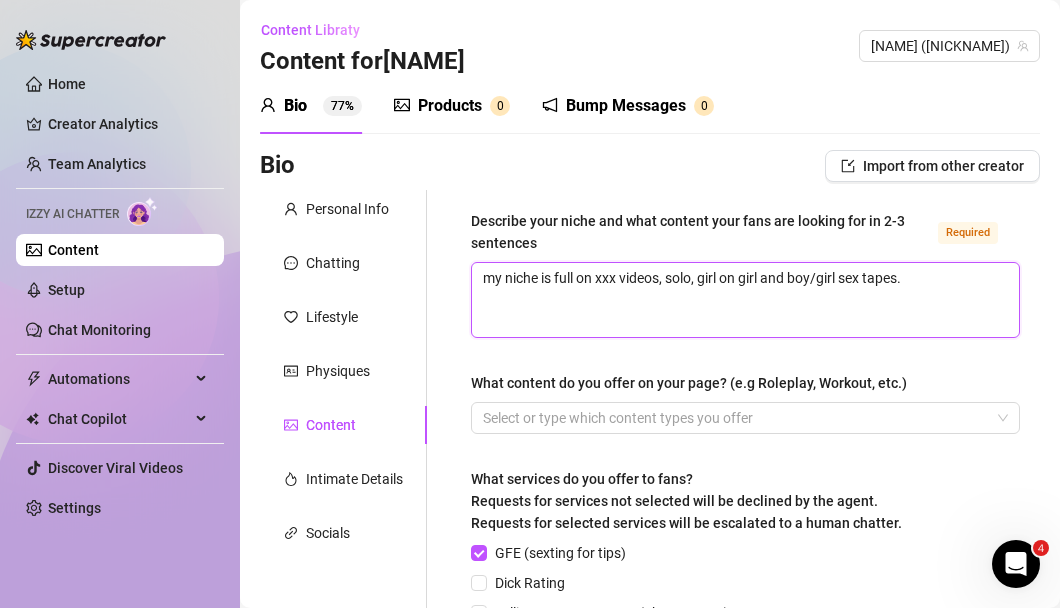 type on "my niche is full on xxx videos, solo, girl on girl and boy/girl sex tapes" 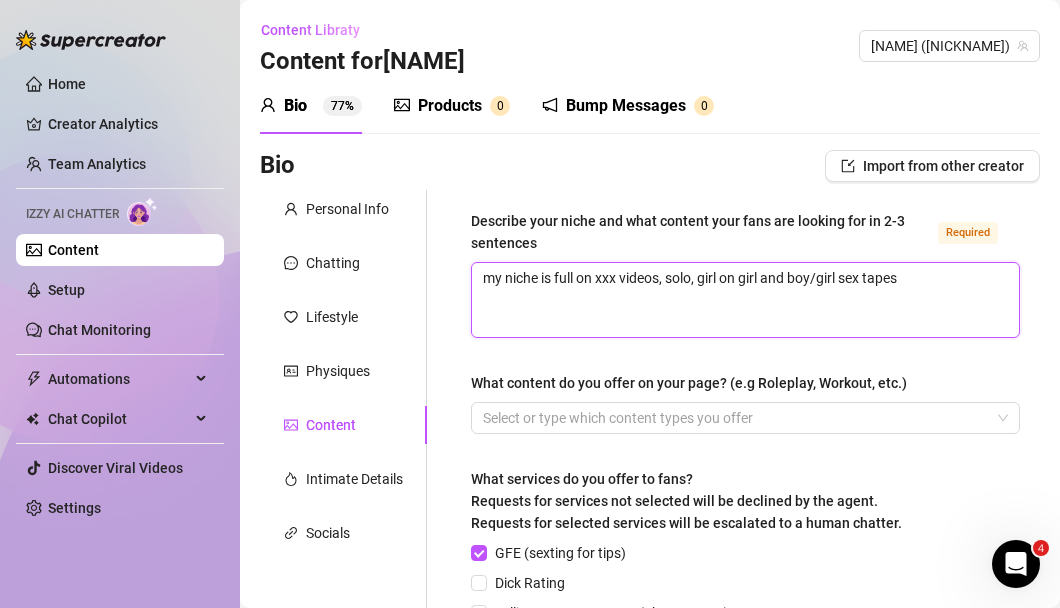 type on "my niche is full on xxx videos, solo, girl on girl and boy/girl sex tapes," 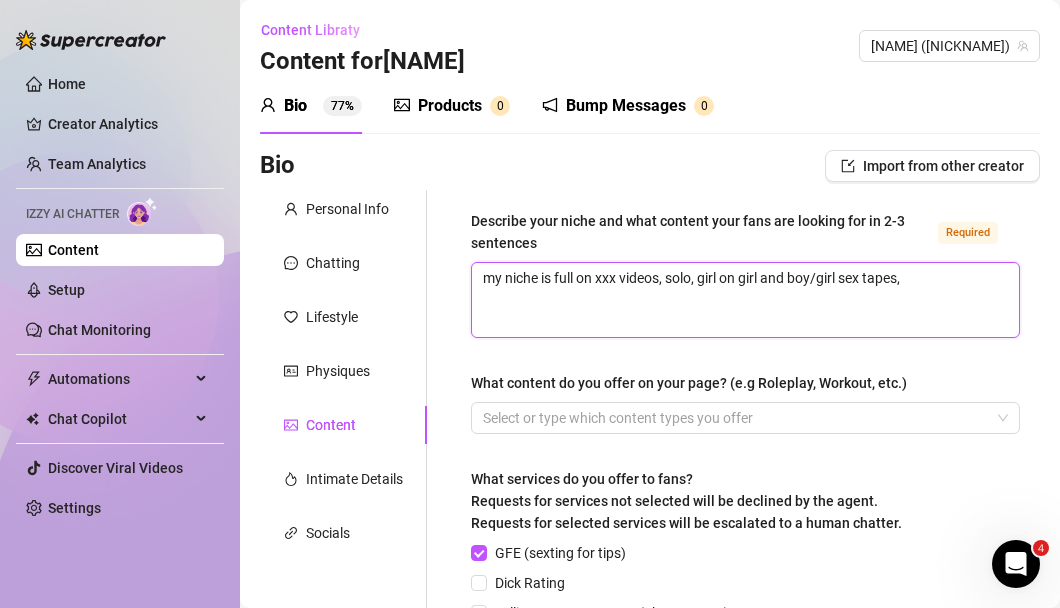 type on "my niche is full on xxx videos, solo, girl on girl and boy/girl sex tapes," 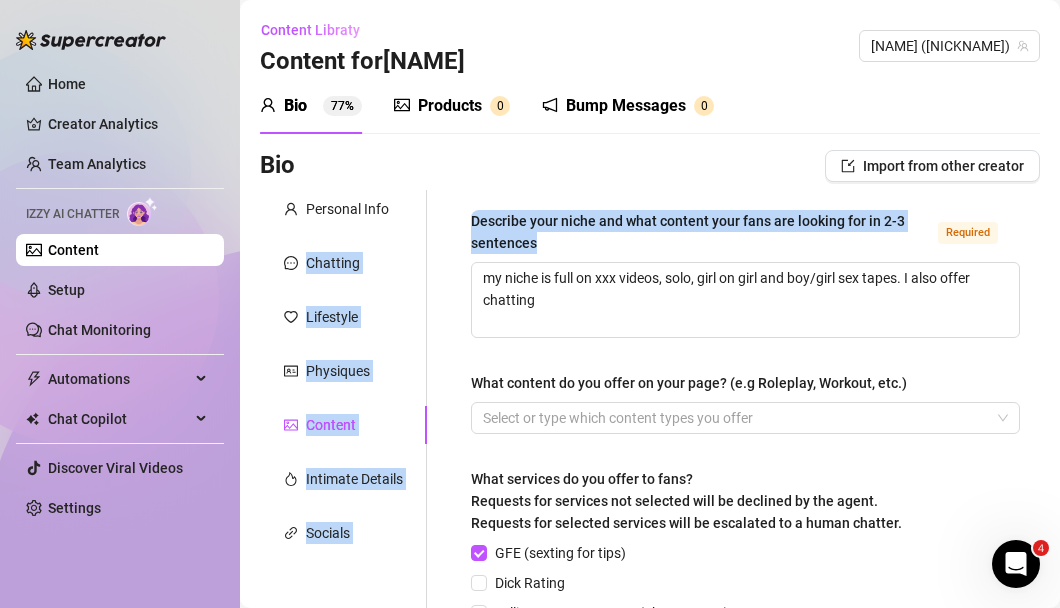drag, startPoint x: 563, startPoint y: 249, endPoint x: 418, endPoint y: 234, distance: 145.7738 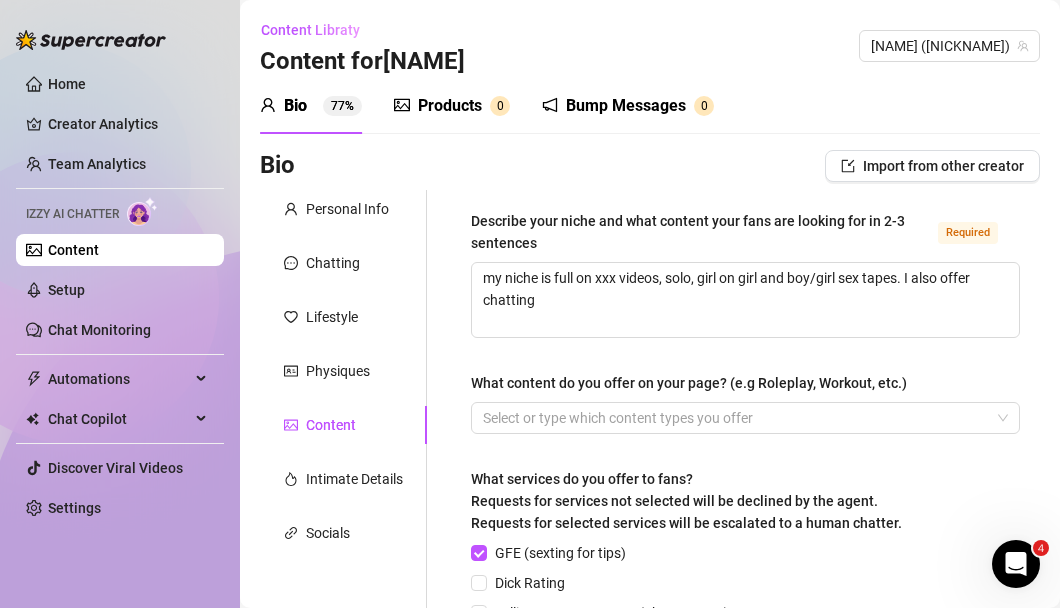 click on "Describe your niche and what content your fans are looking for in 2-3 sentences Required my niche is full on xxx videos, solo, girl on girl and boy/girl sex tapes. I also offer chatting  What content do you offer on your page? (e.g Roleplay, Workout, etc.)   Select or type which content types you offer What services do you offer to fans? Requests for services not selected will be declined by the agent. Requests for selected services will be escalated to a human chatter. GFE (sexting for tips) Dick Rating Selling custom content (aka customs) Selling a VIP package Selling content through wall posts or feed campaigns Selling physical goods like used underwear, etc Add Custom Item What content or services is a red line for you?   Select or type content/services you don't offer" at bounding box center (745, 539) 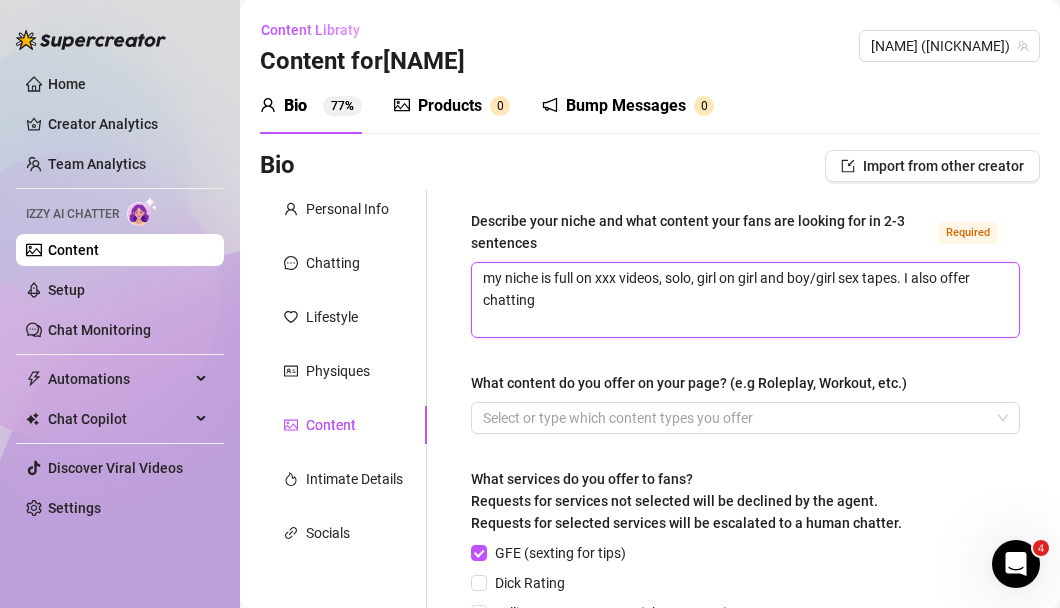 drag, startPoint x: 570, startPoint y: 296, endPoint x: 911, endPoint y: 280, distance: 341.37515 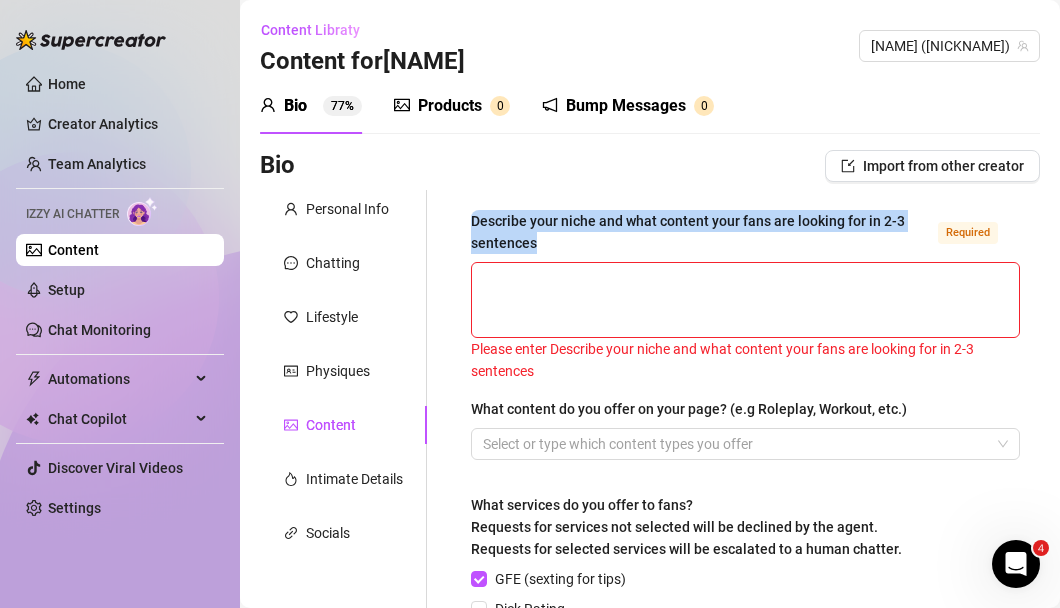 drag, startPoint x: 582, startPoint y: 237, endPoint x: 472, endPoint y: 226, distance: 110.54863 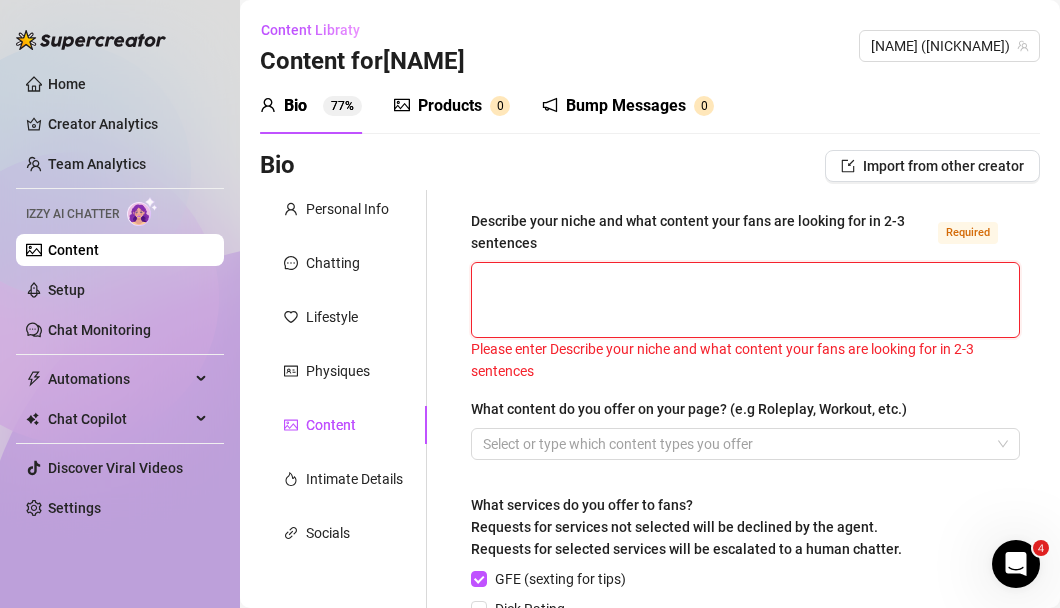 click on "Describe your niche and what content your fans are looking for in 2-3 sentences Required" at bounding box center (745, 300) 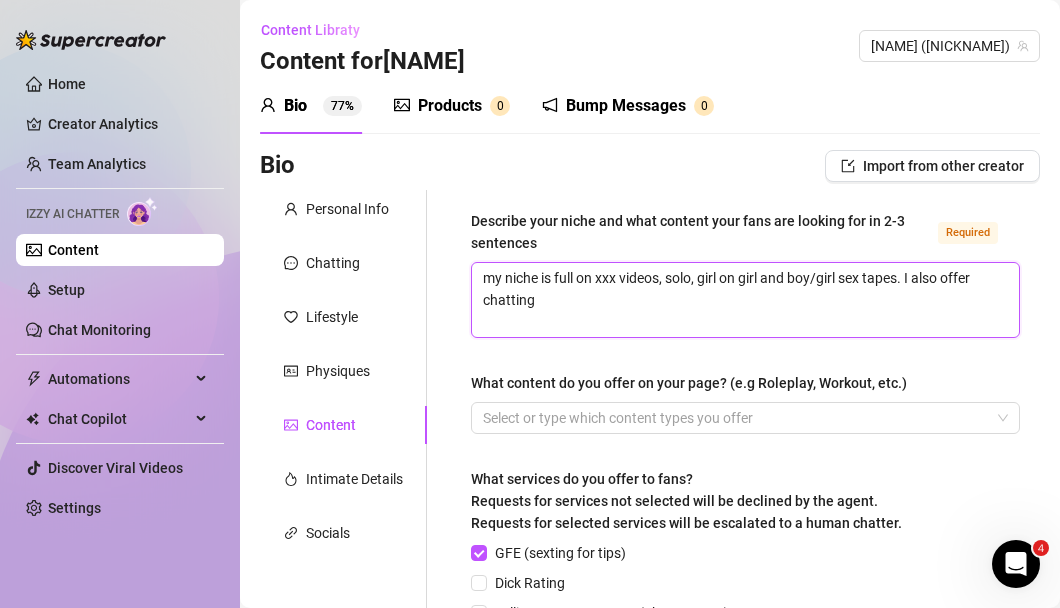click on "my niche is full on xxx videos, solo, girl on girl and boy/girl sex tapes. I also offer chatting" at bounding box center [745, 300] 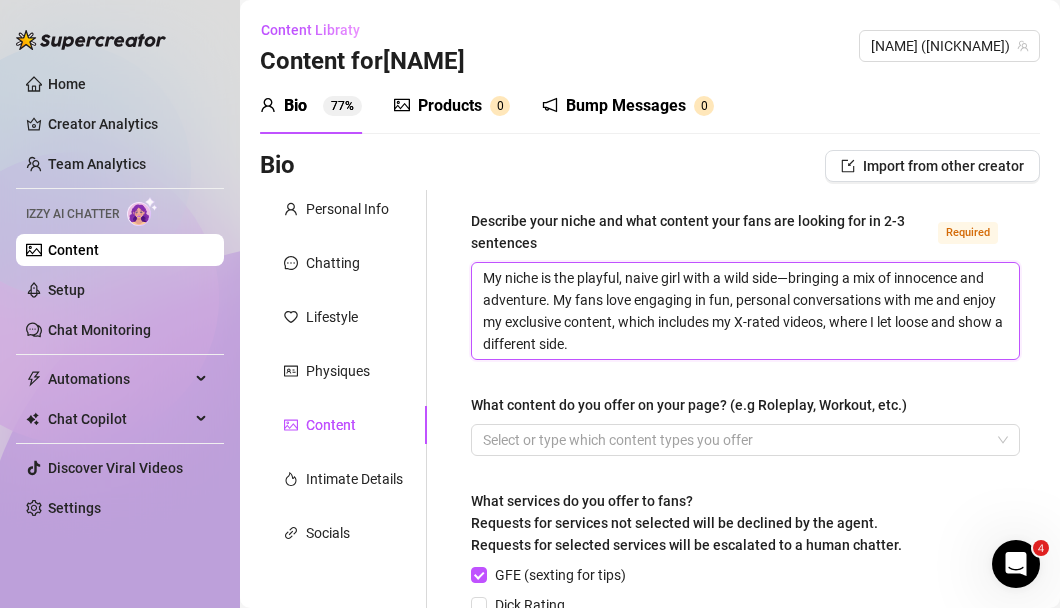 scroll, scrollTop: 0, scrollLeft: 0, axis: both 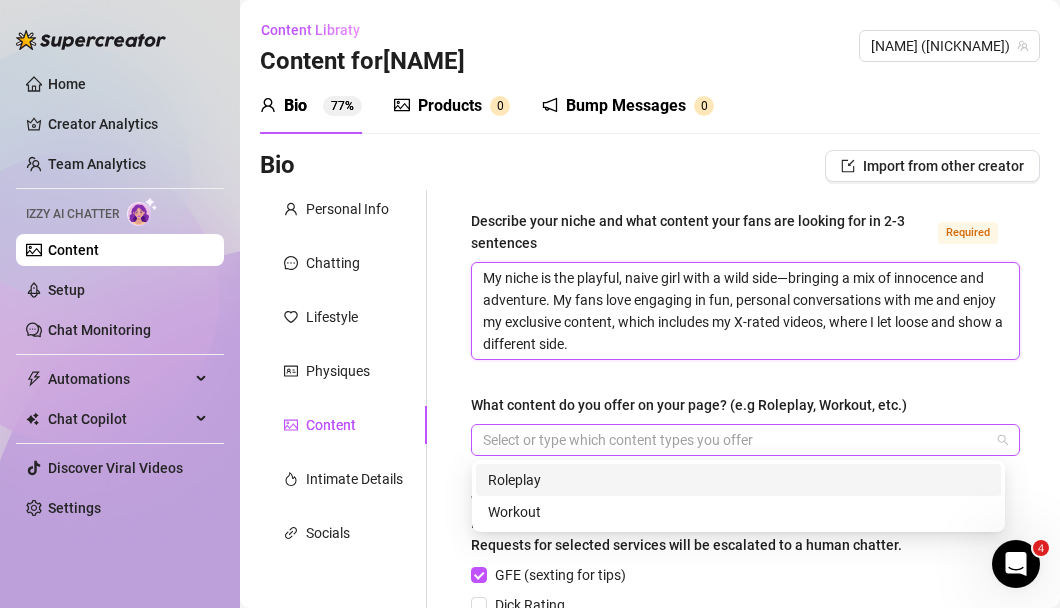 click at bounding box center (735, 440) 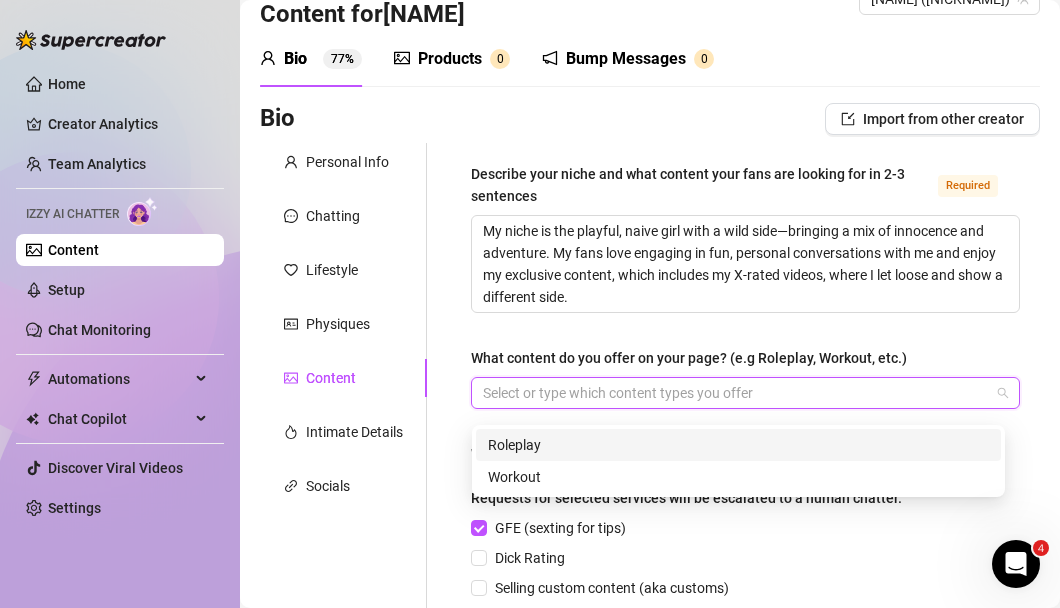 scroll, scrollTop: 54, scrollLeft: 0, axis: vertical 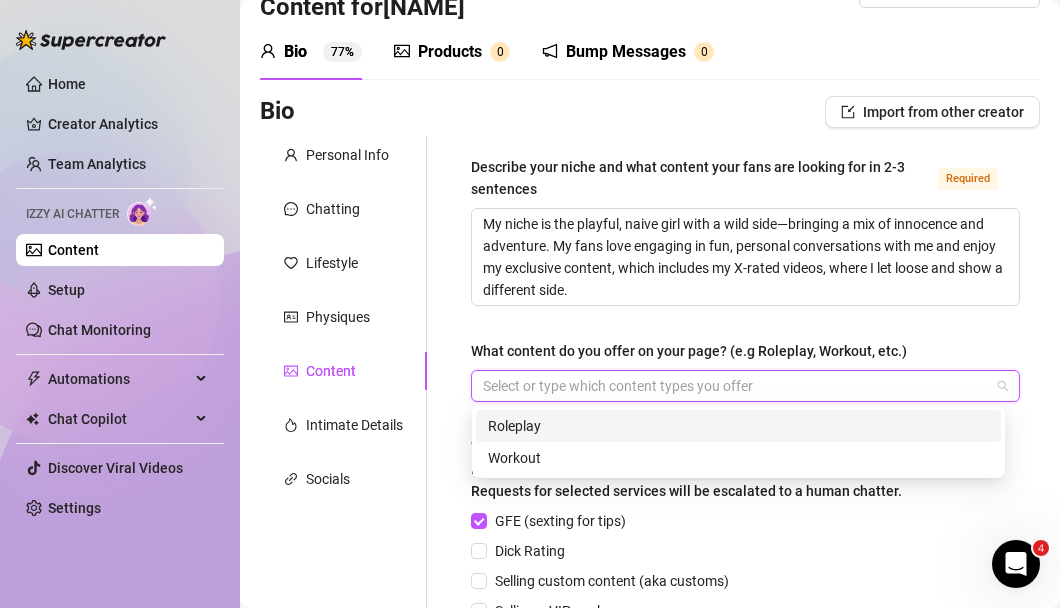 click at bounding box center (735, 386) 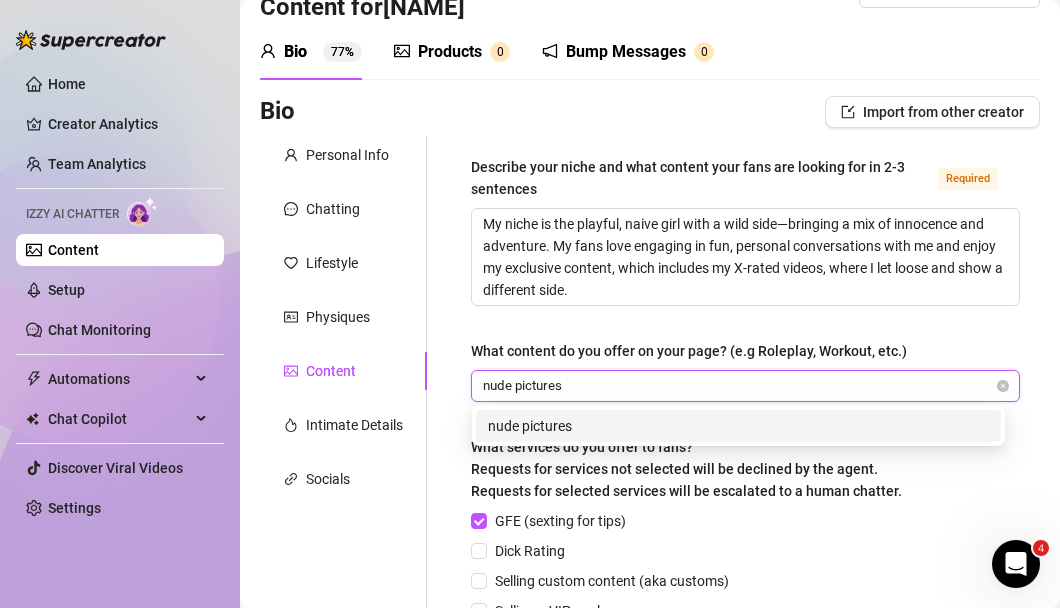 click on "nude pictures" at bounding box center [738, 426] 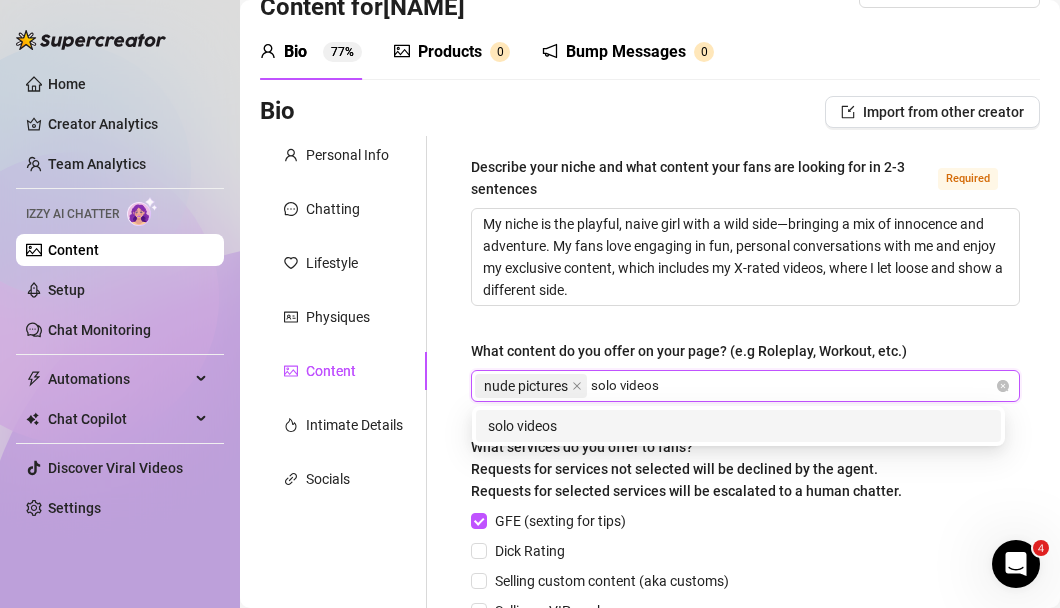 click on "solo videos" at bounding box center [738, 426] 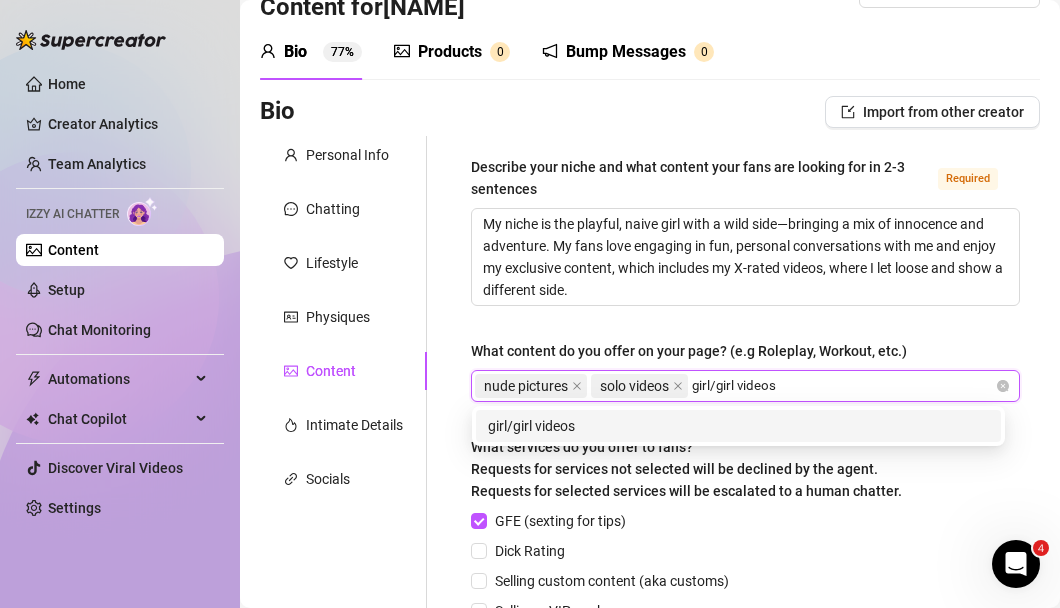 click on "girl/girl videos" at bounding box center [738, 426] 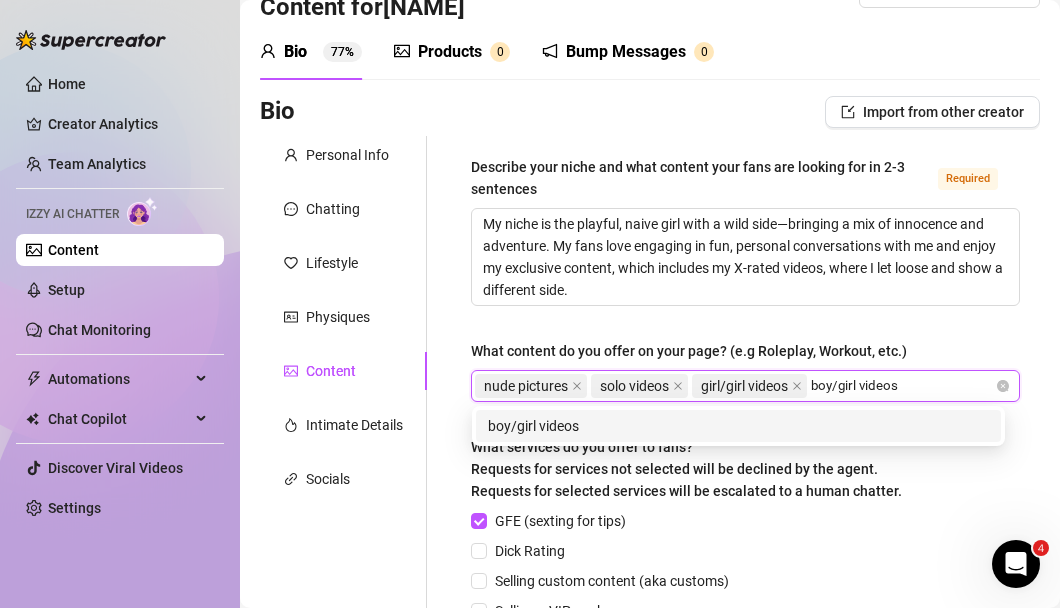 click on "boy/girl videos" at bounding box center (738, 426) 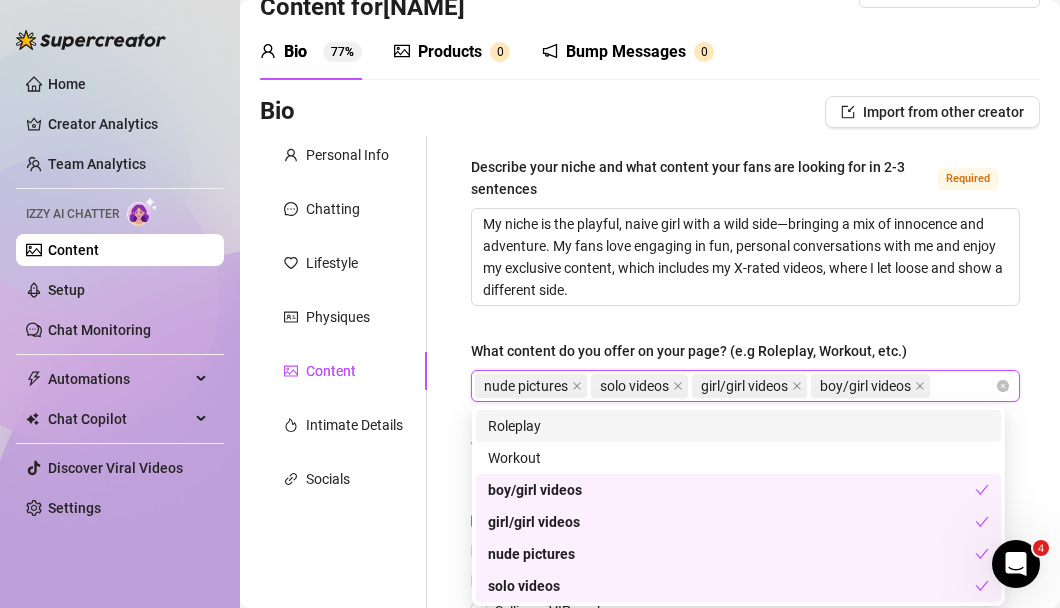click on "Describe your niche and what content your fans are looking for in 2-3 sentences Required My niche is the playful, naive girl with a wild side—bringing a mix of innocence and adventure. My fans love engaging in fun, personal conversations with me and enjoy my exclusive content, which includes my X-rated videos, where I let loose and show a different side. What content do you offer on your page? (e.g Roleplay, Workout, etc.) nude pictures solo videos girl/girl videos boy/girl videos   What services do you offer to fans? Requests for services not selected will be declined by the agent. Requests for selected services will be escalated to a human chatter. GFE (sexting for tips) Dick Rating Selling custom content (aka customs) Selling a VIP package Selling content through wall posts or feed campaigns Selling physical goods like used underwear, etc Add Custom Item What content or services is a red line for you?   Select or type content/services you don't offer" at bounding box center [745, 496] 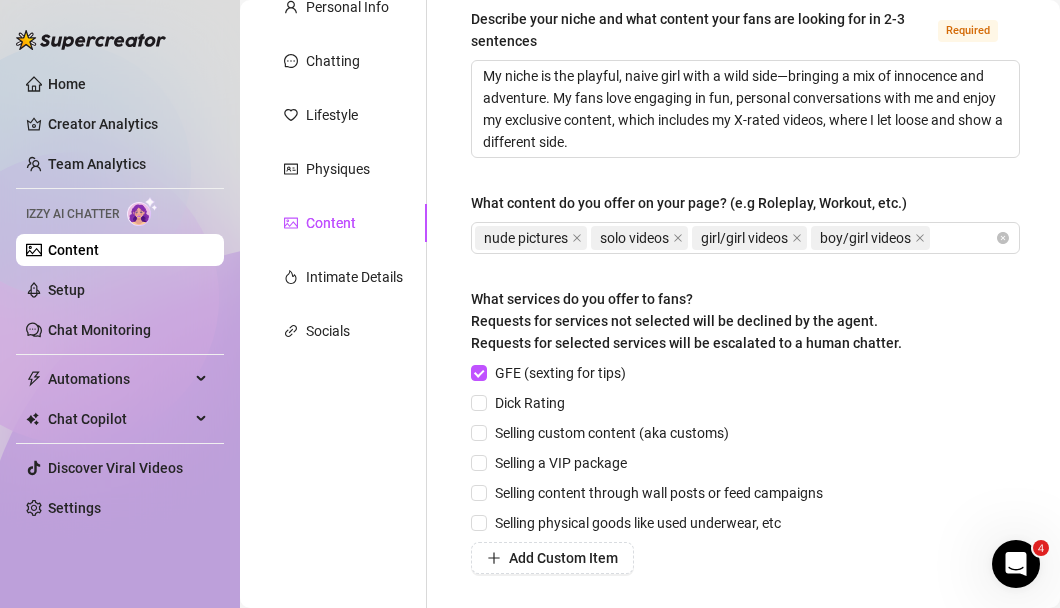 scroll, scrollTop: 204, scrollLeft: 0, axis: vertical 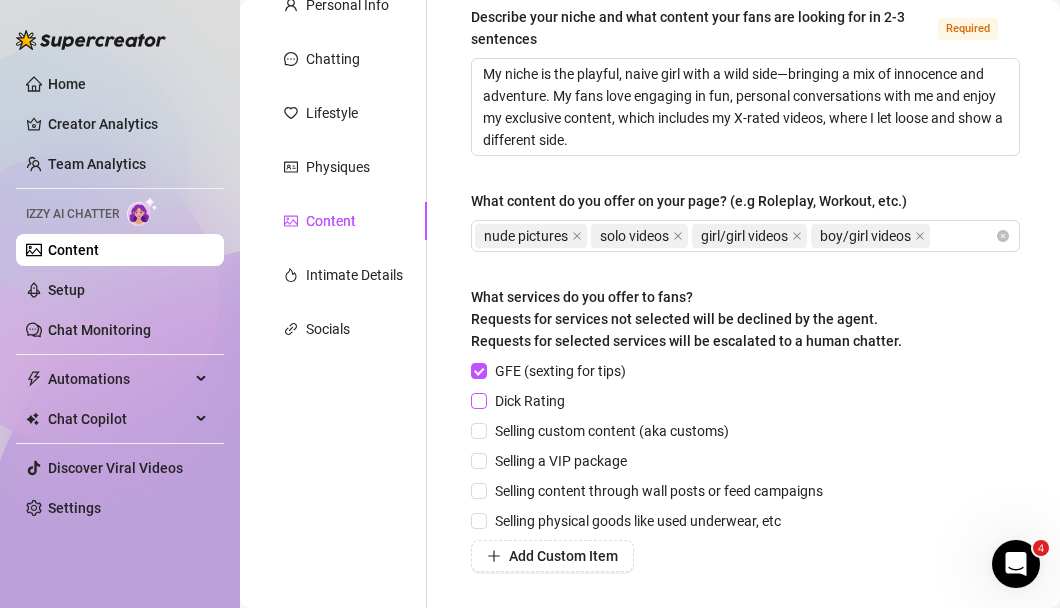 click on "Dick Rating" at bounding box center [530, 401] 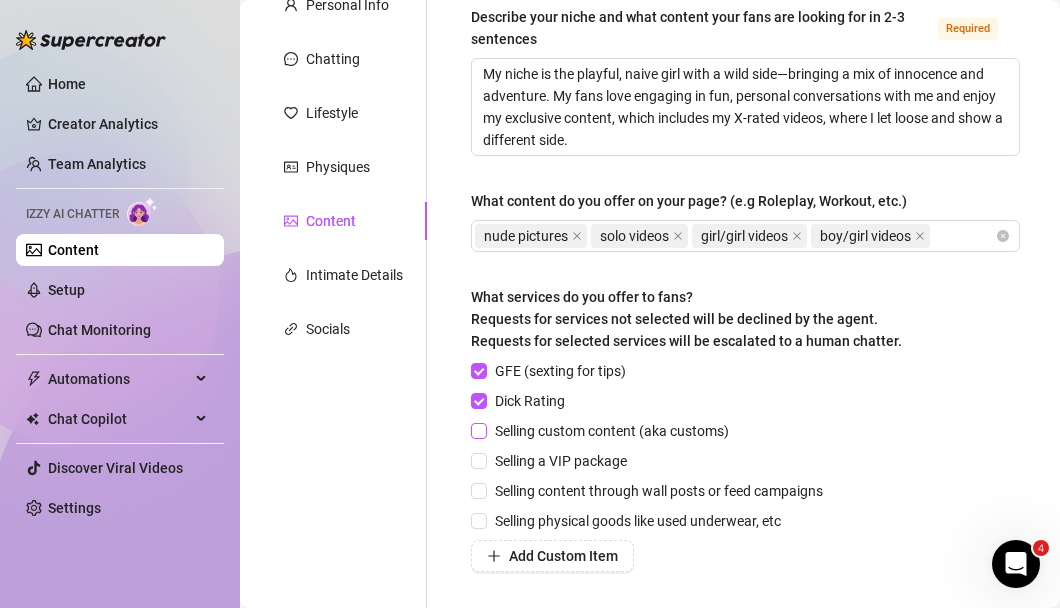 click on "Selling custom content (aka customs)" at bounding box center (612, 431) 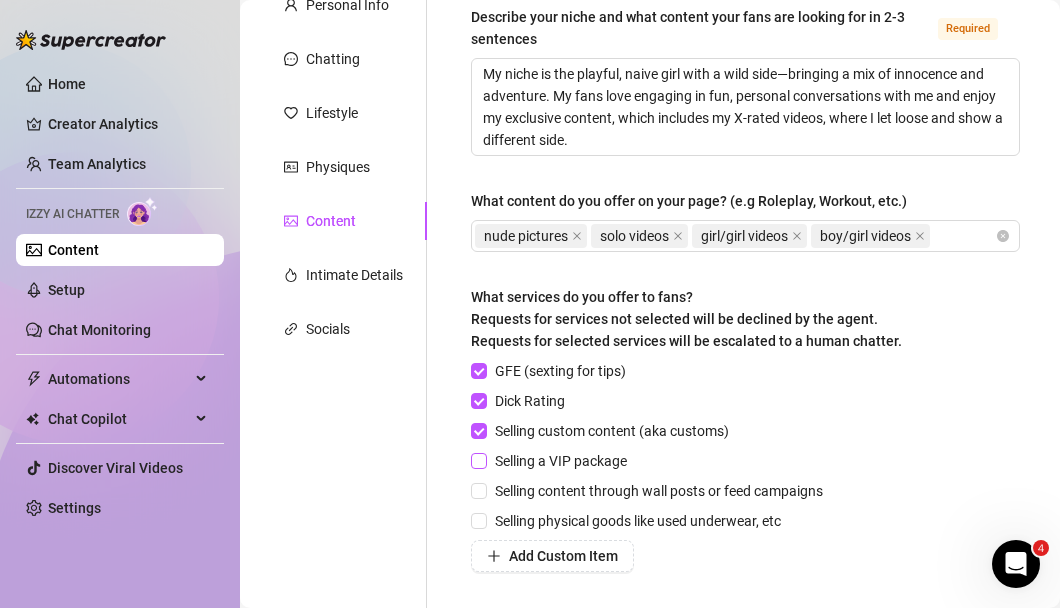 click on "Selling a VIP package" at bounding box center [561, 461] 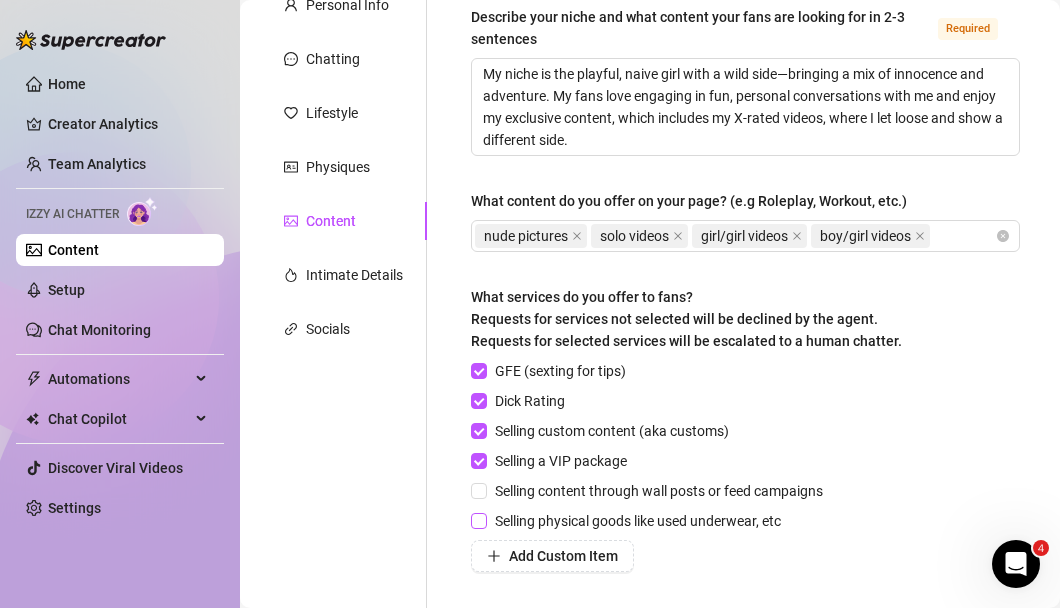 click on "Selling physical goods like used underwear, etc" at bounding box center (638, 521) 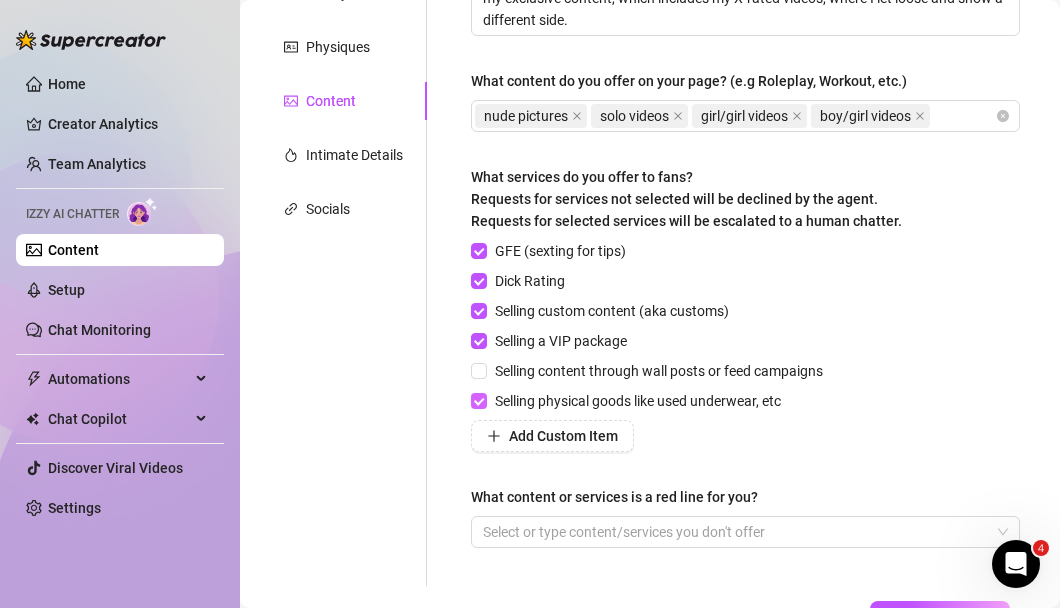 scroll, scrollTop: 340, scrollLeft: 0, axis: vertical 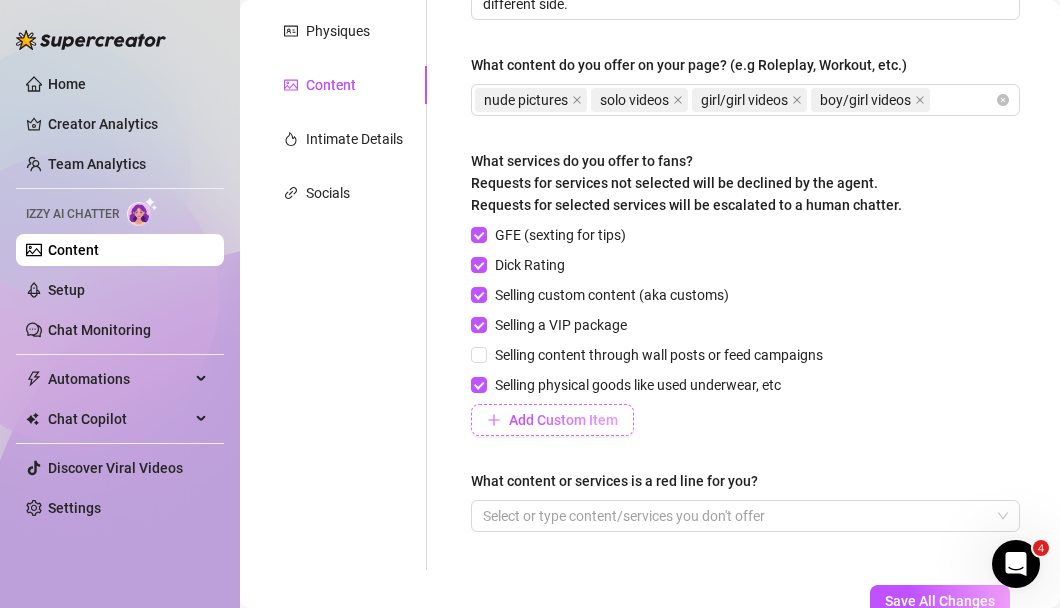 click on "Add Custom Item" at bounding box center [552, 420] 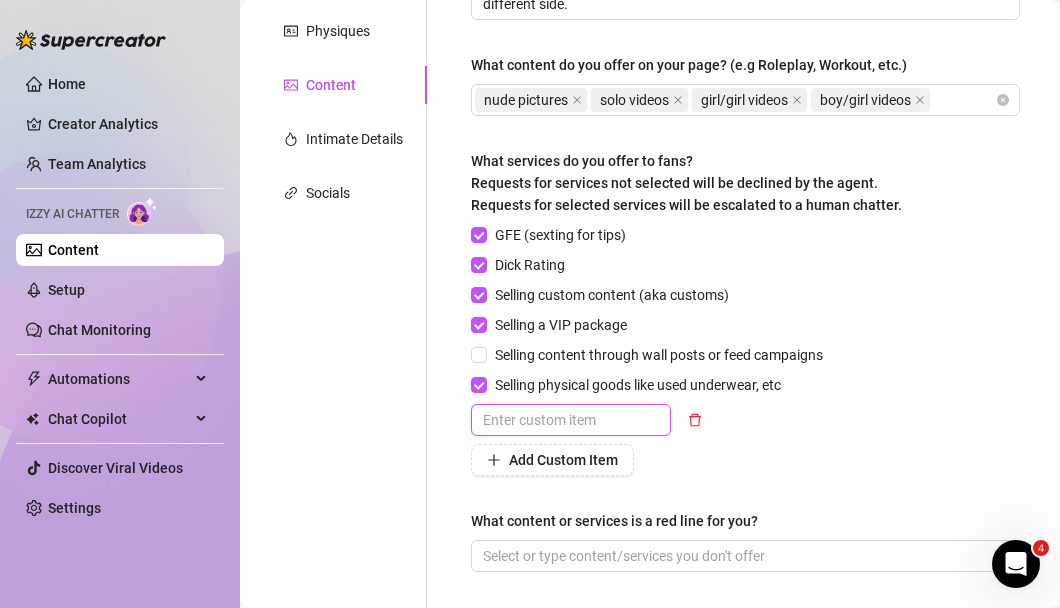 click at bounding box center (571, 420) 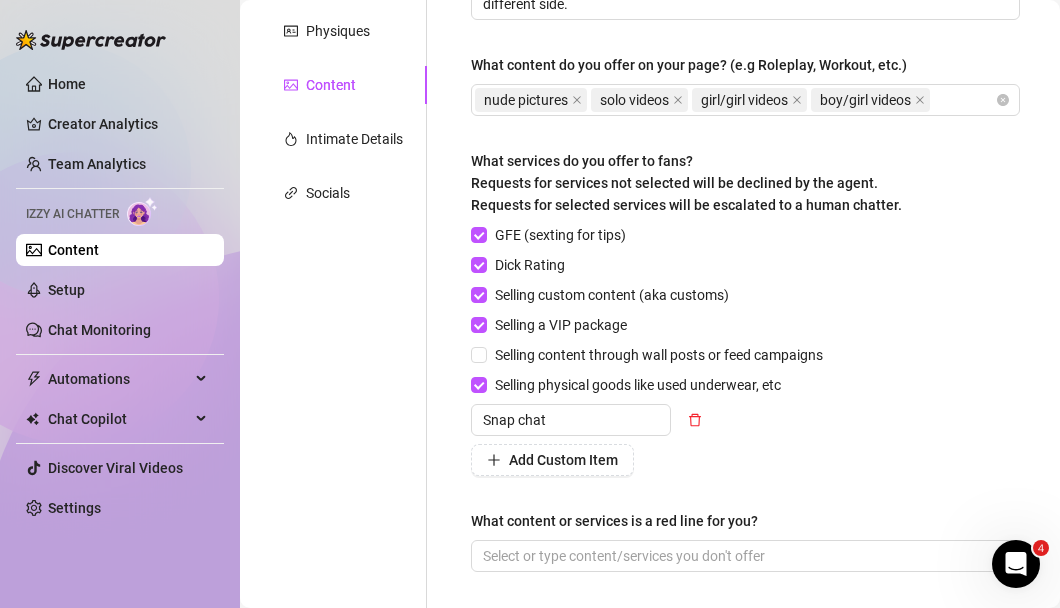 click on "GFE (sexting for tips) Dick Rating Selling custom content (aka customs) Selling a VIP package Selling content through wall posts or feed campaigns Selling physical goods like used underwear, etc [SERVICE] Add Custom Item" at bounding box center (651, 350) 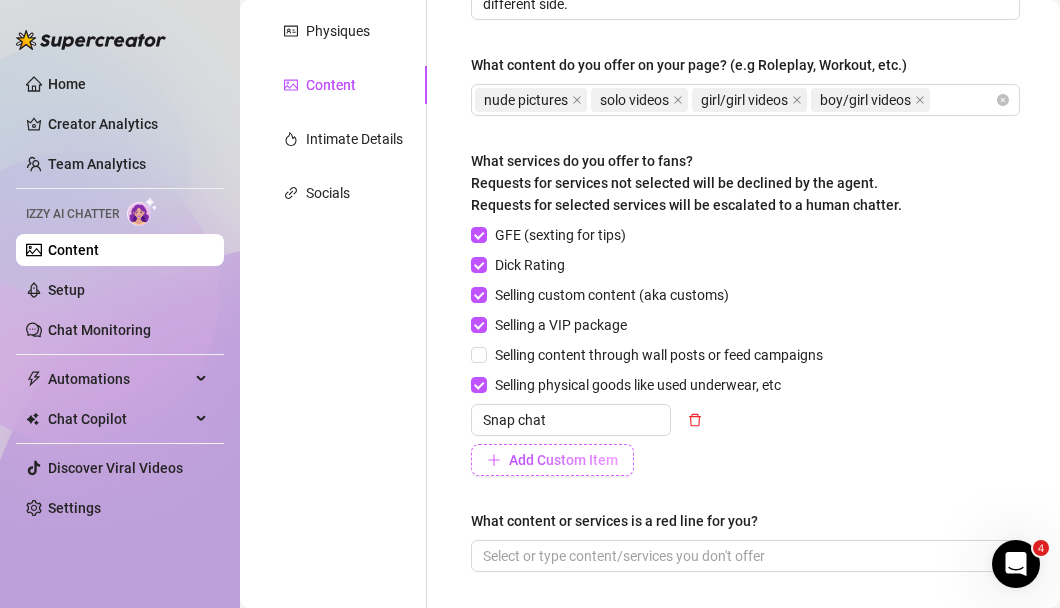 click on "Add Custom Item" at bounding box center (563, 460) 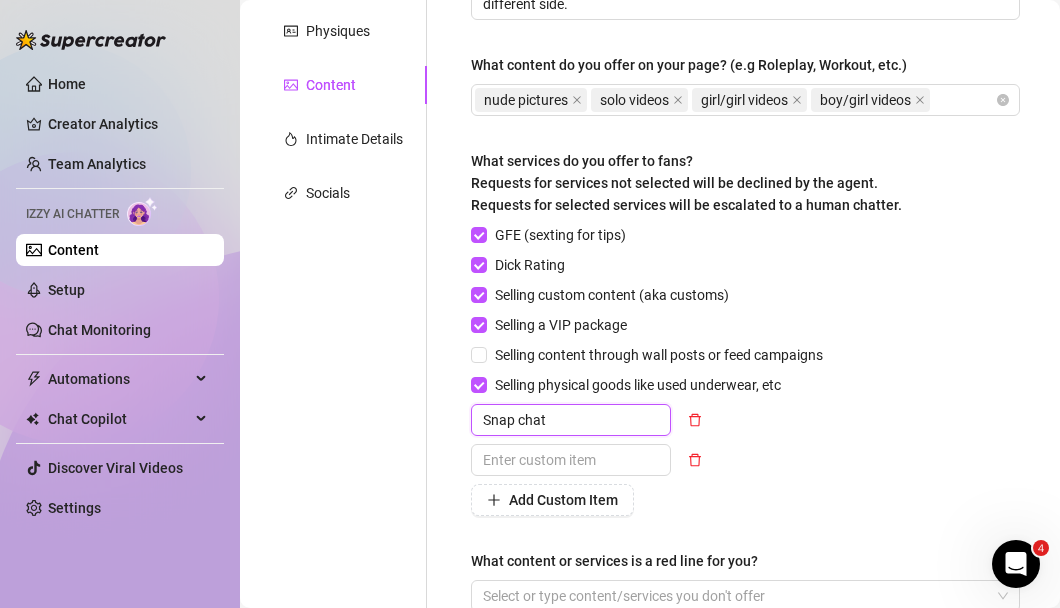 click on "Snap chat" at bounding box center [571, 420] 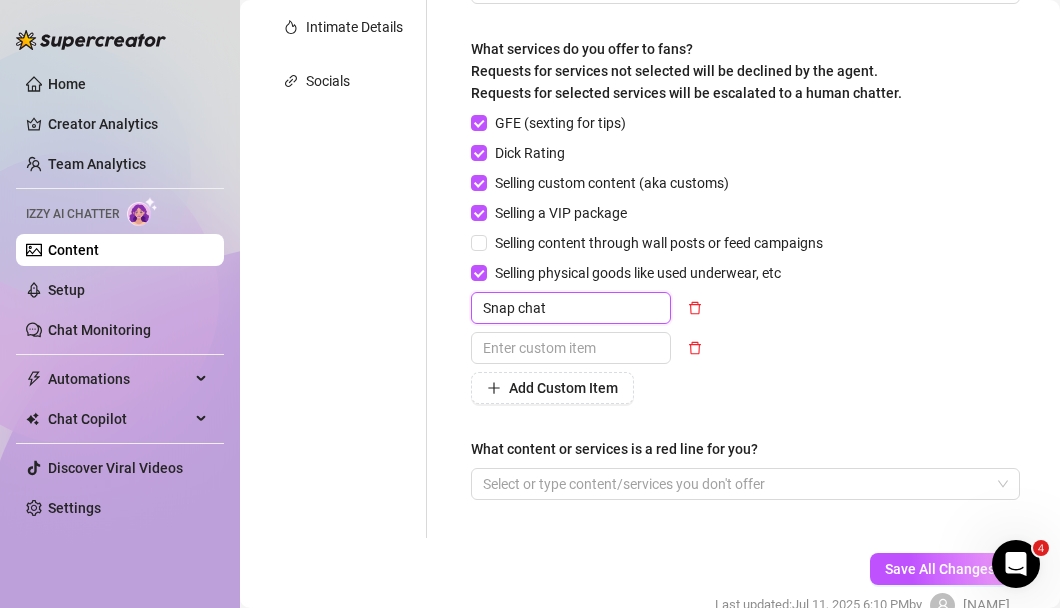 scroll, scrollTop: 487, scrollLeft: 0, axis: vertical 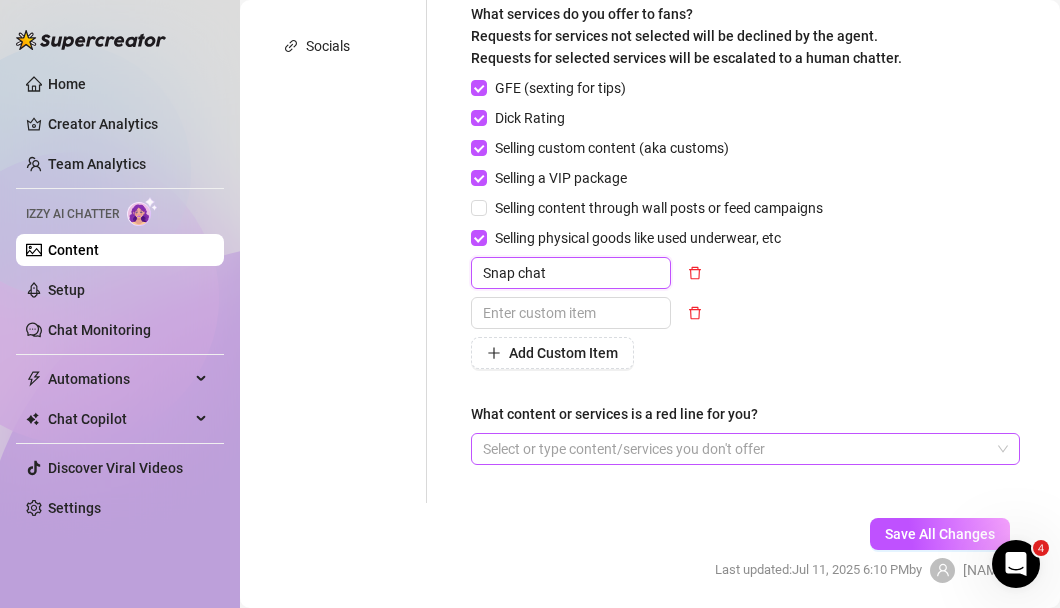 click at bounding box center (735, 449) 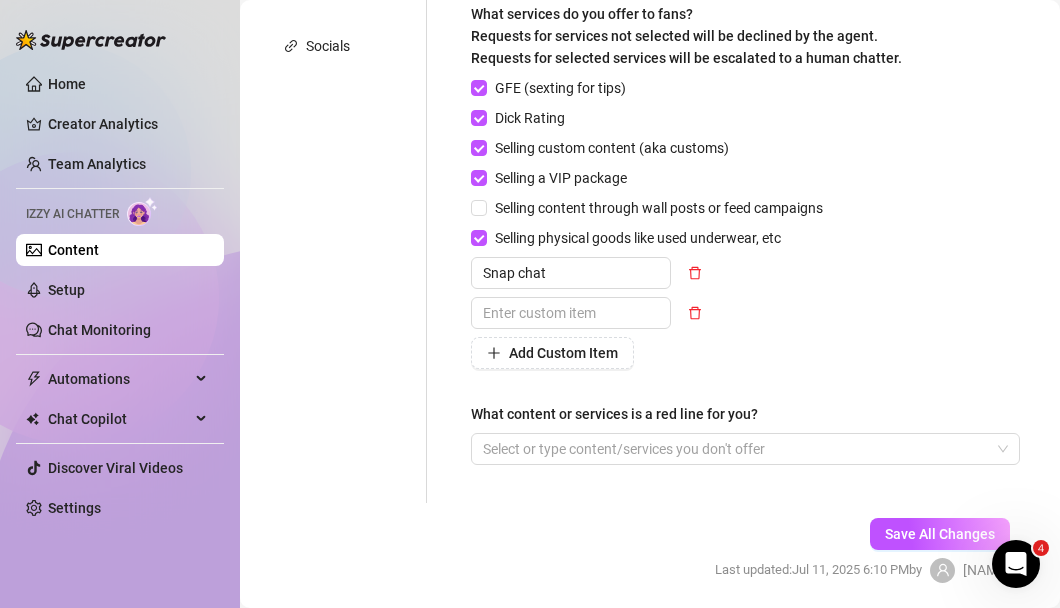 click on "Describe your niche and what content your fans are looking for in 2-3 sentences Required My niche is the playful, naive girl with a wild side—bringing a mix of innocence and adventure. My fans love engaging in fun, personal conversations with me and enjoy my exclusive content, which includes my X-rated videos, where I let loose and show a different side. What content do you offer on your page? (e.g Roleplay, Workout, etc.) nude pictures solo videos girl/girl videos boy/girl videos   What services do you offer to fans? Requests for services not selected will be declined by the agent. Requests for selected services will be escalated to a human chatter. GFE (sexting for tips) Dick Rating Selling custom content (aka customs) Selling a VIP package Selling content through wall posts or feed campaigns Selling physical goods like used underwear, etc Snap chat Add Custom Item What content or services is a red line for you?   Select or type content/services you don't offer" at bounding box center [745, 103] 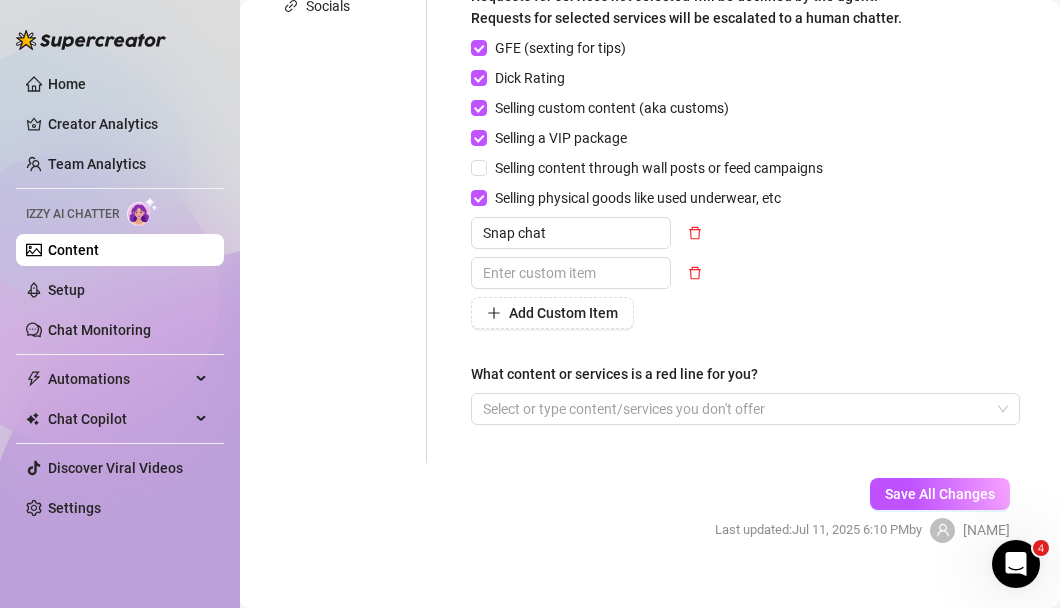 scroll, scrollTop: 557, scrollLeft: 0, axis: vertical 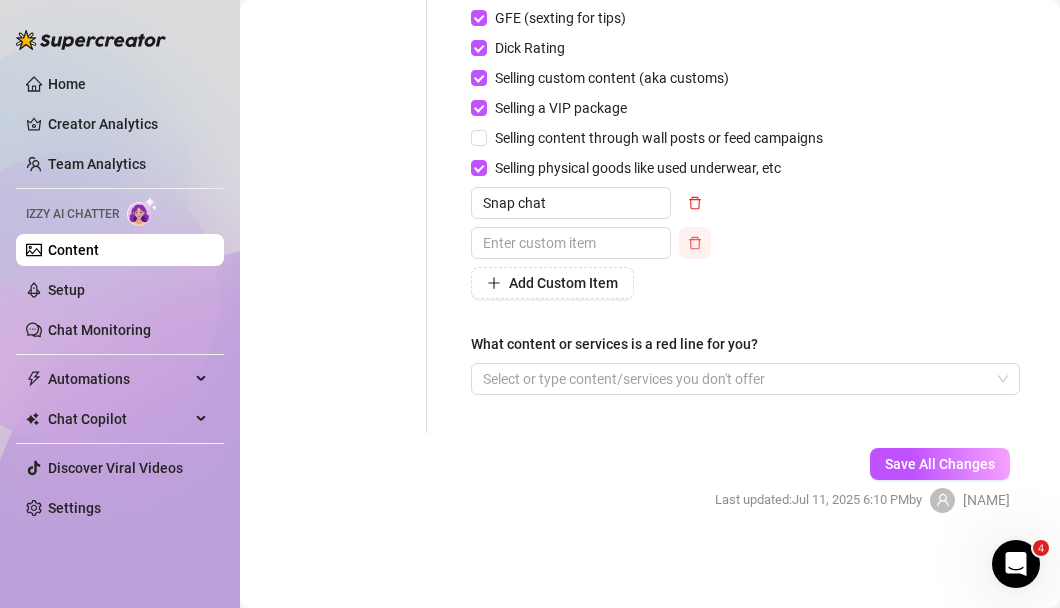 click at bounding box center (695, 243) 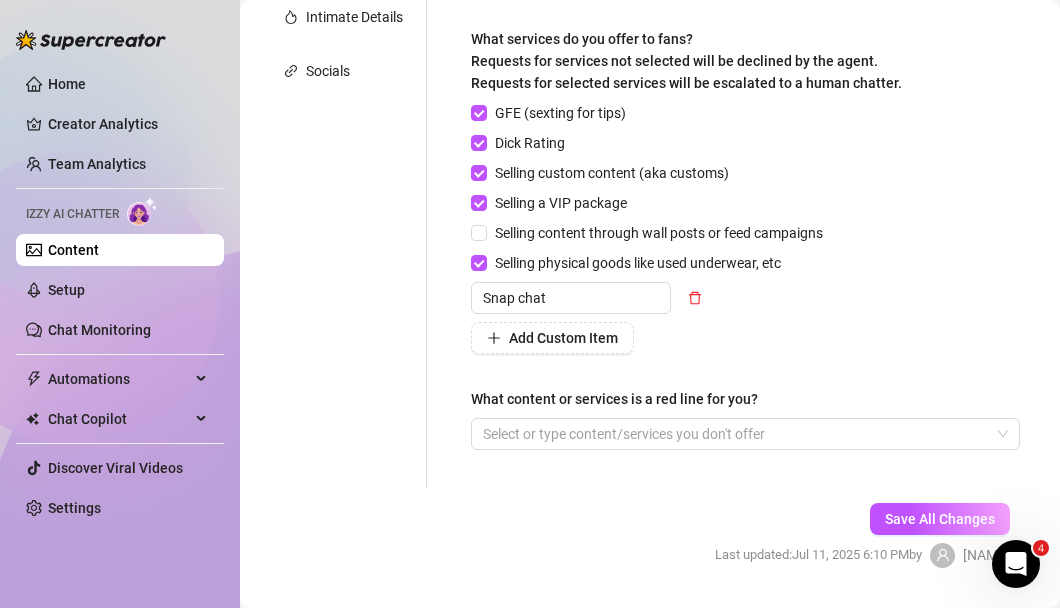 scroll, scrollTop: 432, scrollLeft: 0, axis: vertical 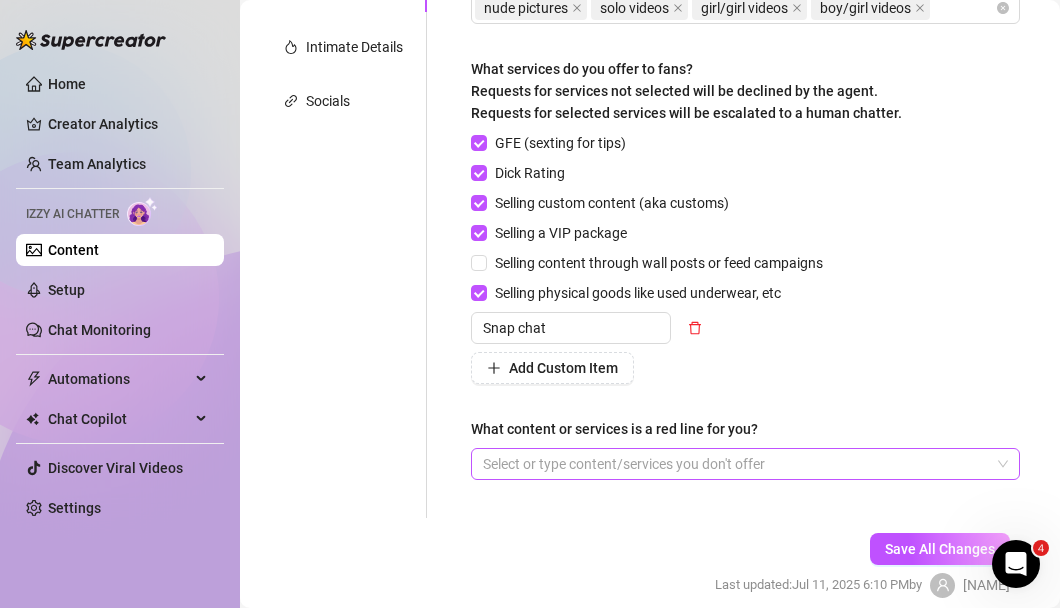 click at bounding box center [735, 464] 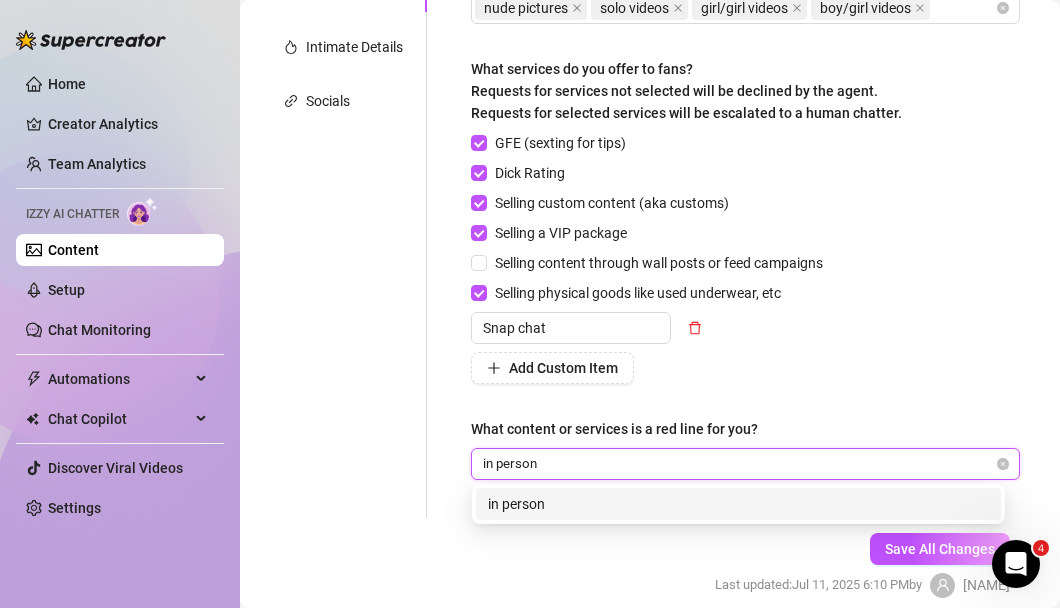 click on "in person" at bounding box center [738, 504] 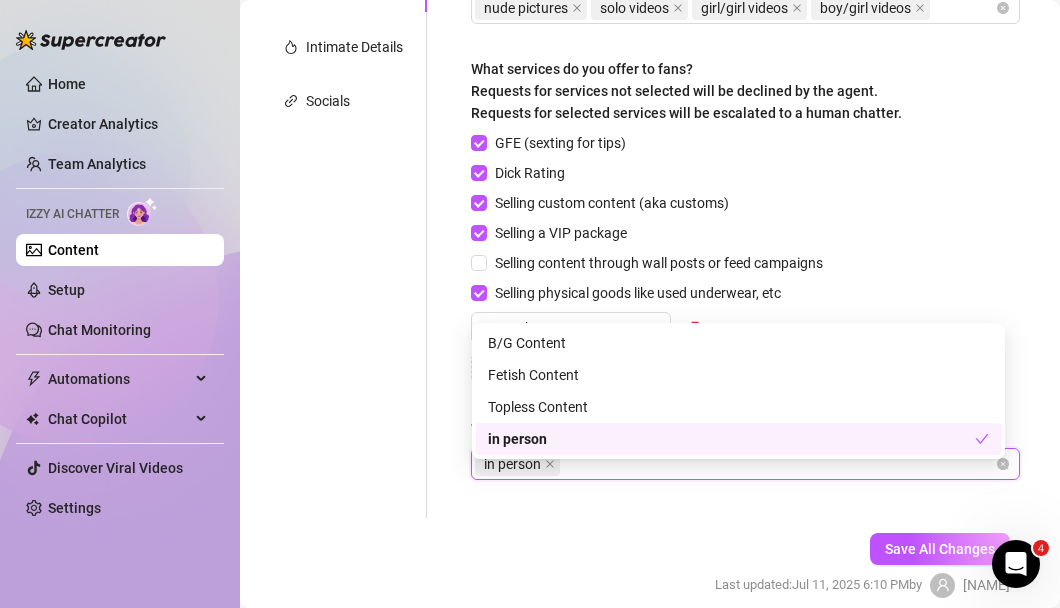 click on "Describe your niche and what content your fans are looking for in 2-3 sentences Required My niche is the playful, naive girl with a wild side—bringing a mix of innocence and adventure. My fans love engaging in fun, personal conversations with me and enjoy my exclusive content, which includes my X-rated videos, where I let loose and show a different side. What content do you offer on your page? (e.g Roleplay, Workout, etc.) nude pictures solo videos girl/girl videos boy/girl videos   What services do you offer to fans? Requests for services not selected will be declined by the agent. Requests for selected services will be escalated to a human chatter. GFE (sexting for tips) Dick Rating Selling custom content (aka customs) Selling a VIP package Selling content through wall posts or feed campaigns Selling physical goods like used underwear, etc [SERVICE] What content or services is a red line for you? in person" at bounding box center [745, 138] 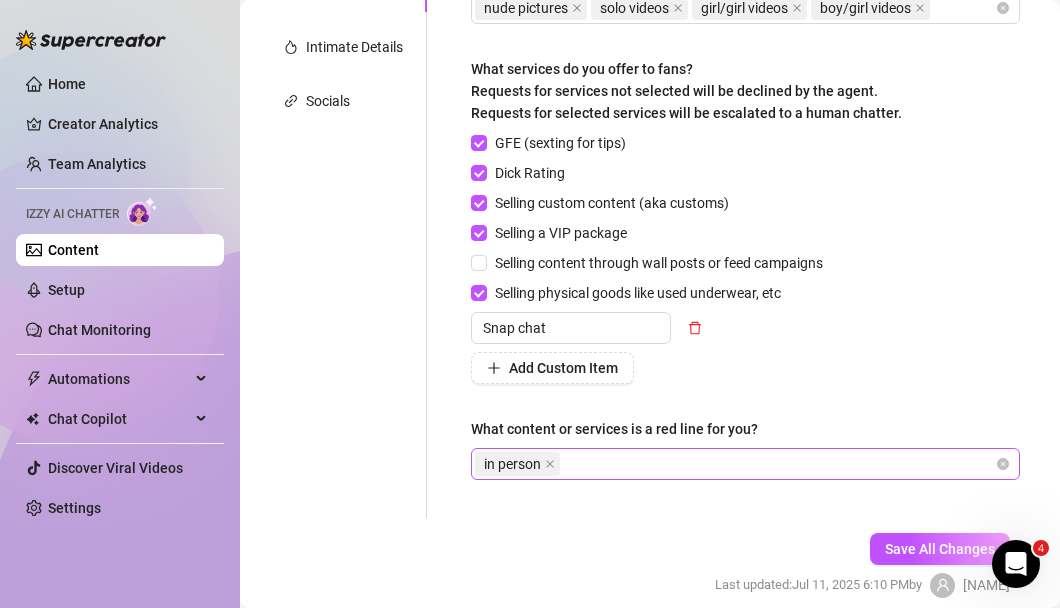 click on "in person" at bounding box center (735, 464) 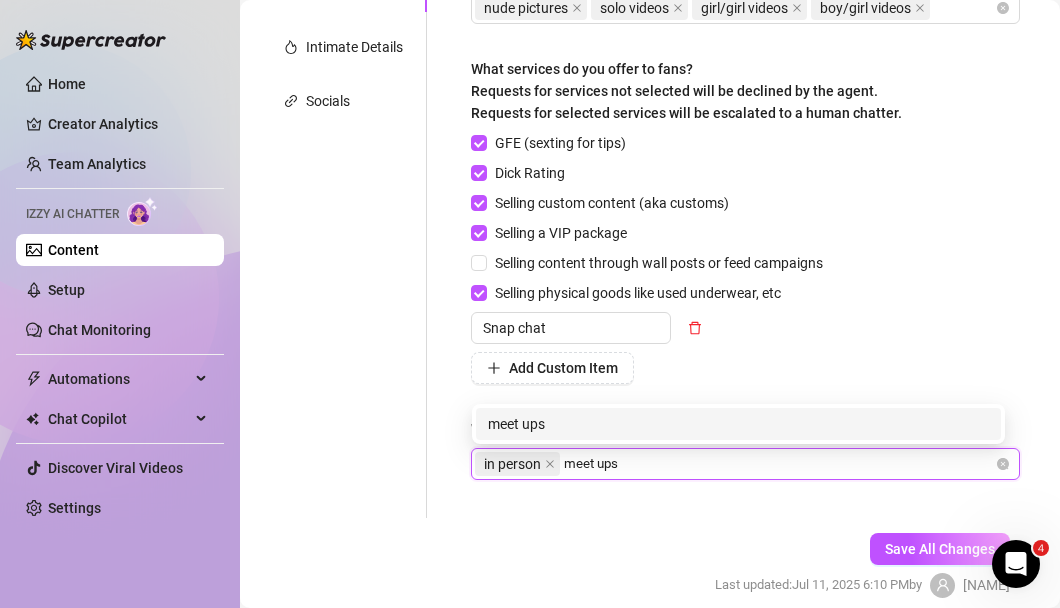 click on "meet ups" at bounding box center [738, 424] 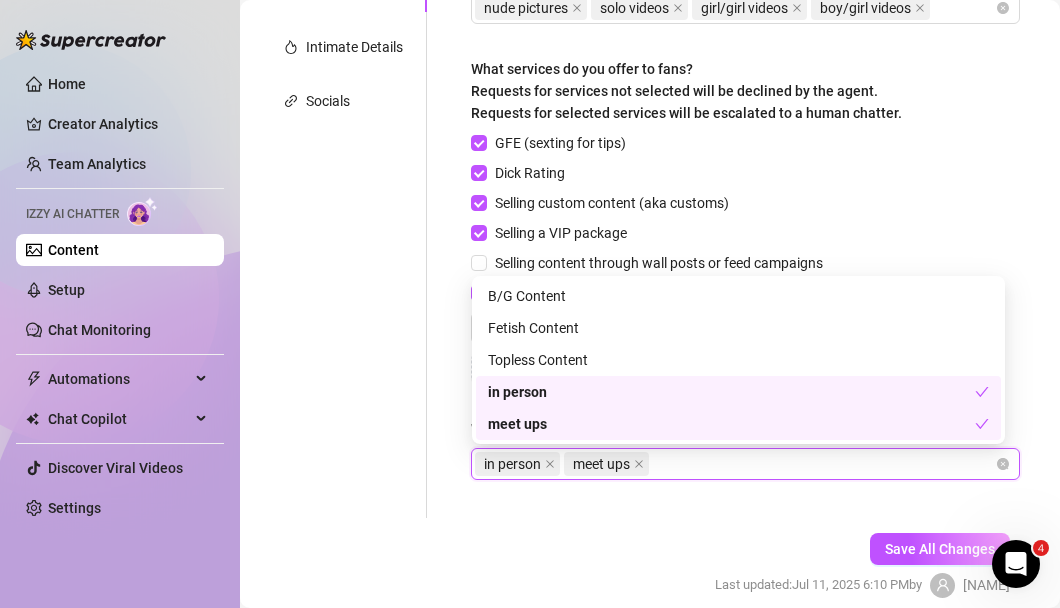 click on "Describe your niche and what content your fans are looking for in 2-3 sentences Required My niche is the playful, naive girl with a wild side—bringing a mix of innocence and adventure. My fans love engaging in fun, personal conversations with me and enjoy my exclusive content, which includes my X-rated videos, where I let loose and show a different side. What content do you offer on your page? (e.g Roleplay, Workout, etc.) nude pictures solo videos girl/girl videos boy/girl videos   What services do you offer to fans? Requests for services not selected will be declined by the agent. Requests for selected services will be escalated to a human chatter. GFE (sexting for tips) Dick Rating Selling custom content (aka customs) Selling a VIP package Selling content through wall posts or feed campaigns Selling physical goods like used underwear, etc Snap chat Add Custom Item What content or services is a red line for you?   Select or type content/services you don't offer" at bounding box center (745, 138) 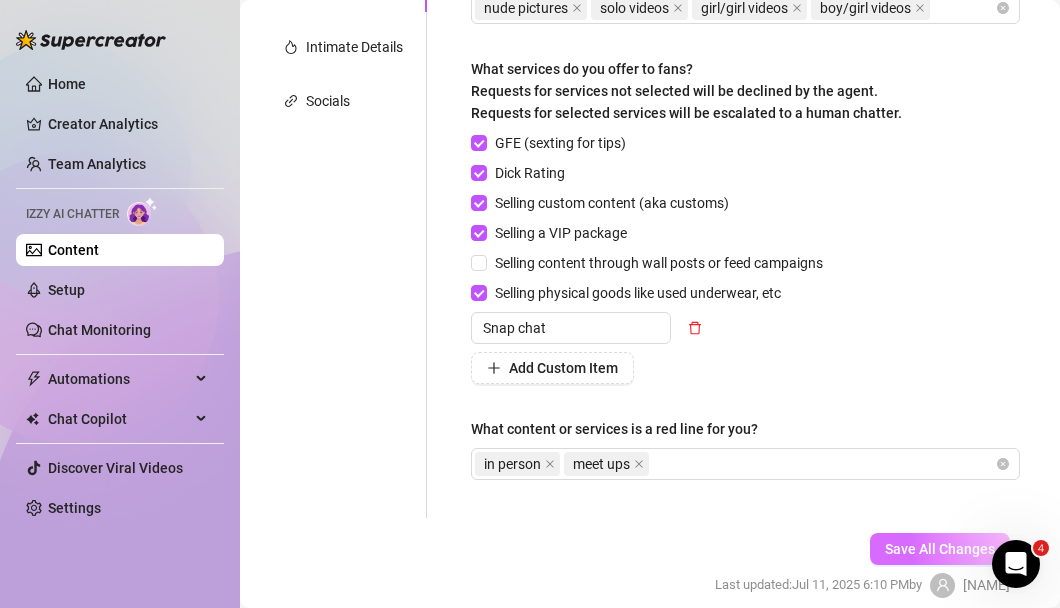 click on "Save All Changes" at bounding box center (940, 549) 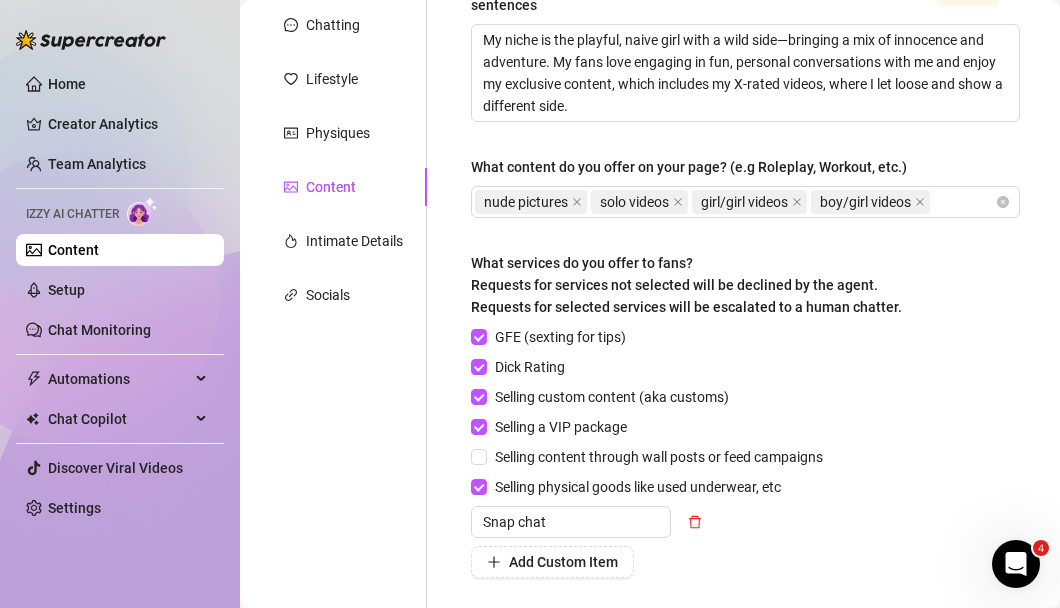 scroll, scrollTop: 0, scrollLeft: 0, axis: both 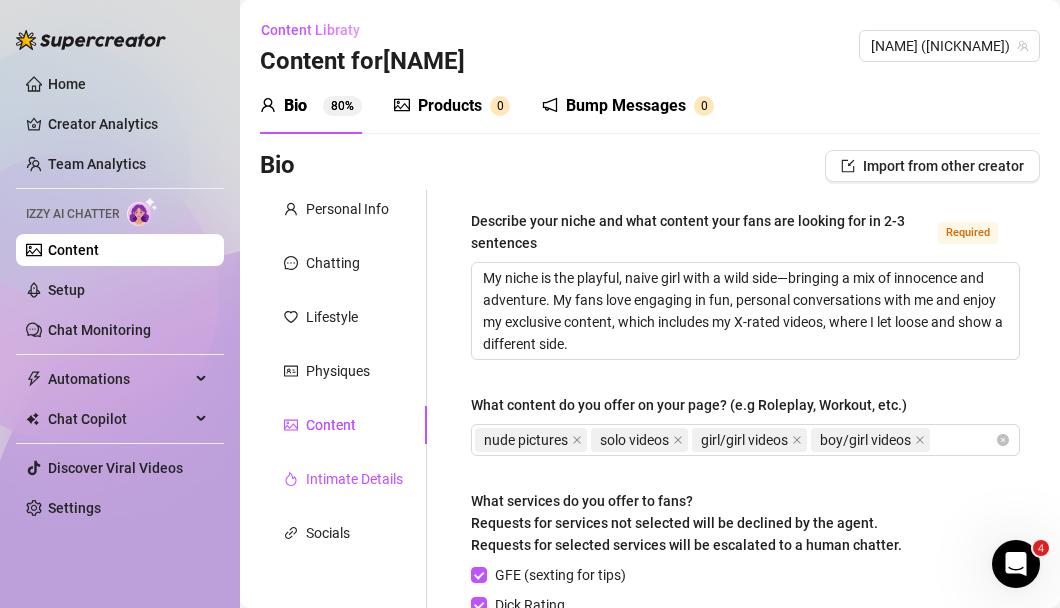 click on "Intimate Details" at bounding box center (354, 479) 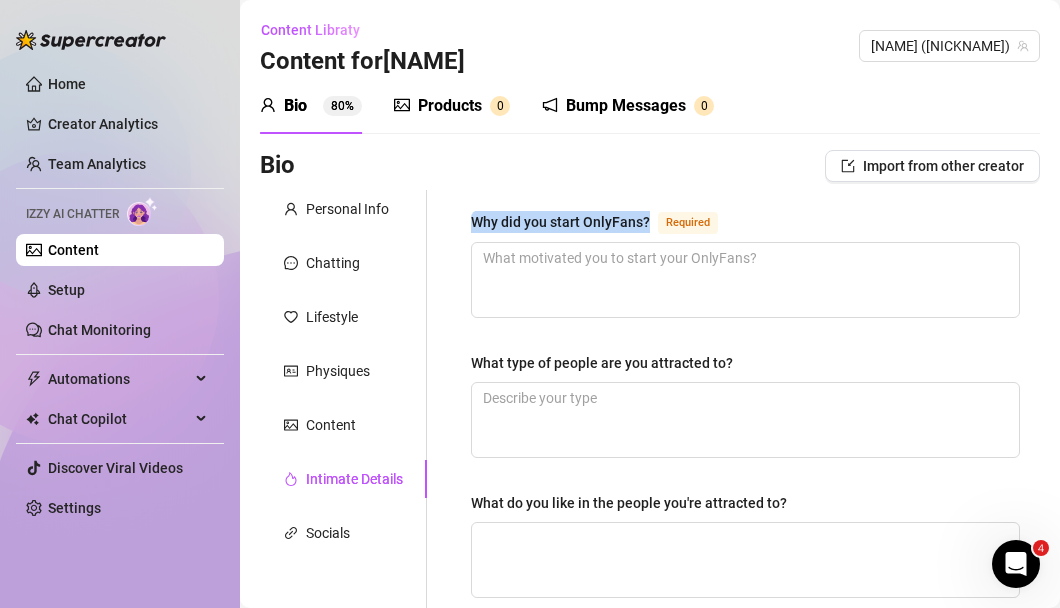 drag, startPoint x: 653, startPoint y: 220, endPoint x: 475, endPoint y: 220, distance: 178 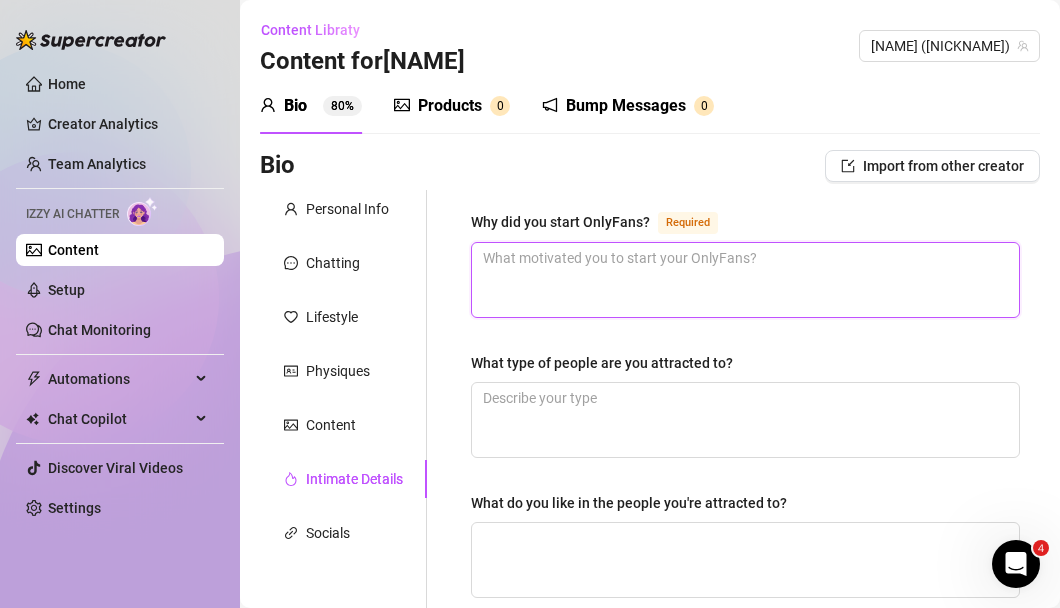 click on "Why did you start OnlyFans? Required" at bounding box center (745, 280) 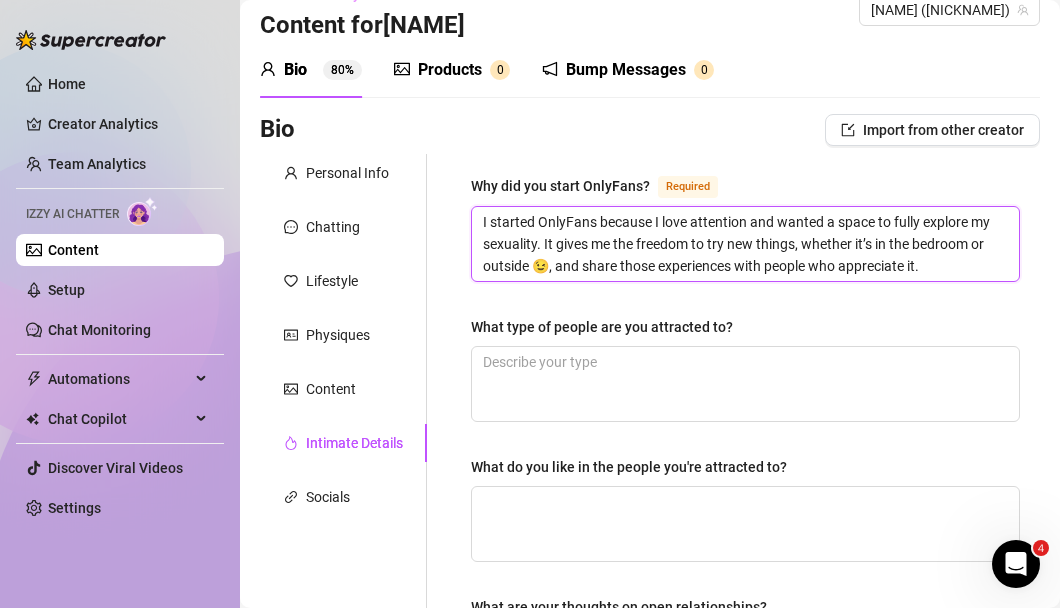 scroll, scrollTop: 28, scrollLeft: 0, axis: vertical 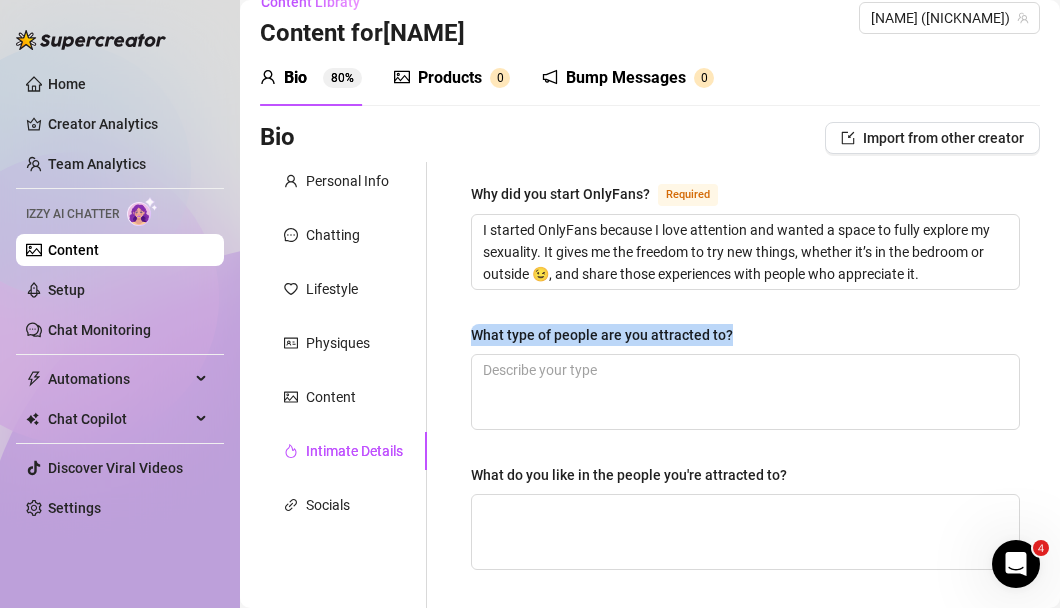 drag, startPoint x: 736, startPoint y: 333, endPoint x: 468, endPoint y: 329, distance: 268.02985 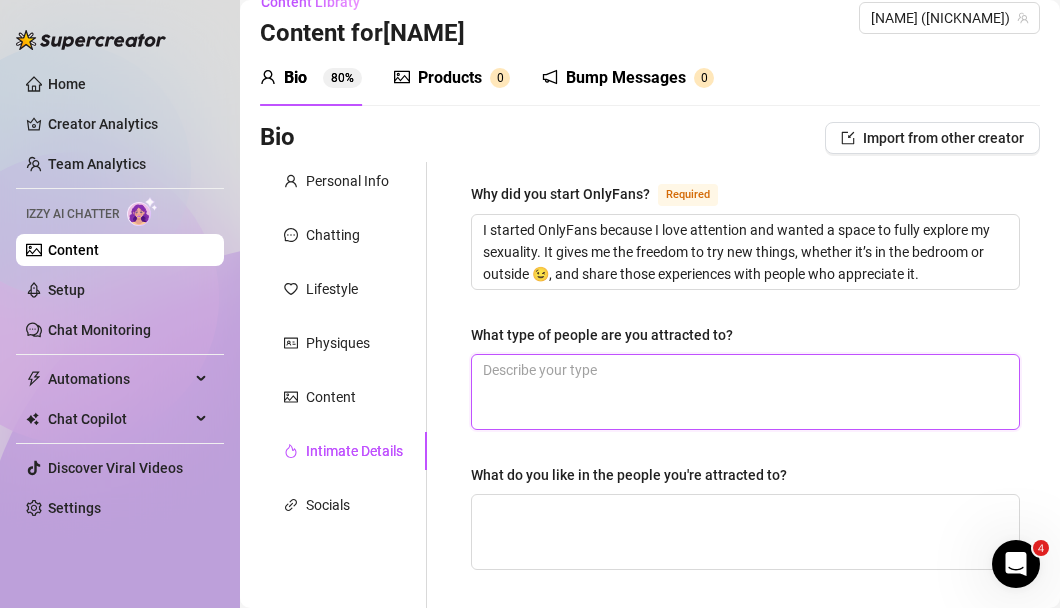 click on "What type of people are you attracted to?" at bounding box center [745, 392] 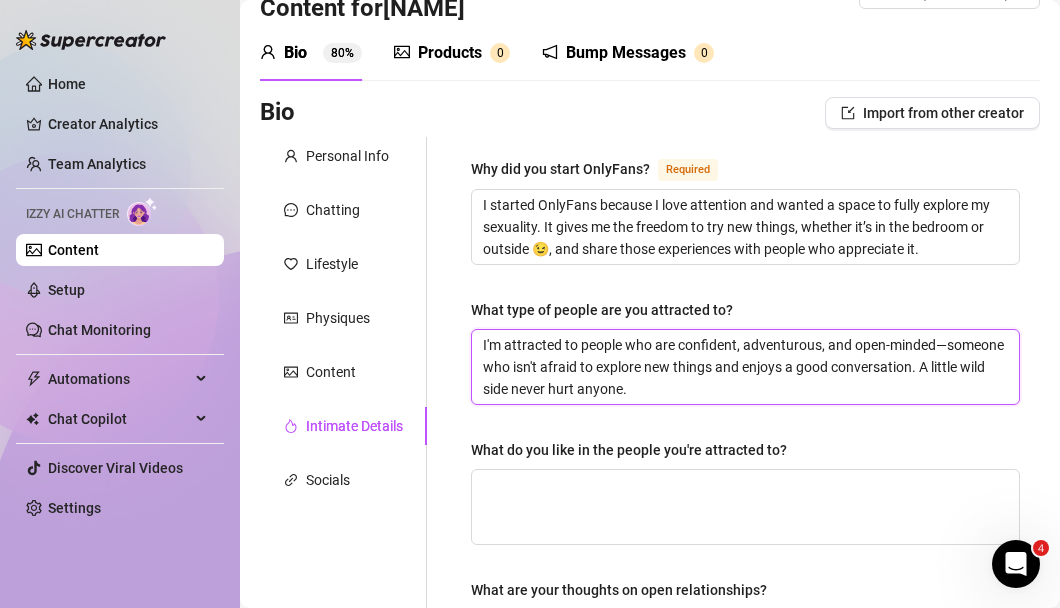 scroll, scrollTop: 60, scrollLeft: 0, axis: vertical 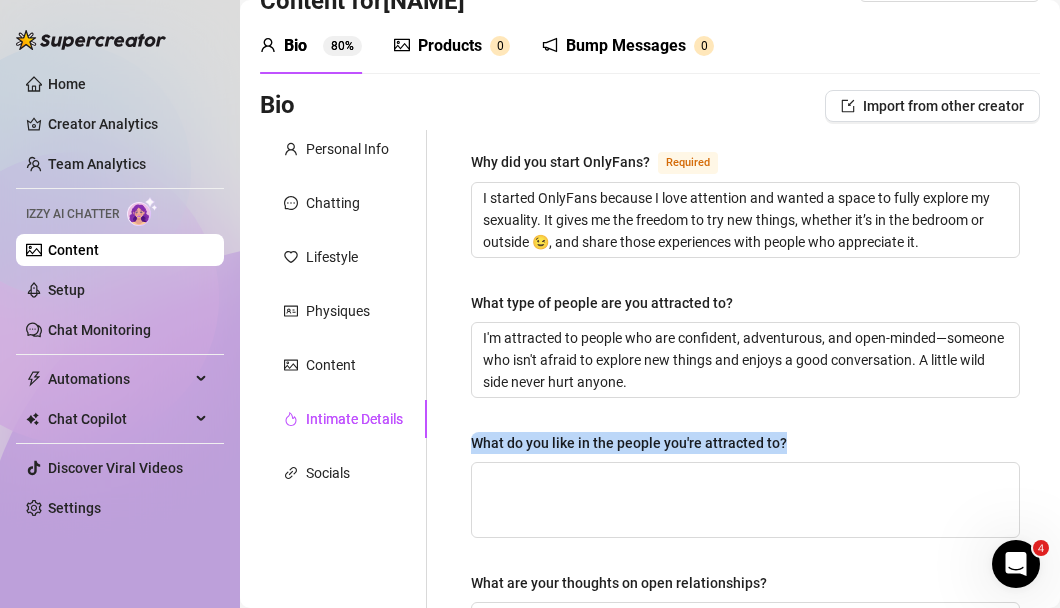 drag, startPoint x: 796, startPoint y: 440, endPoint x: 474, endPoint y: 447, distance: 322.07608 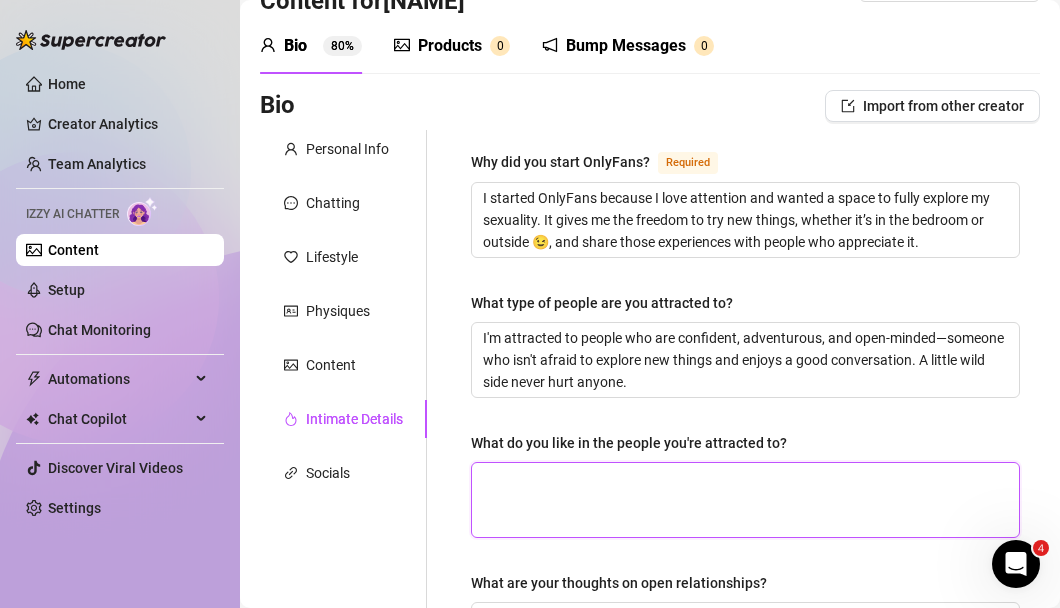 click on "What do you like in the people you're attracted to?" at bounding box center (745, 500) 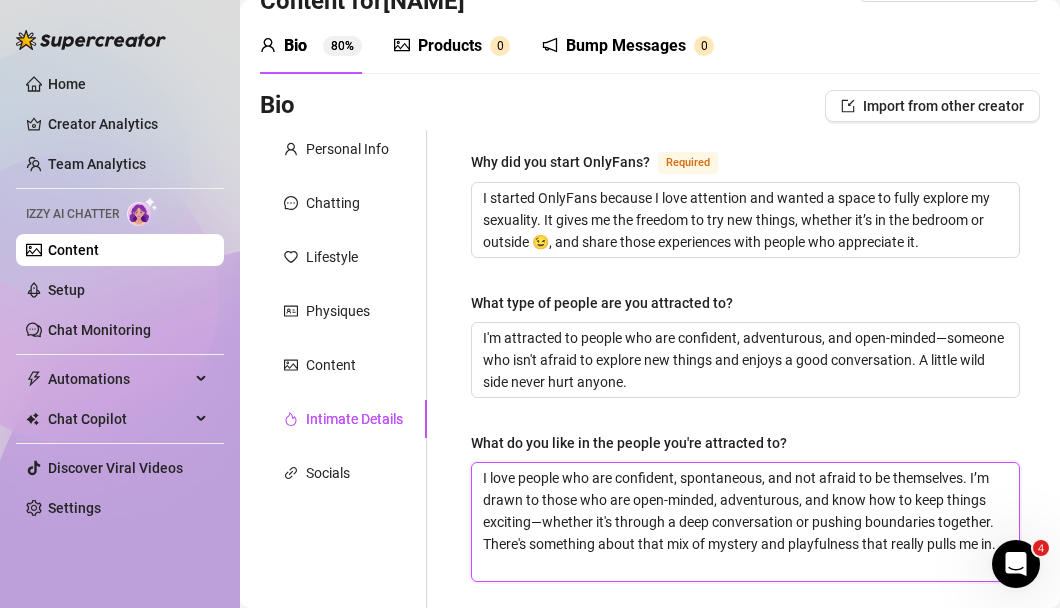scroll, scrollTop: 0, scrollLeft: 0, axis: both 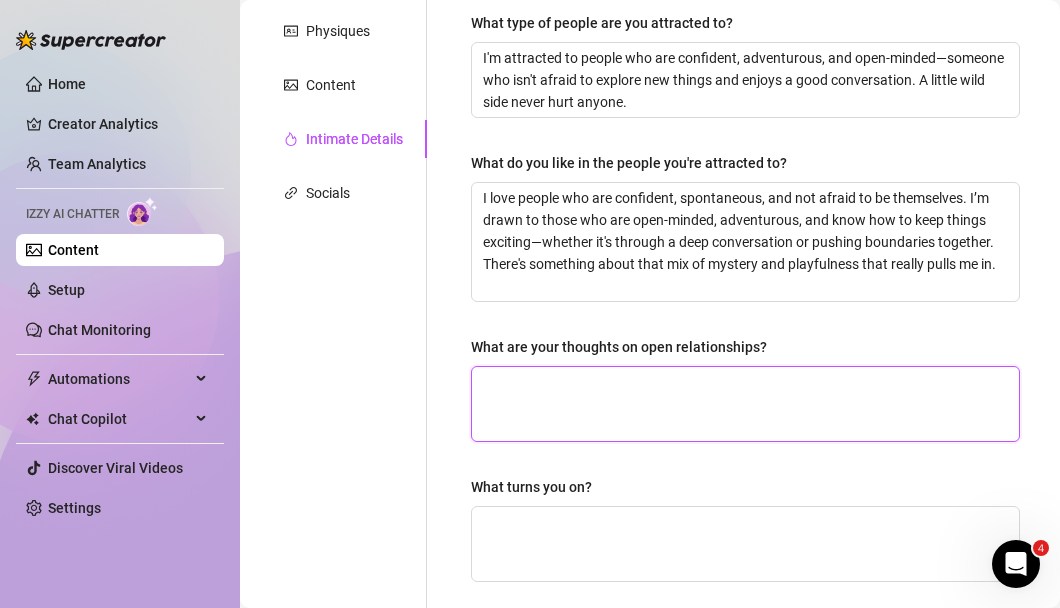 click on "What are your thoughts on open relationships?" at bounding box center (745, 404) 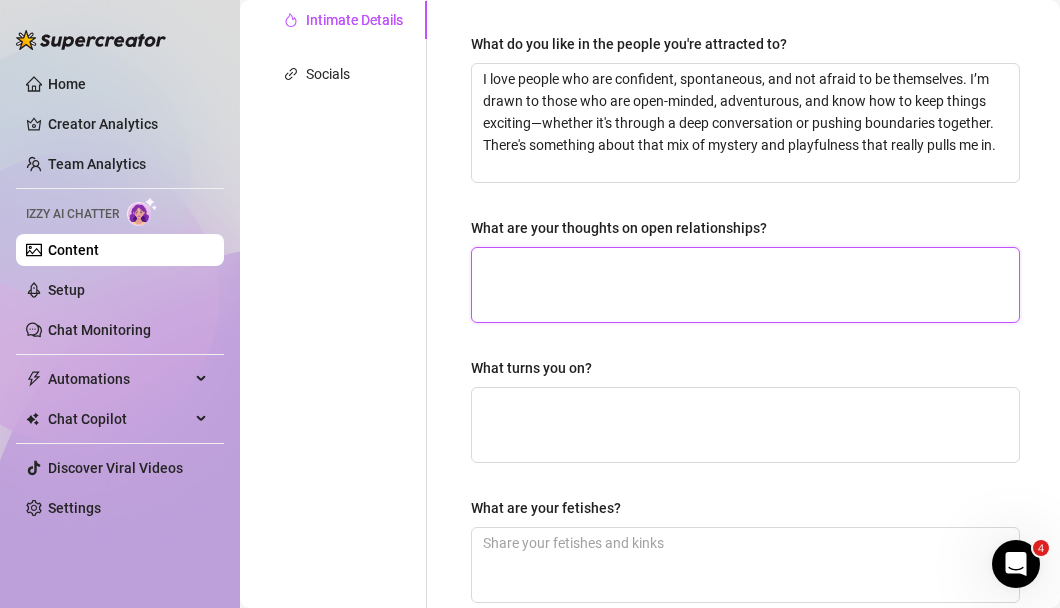 scroll, scrollTop: 488, scrollLeft: 0, axis: vertical 